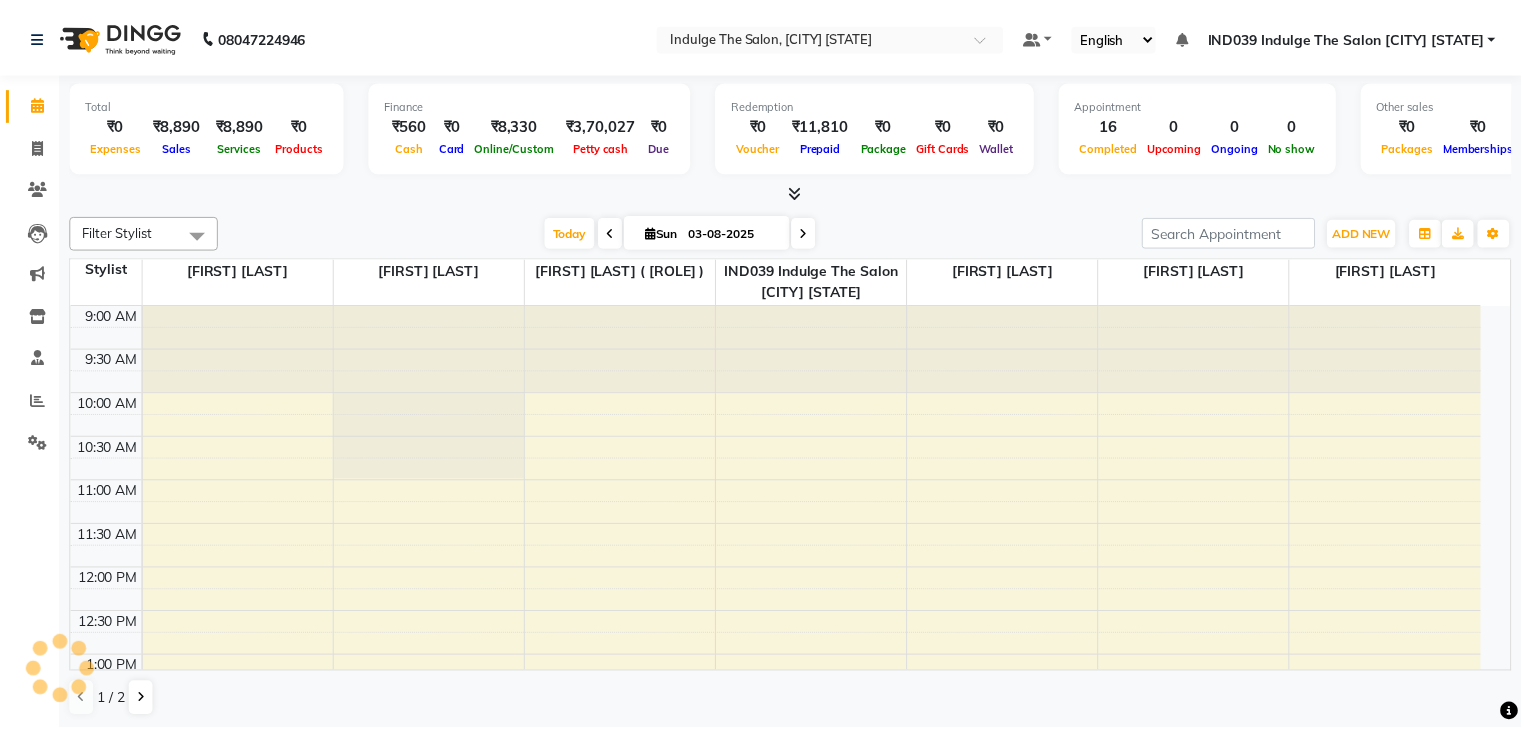 scroll, scrollTop: 0, scrollLeft: 0, axis: both 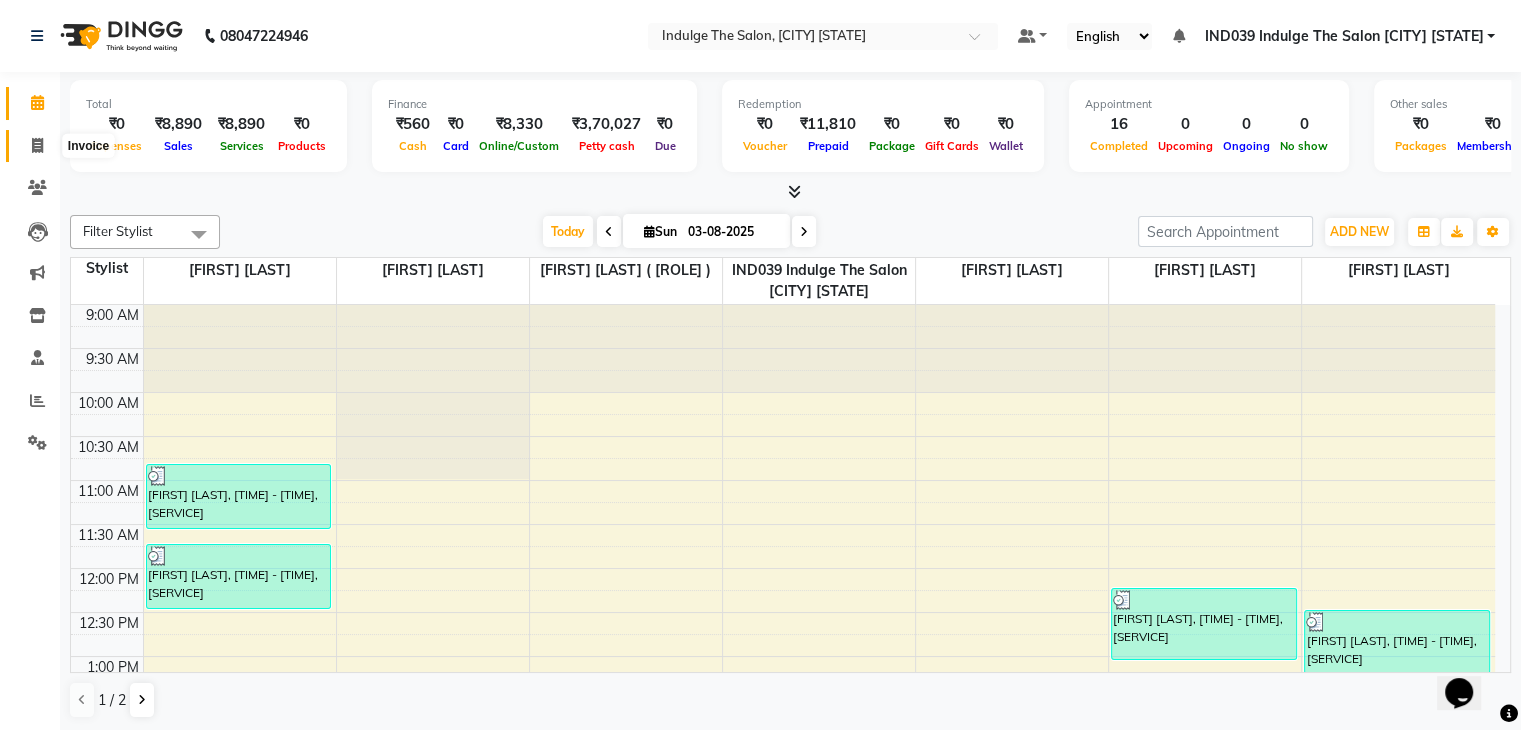 click 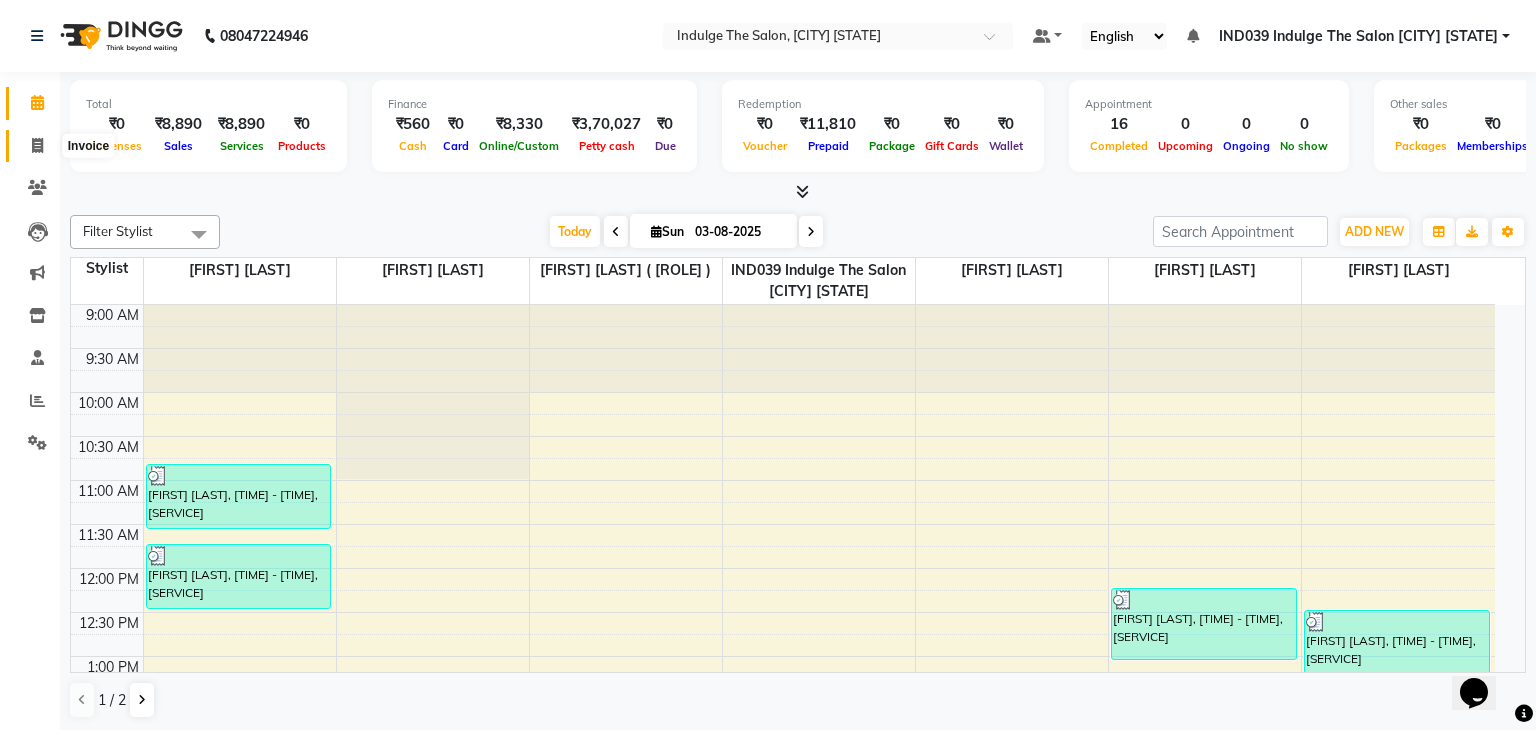 select on "7297" 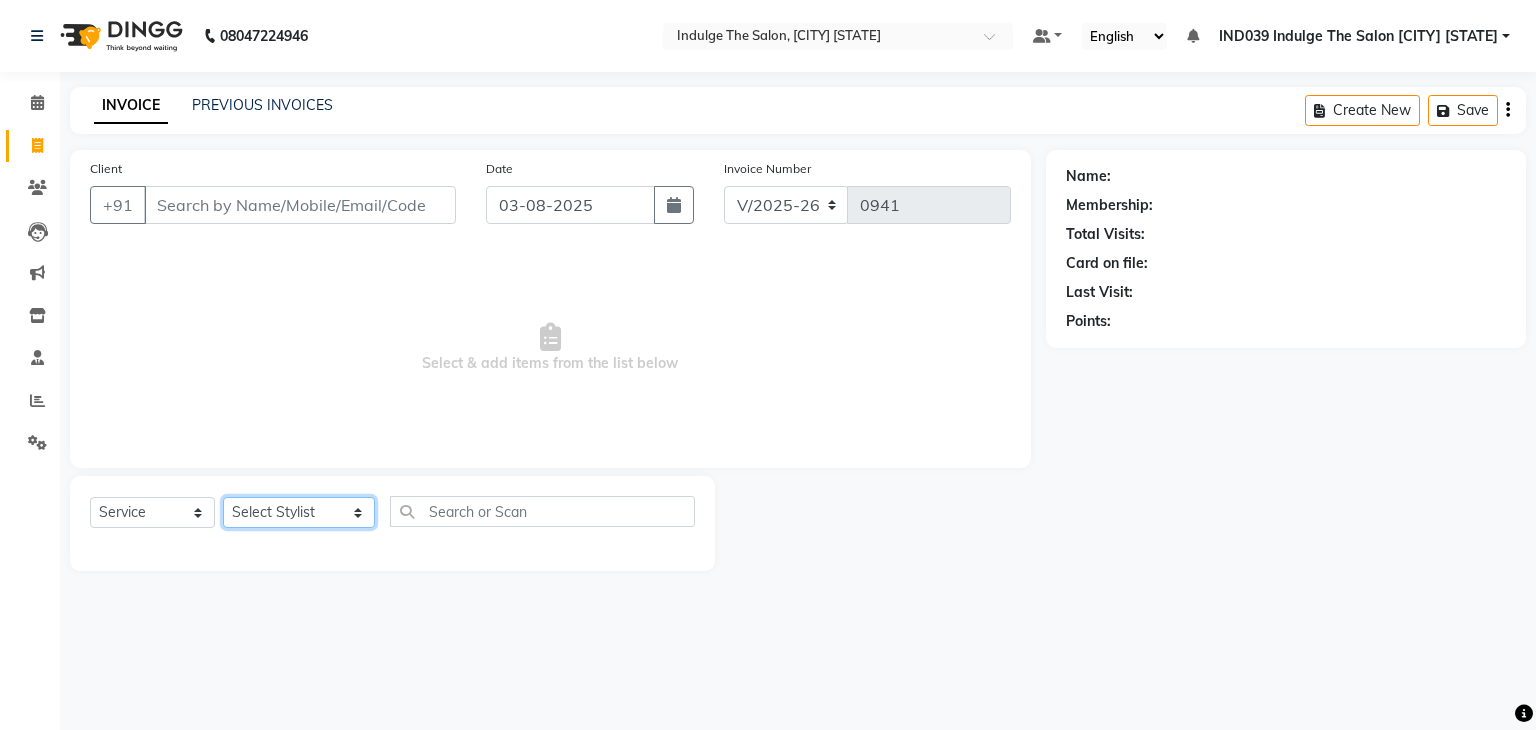 click on "Select Stylist Ajay Sethy( Therapist ) GOURAHARI BARIK IND039 Indulge The Salon CDA Mohd Shahrukh Mohit Patial Pravat Kumar Das Sudipa Daptari SUMAN DAS  SUNNY ASHVANI" 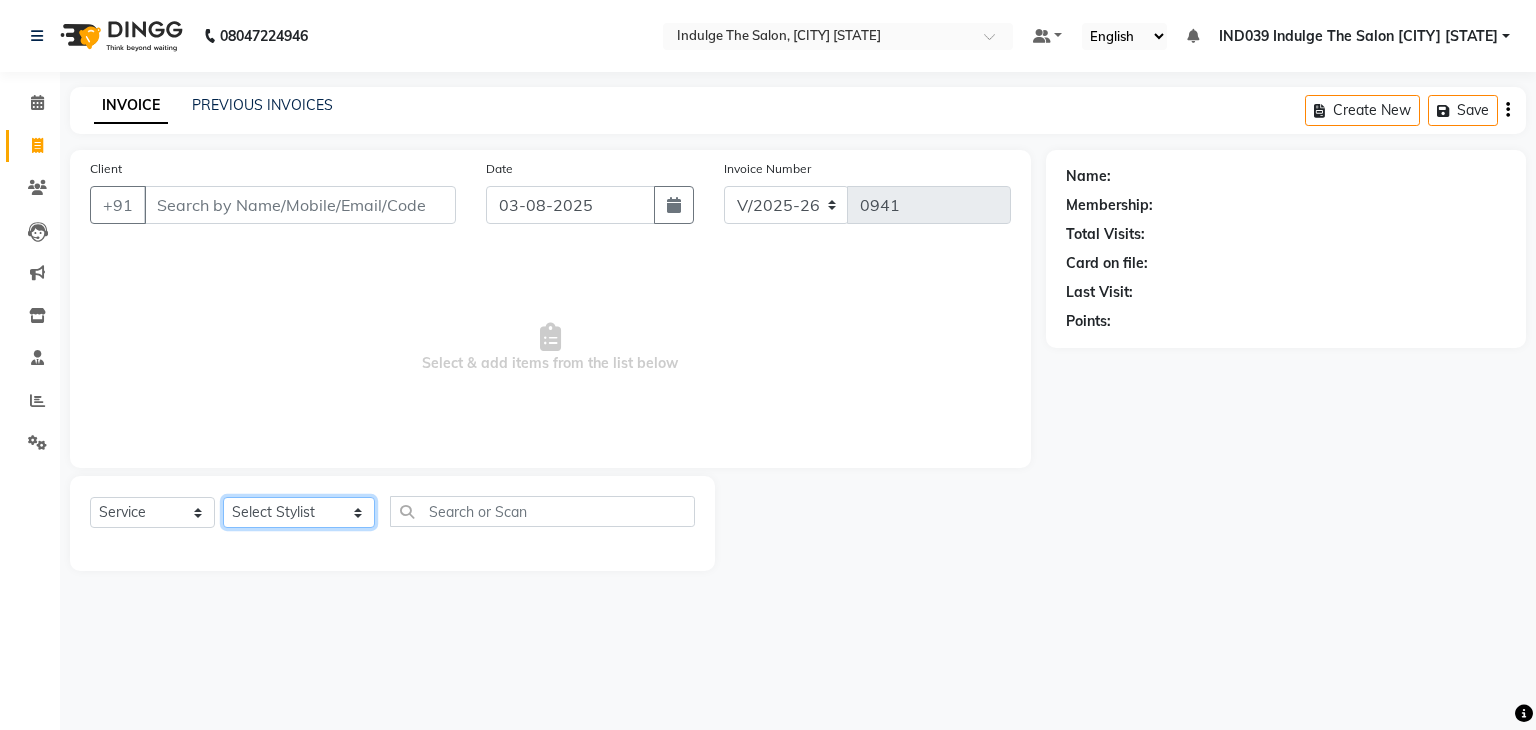 select on "86601" 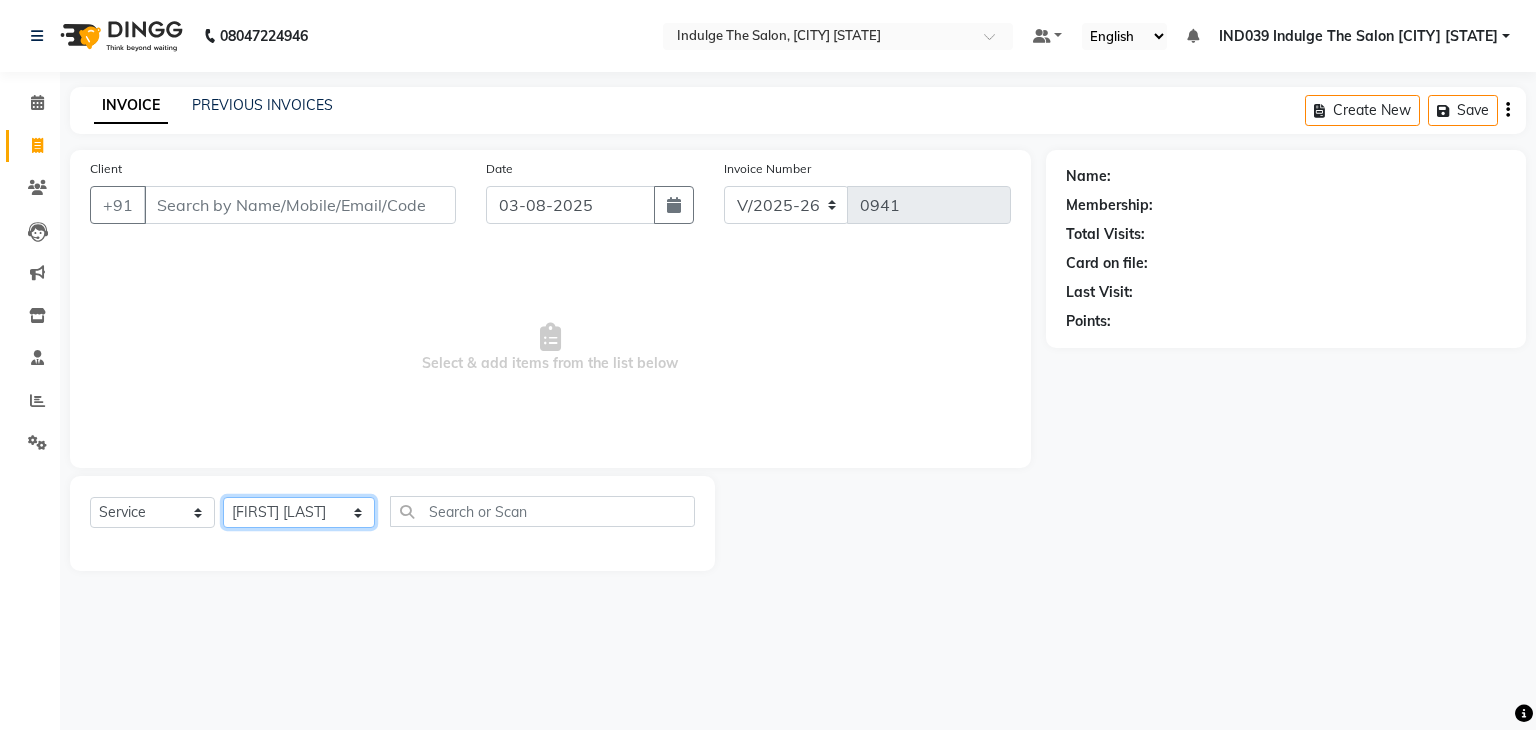 click on "Select Stylist Ajay Sethy( Therapist ) GOURAHARI BARIK IND039 Indulge The Salon CDA Mohd Shahrukh Mohit Patial Pravat Kumar Das Sudipa Daptari SUMAN DAS  SUNNY ASHVANI" 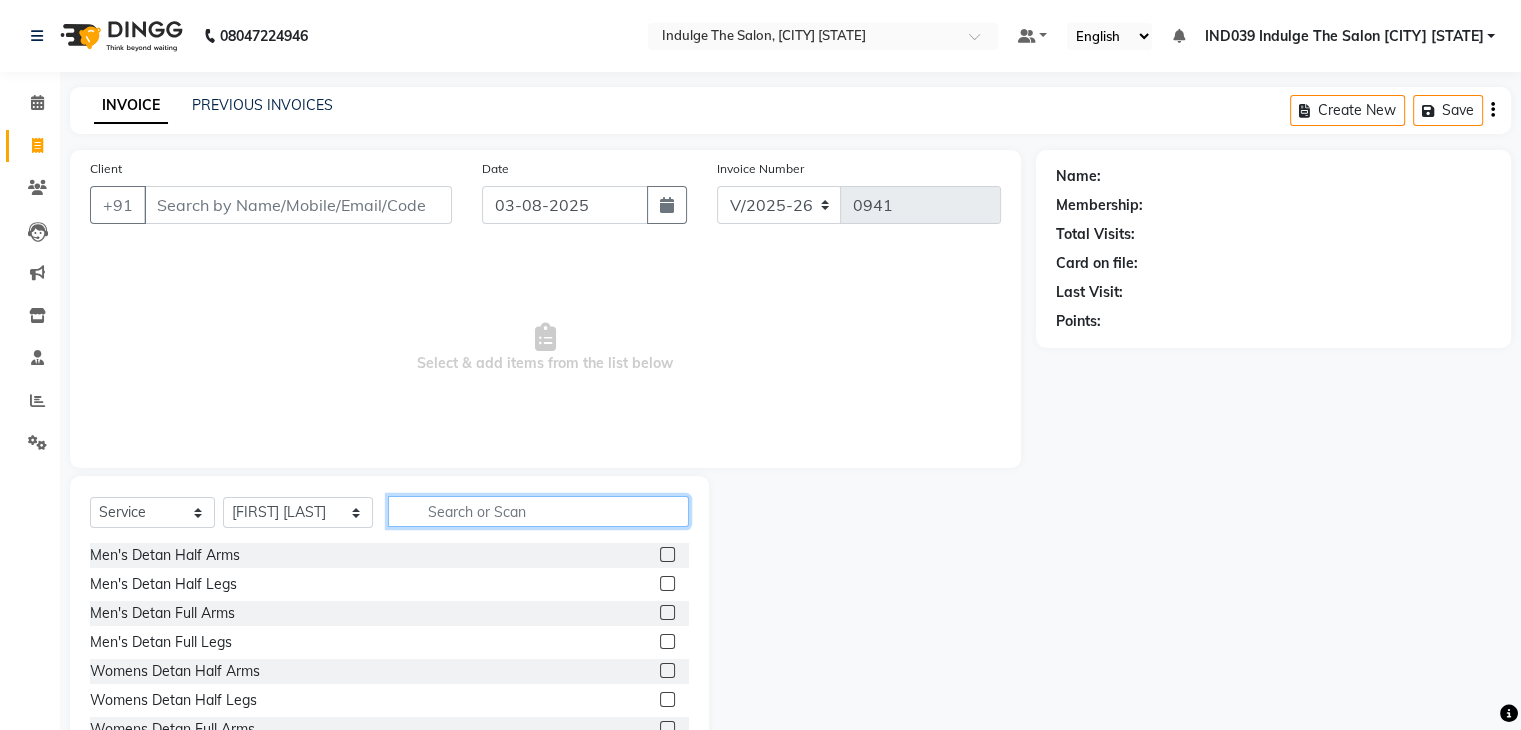 click 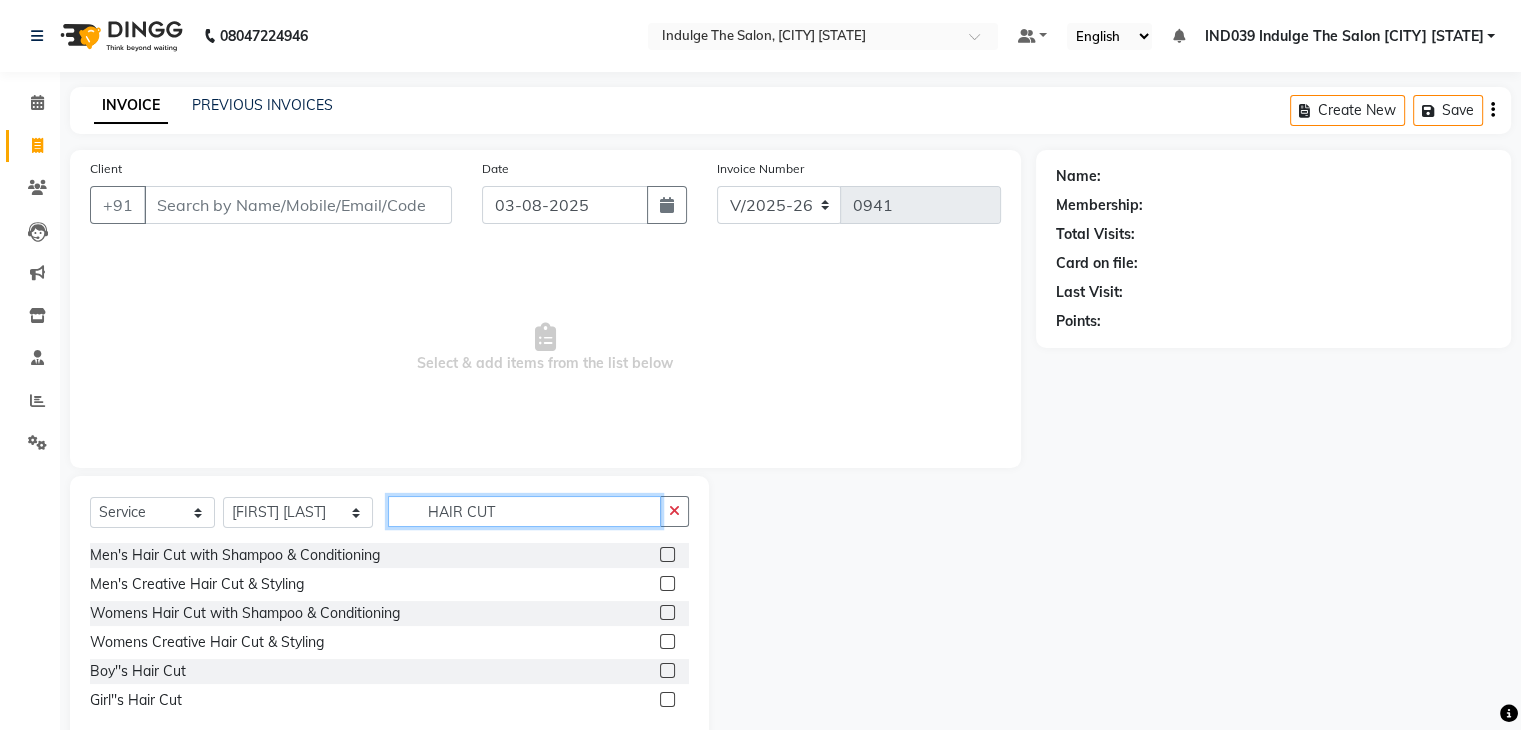 type on "HAIR CUT" 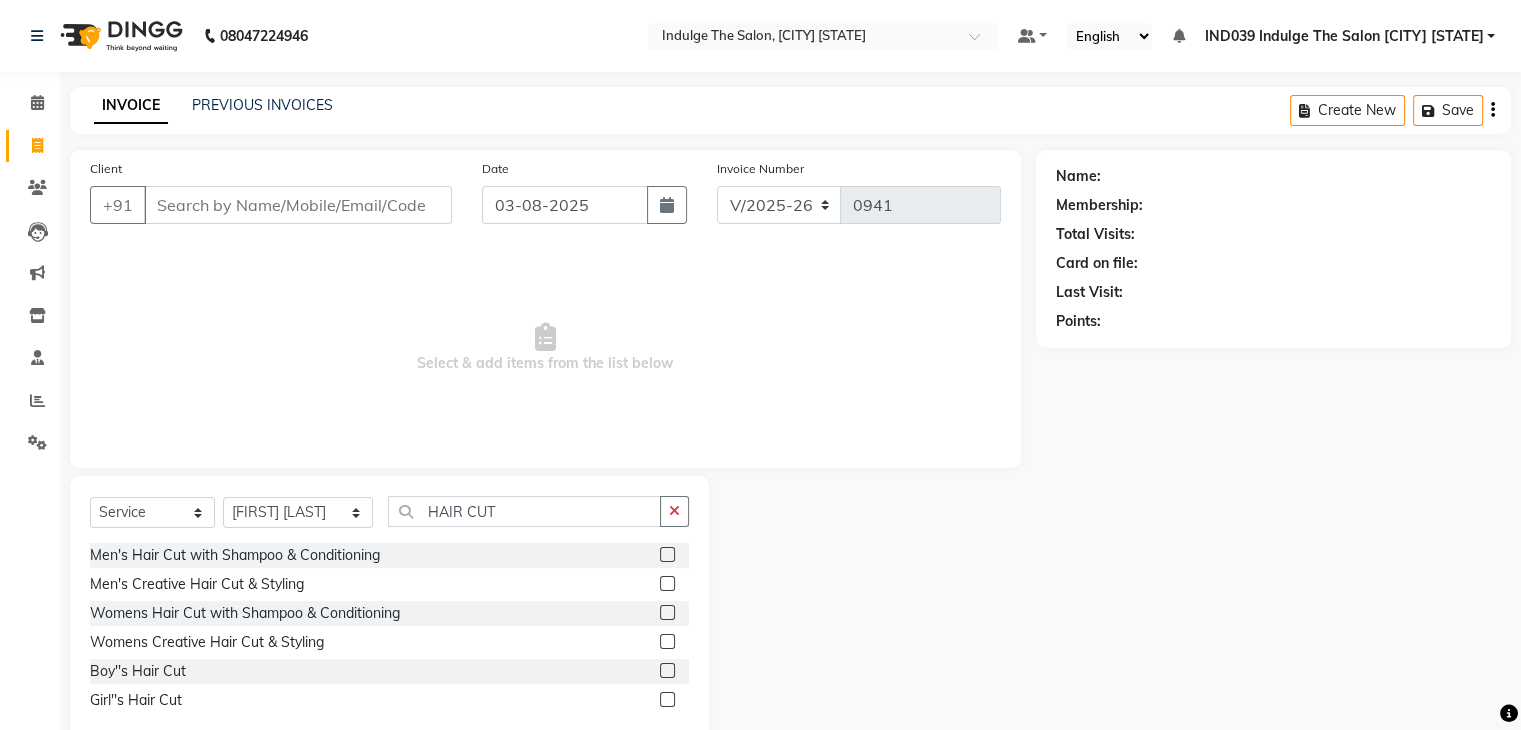 click 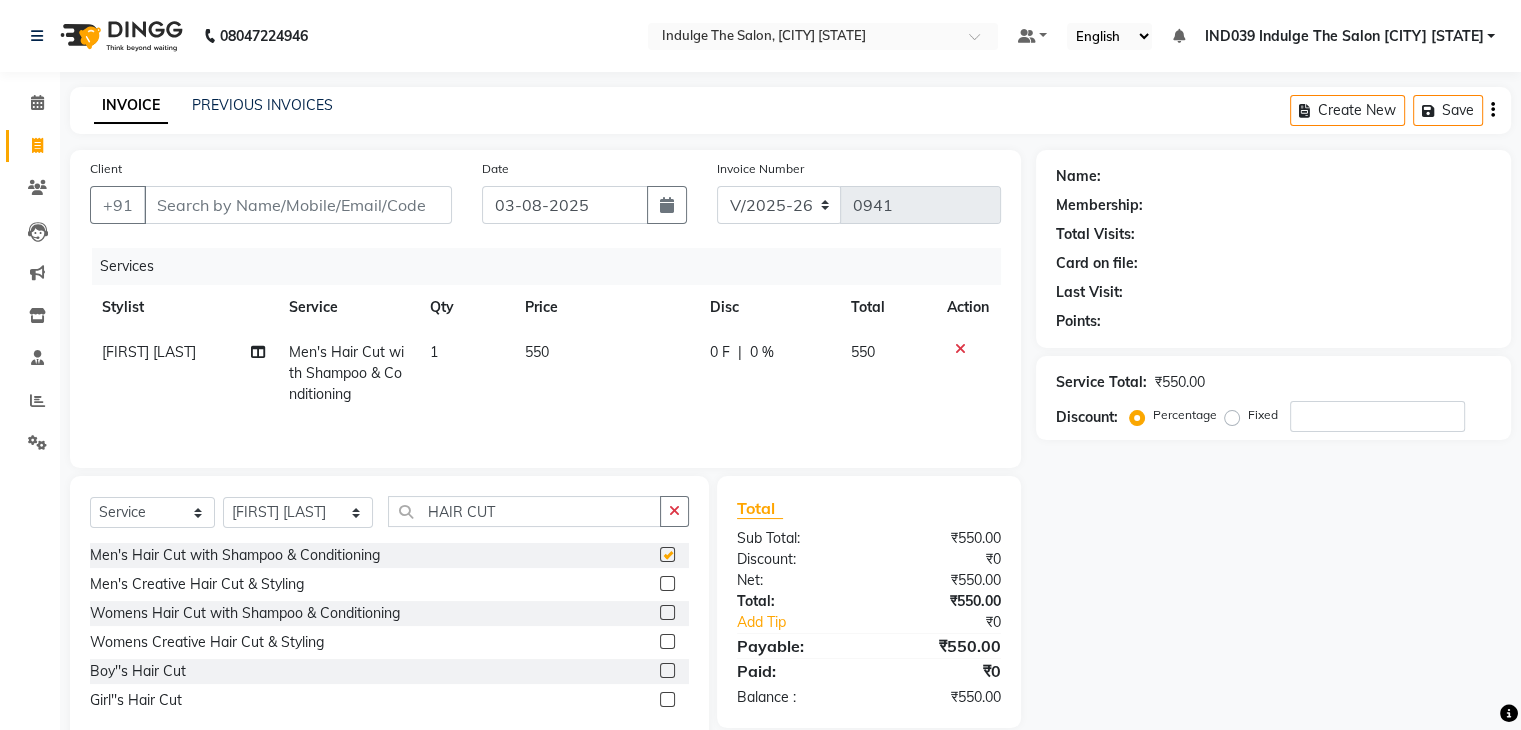 checkbox on "false" 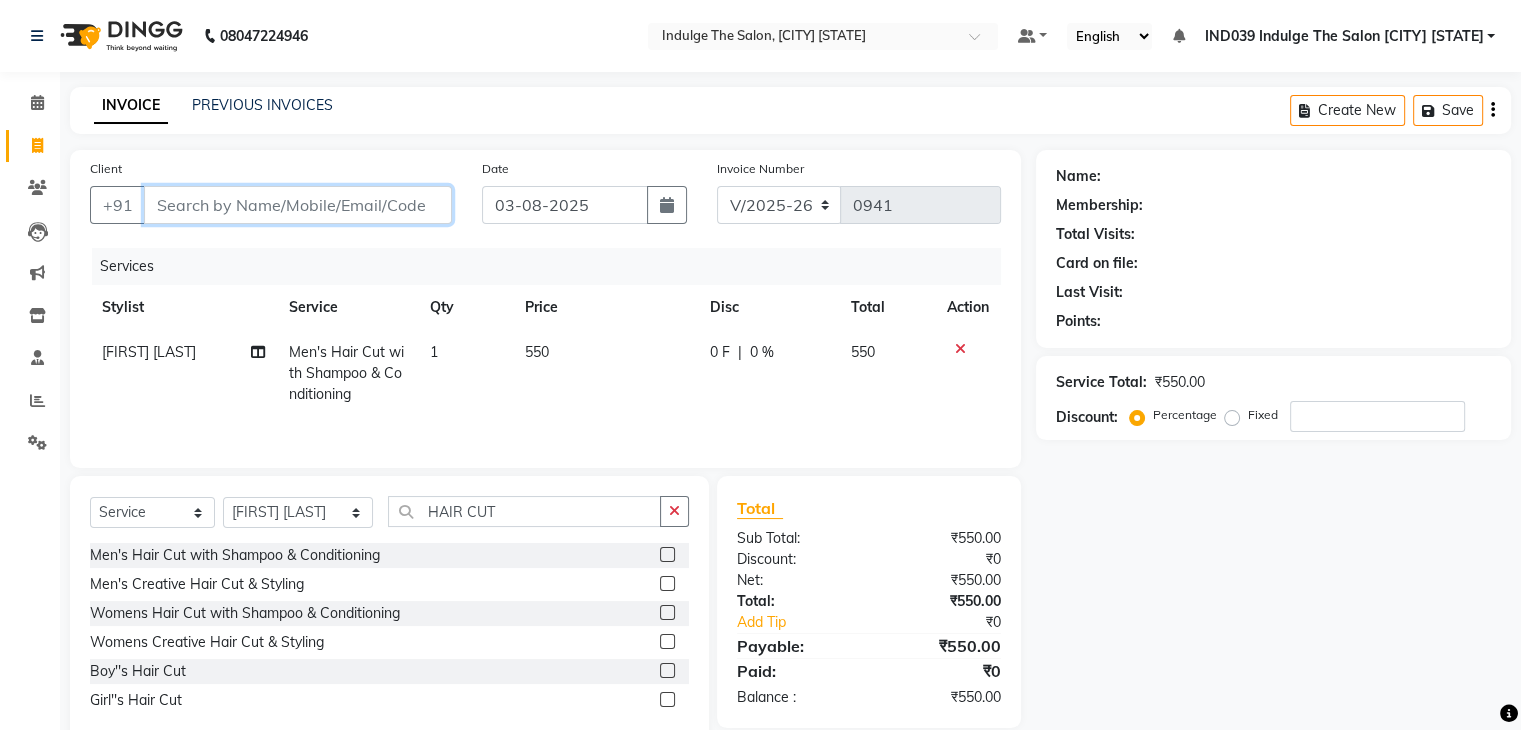 click on "Client" at bounding box center [298, 205] 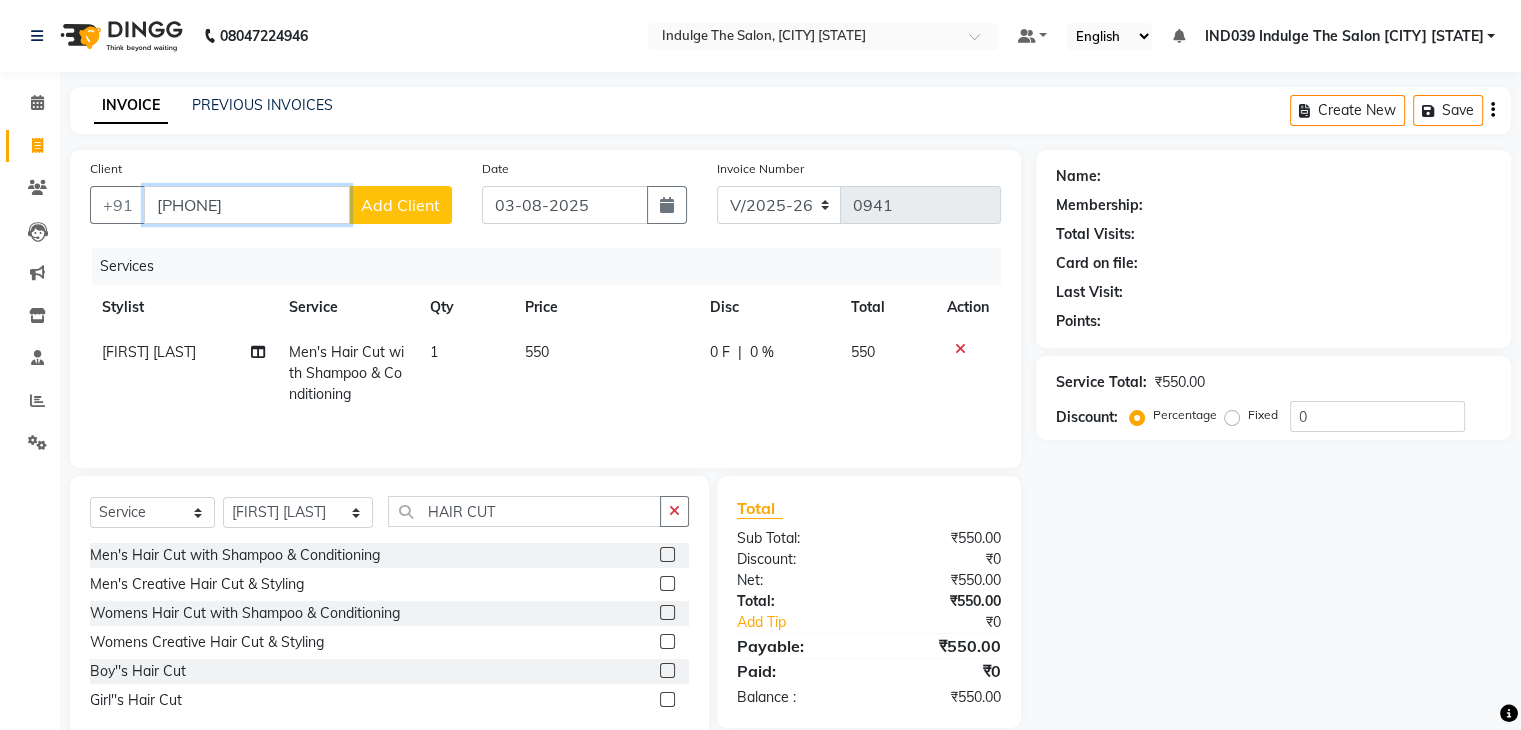 type on "9853407240" 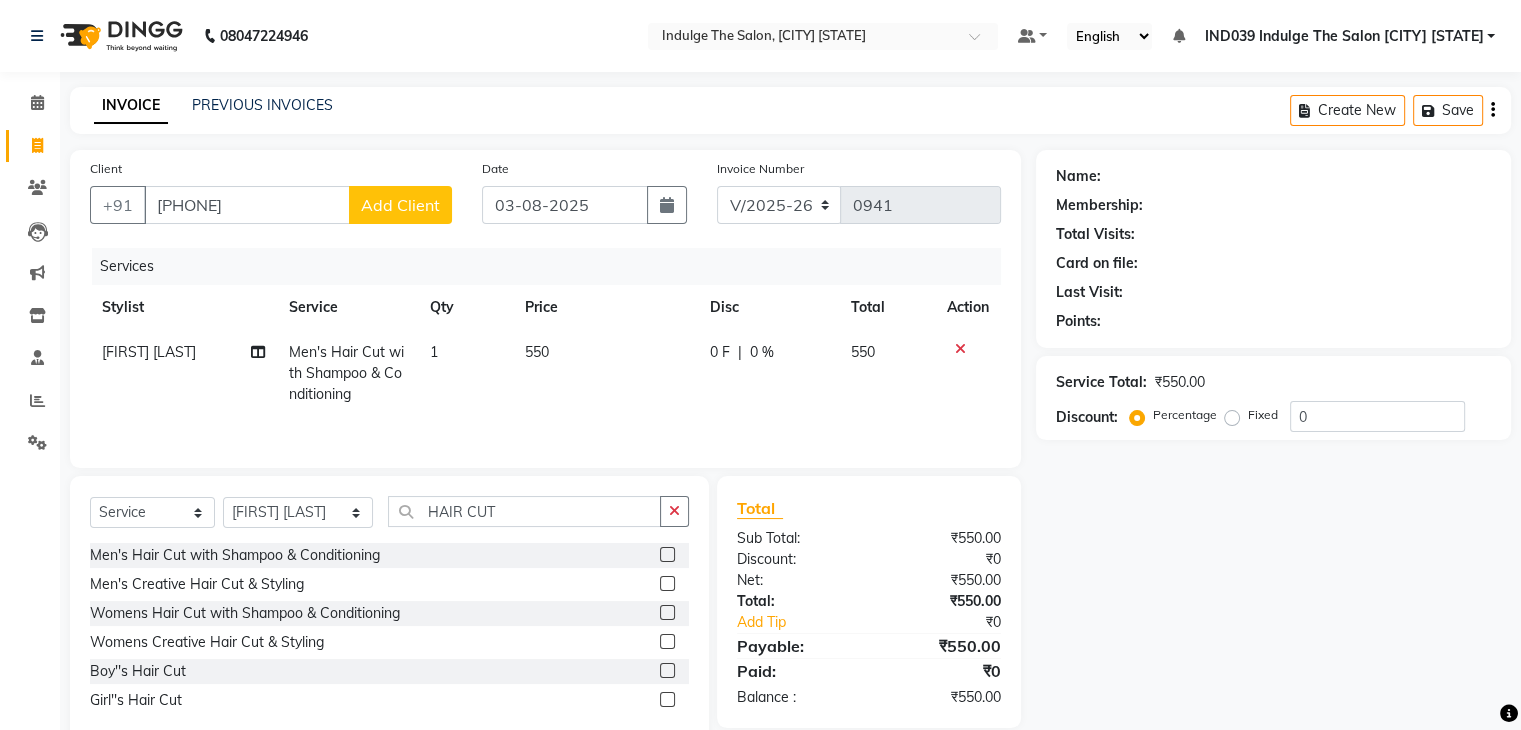 click on "Add Client" 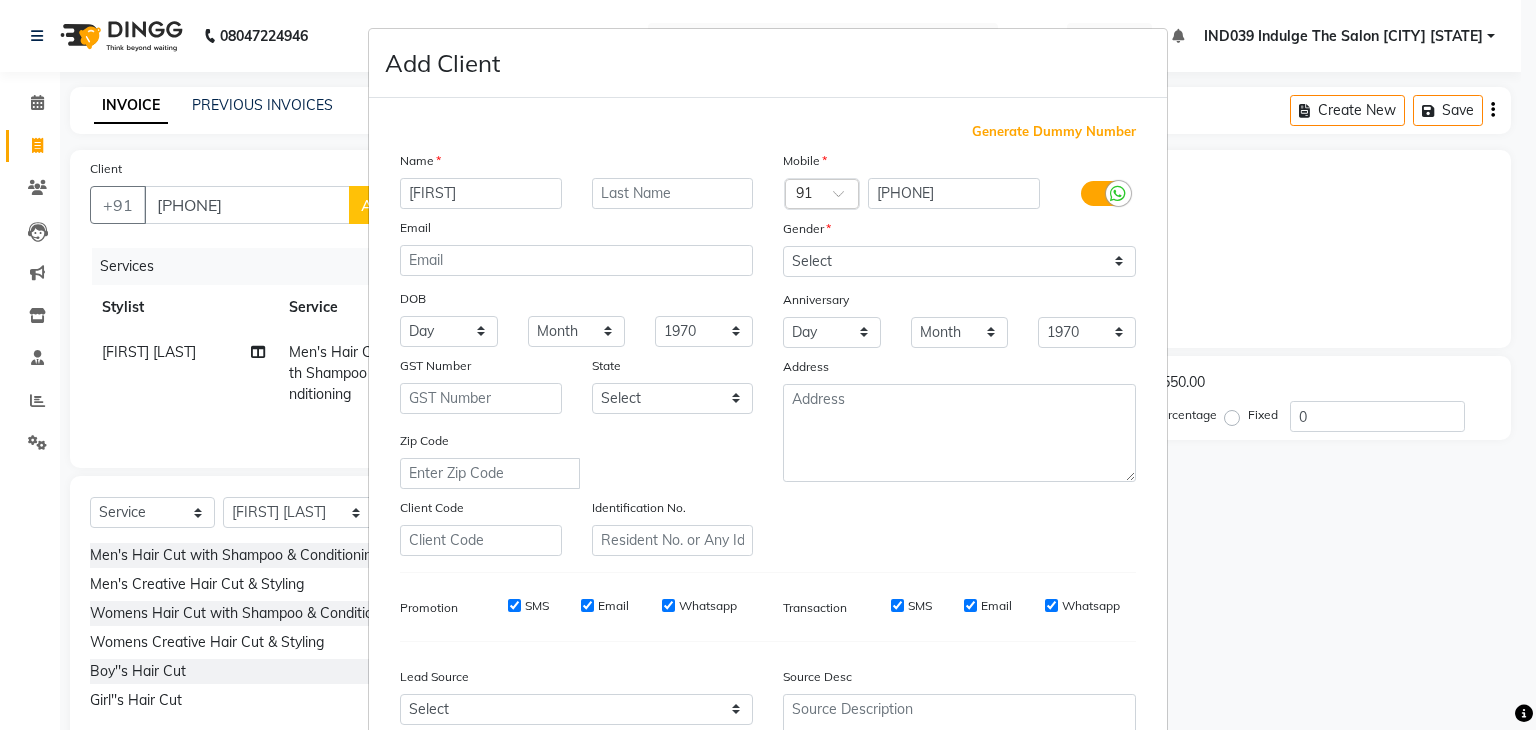 type on "JASHEET" 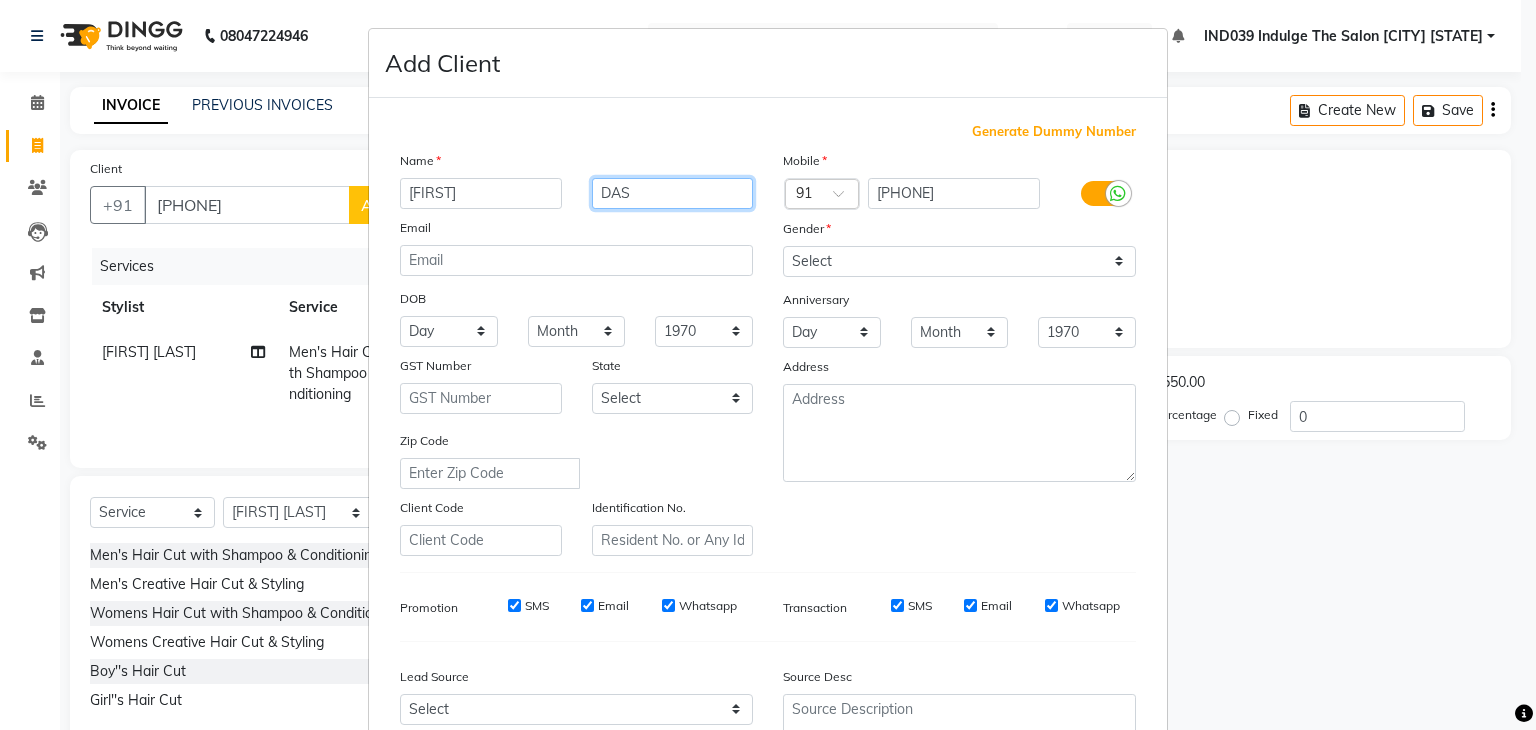 type on "DAS" 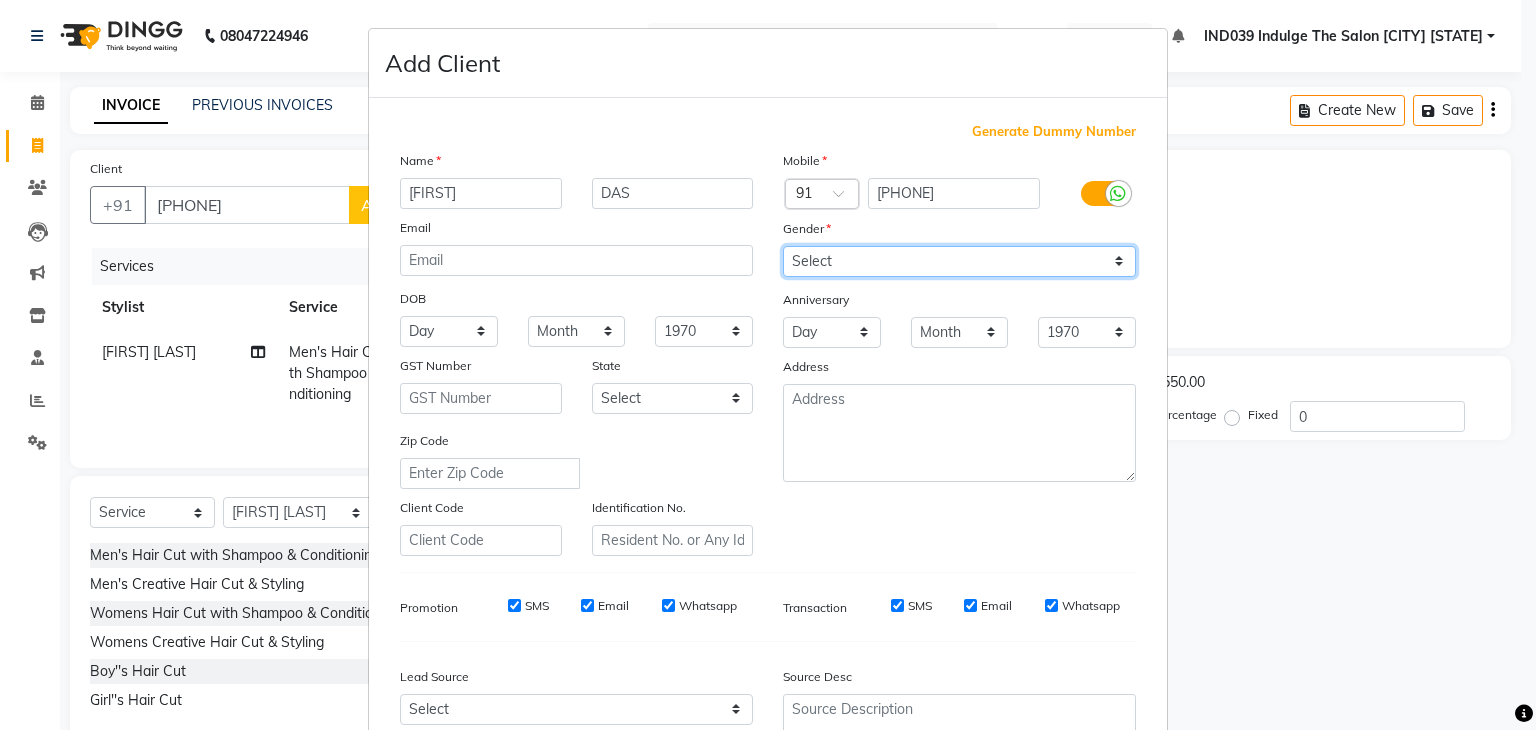 click on "Select Male Female Other Prefer Not To Say" at bounding box center [959, 261] 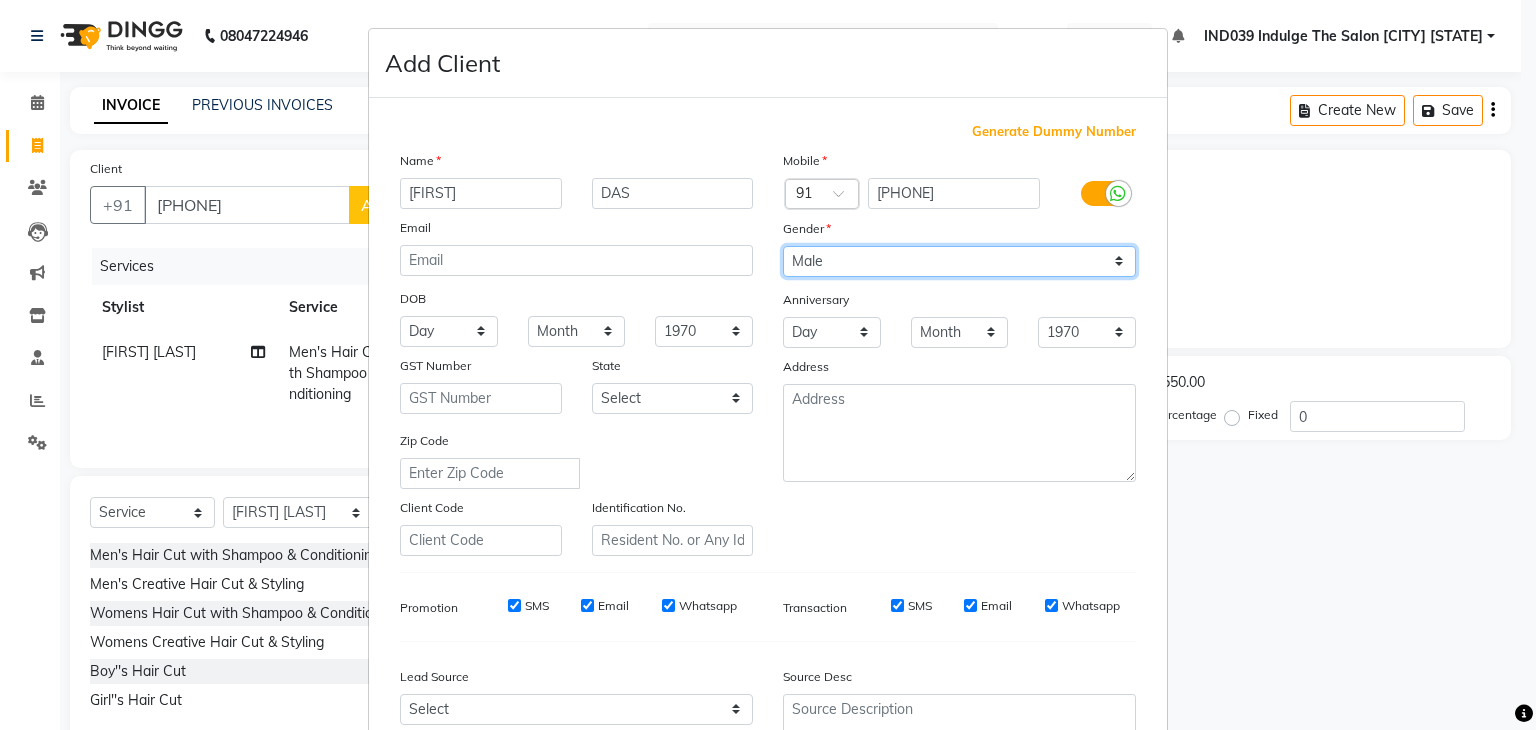click on "Select Male Female Other Prefer Not To Say" at bounding box center (959, 261) 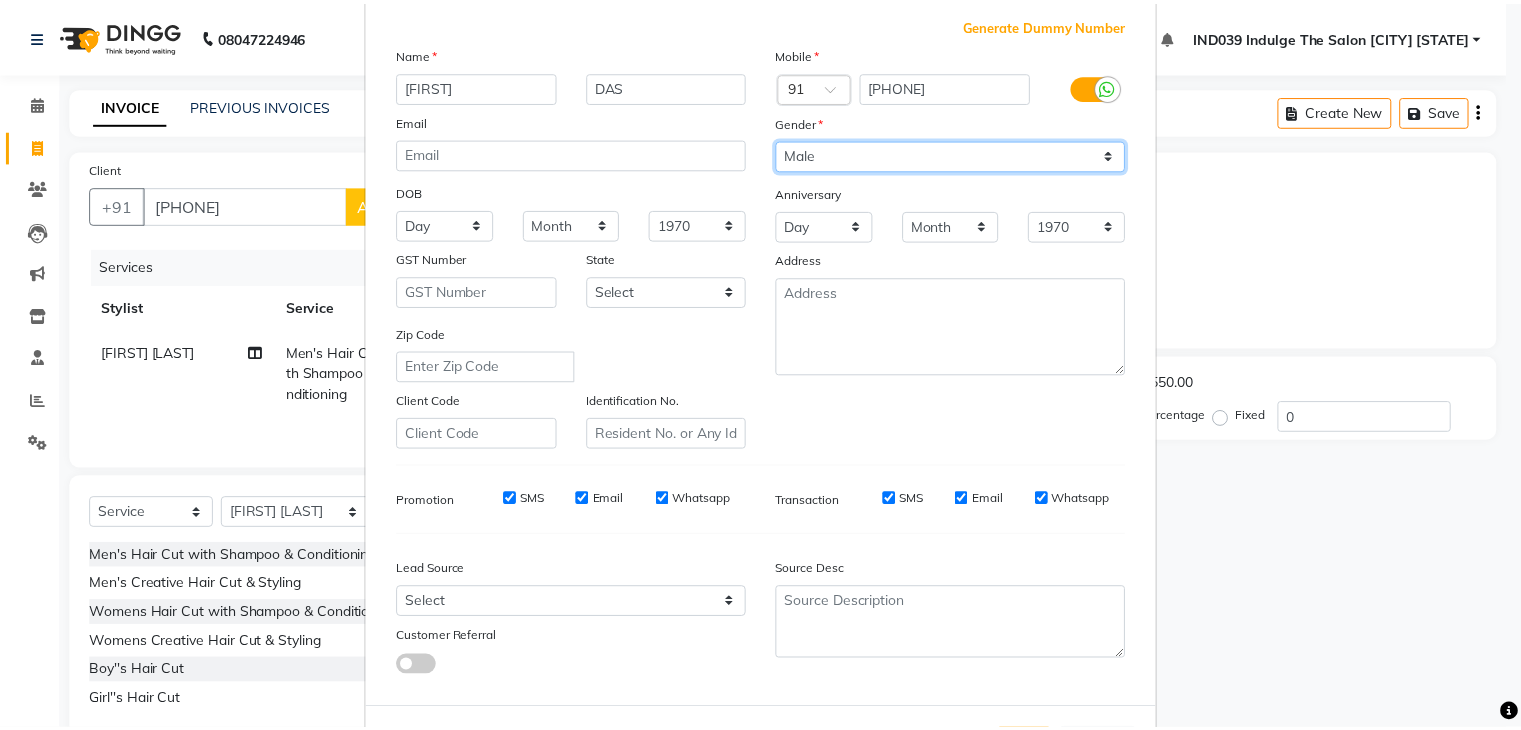 scroll, scrollTop: 203, scrollLeft: 0, axis: vertical 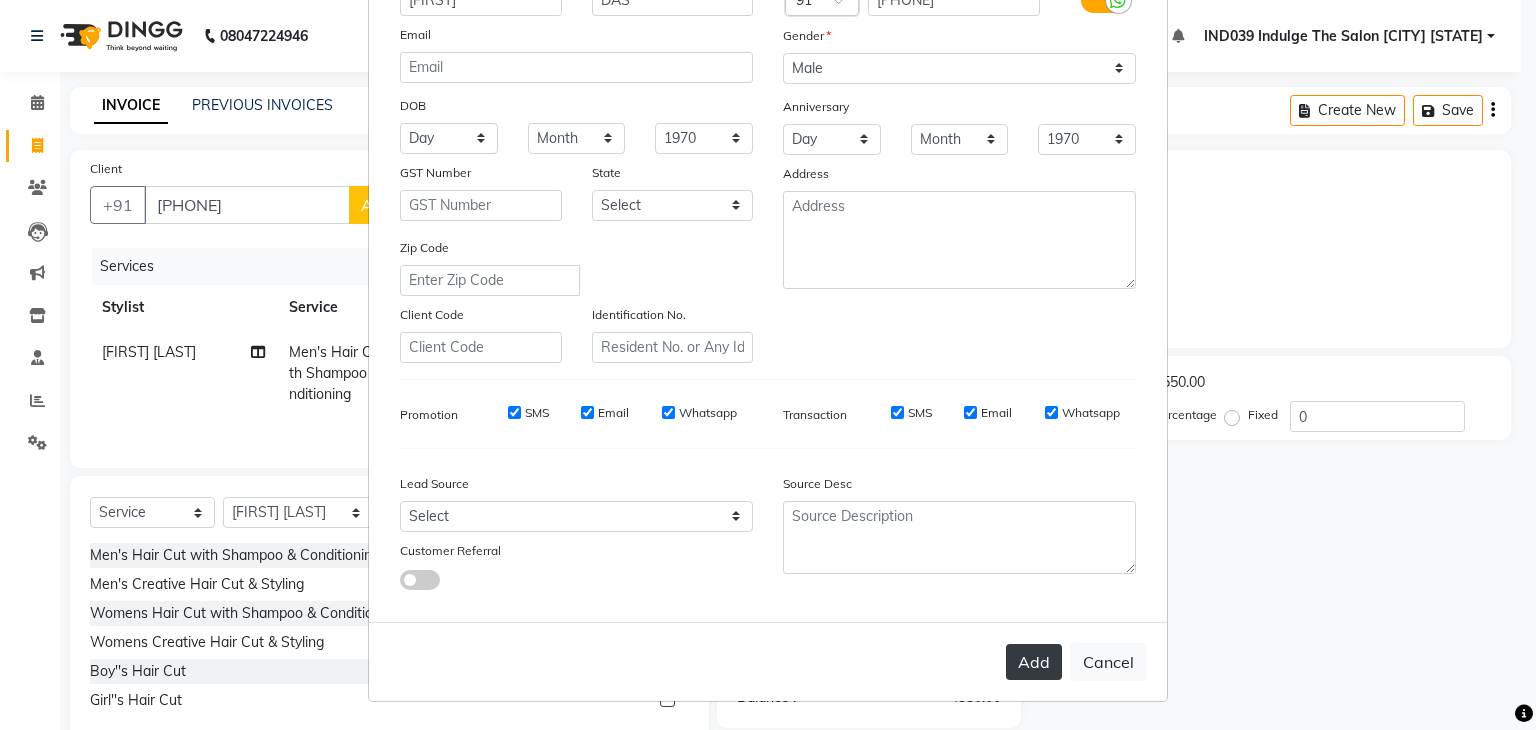 click on "Add" at bounding box center (1034, 662) 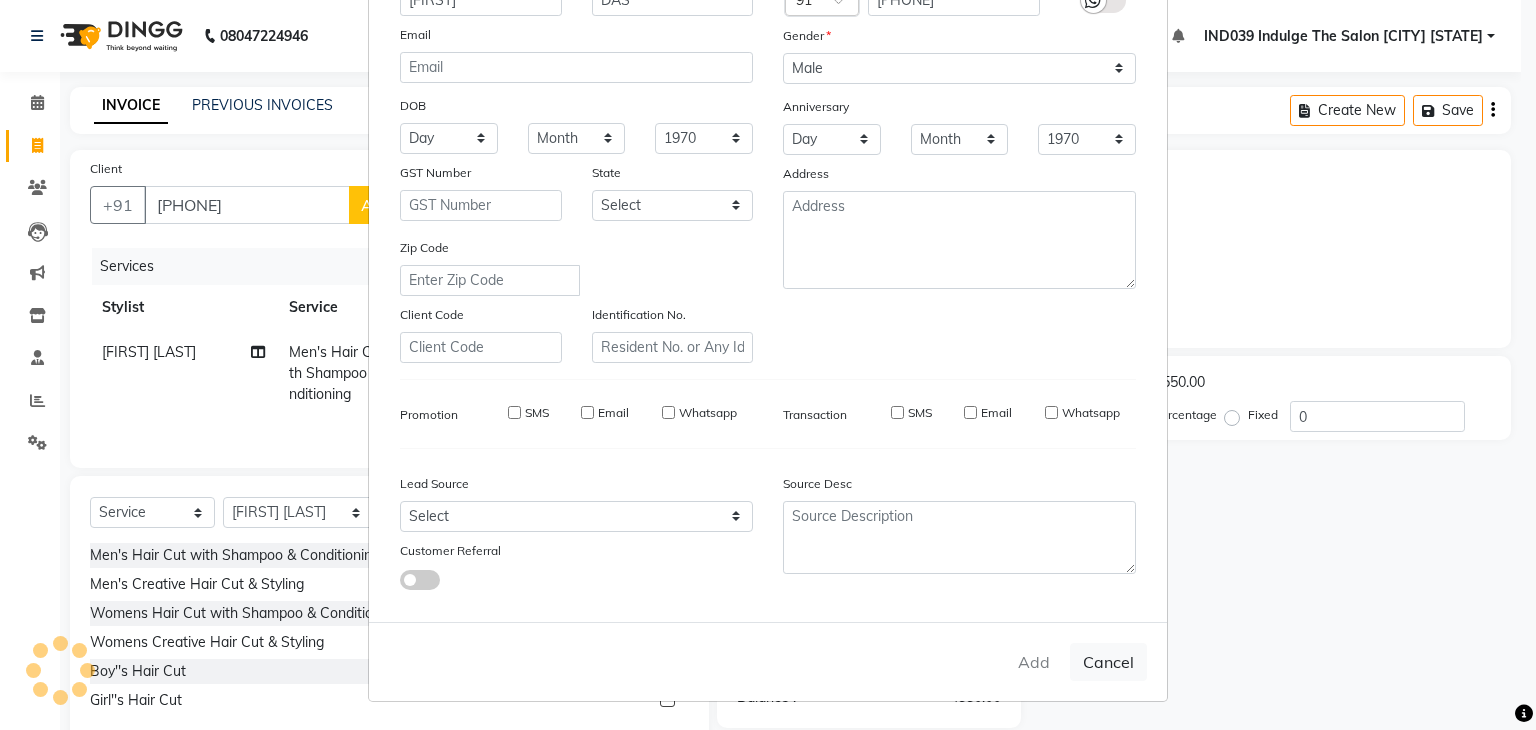 type 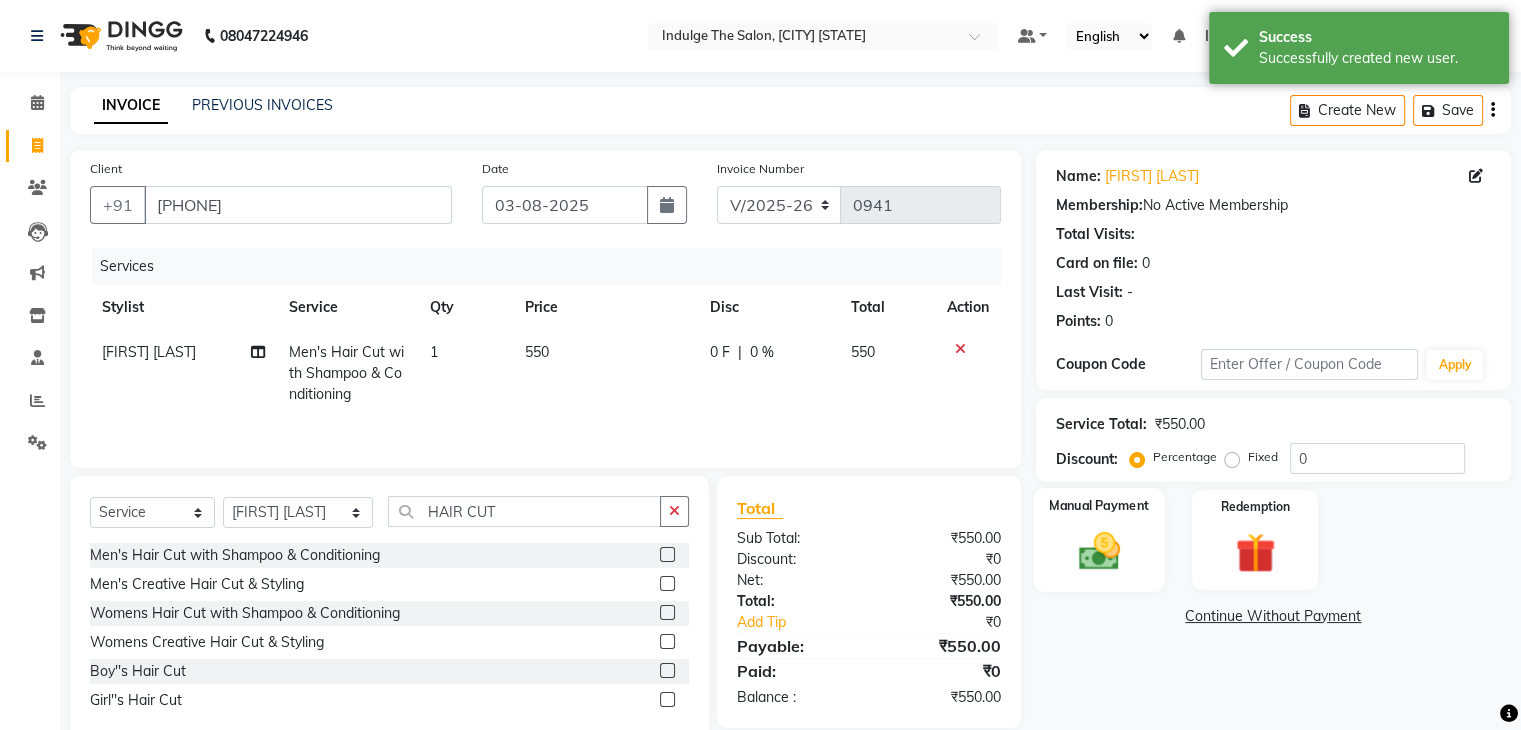 click 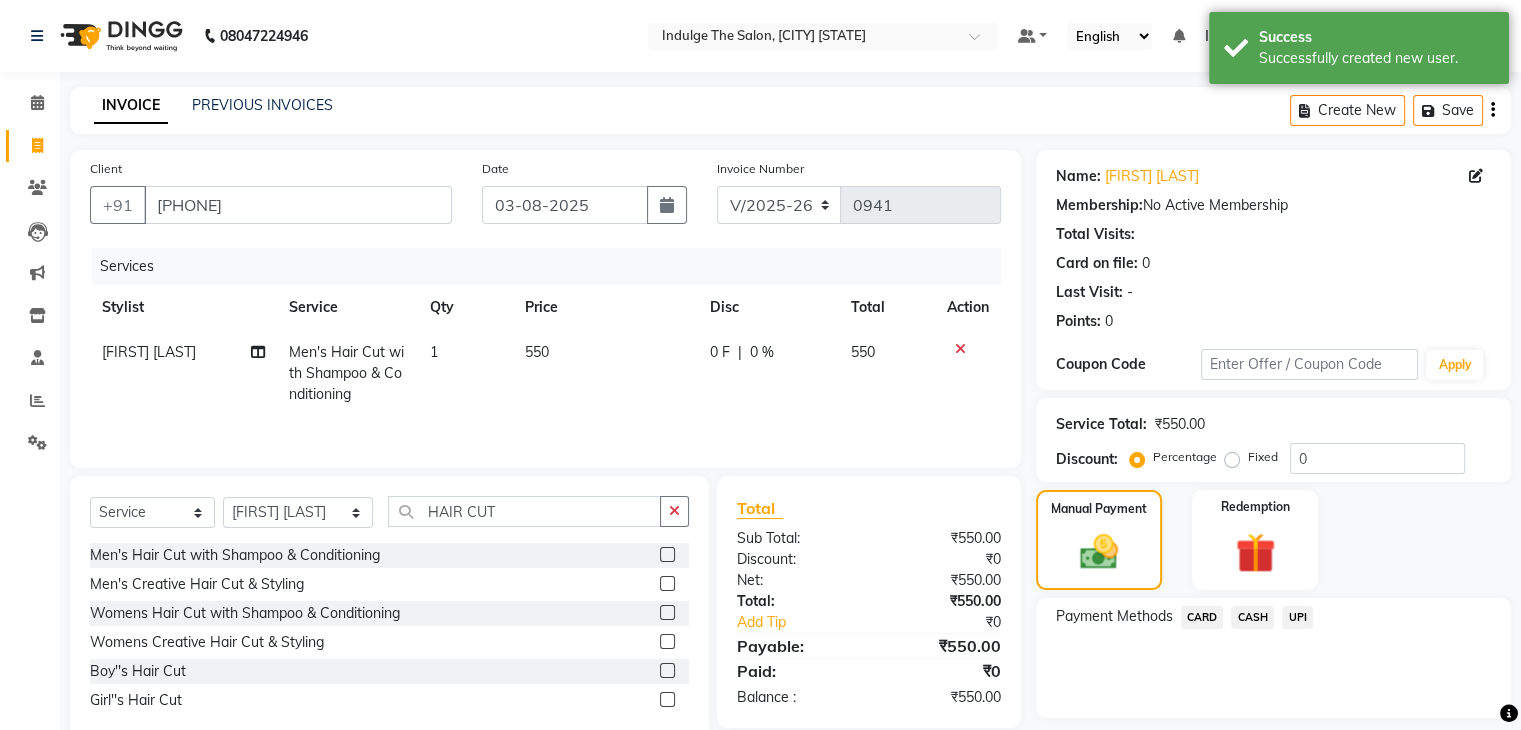 click on "UPI" 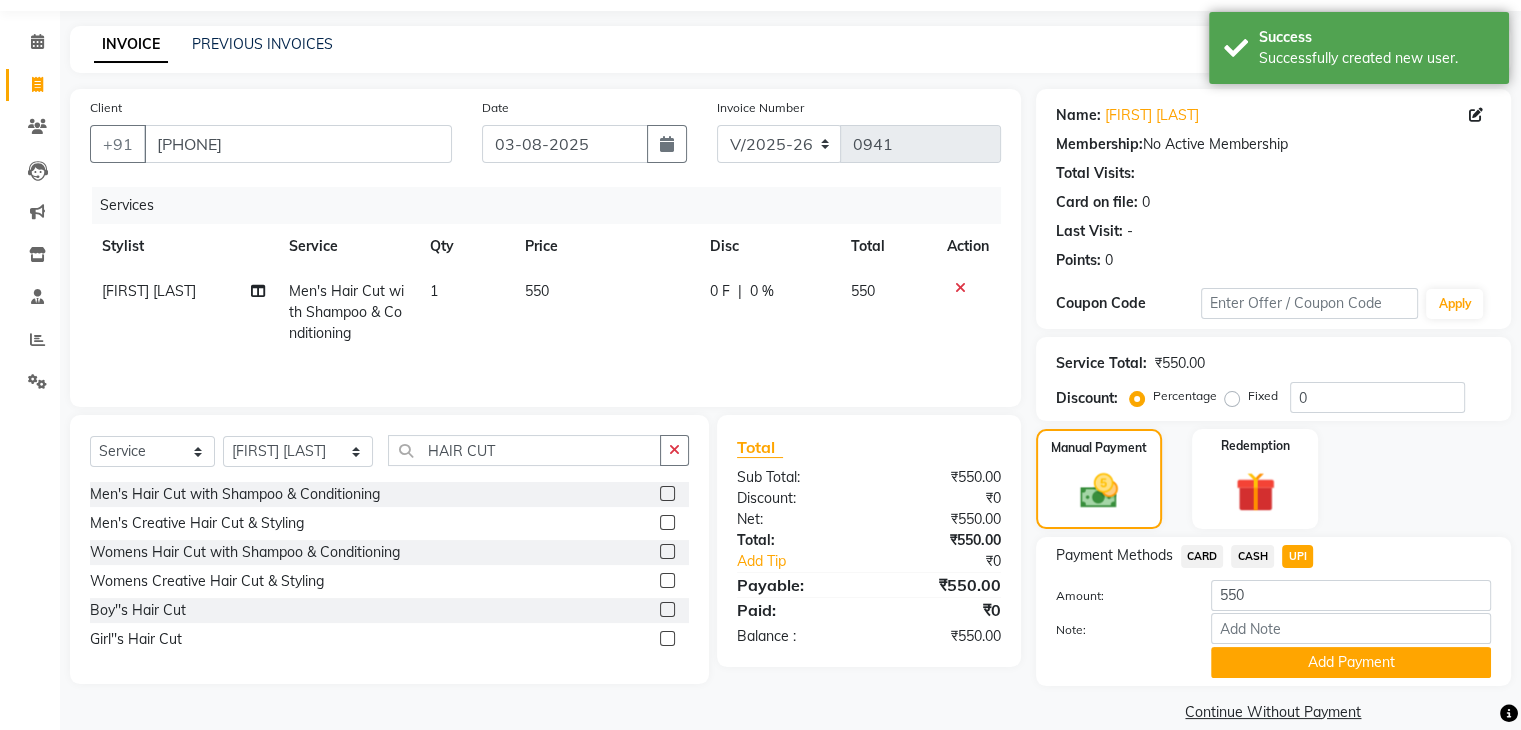 scroll, scrollTop: 89, scrollLeft: 0, axis: vertical 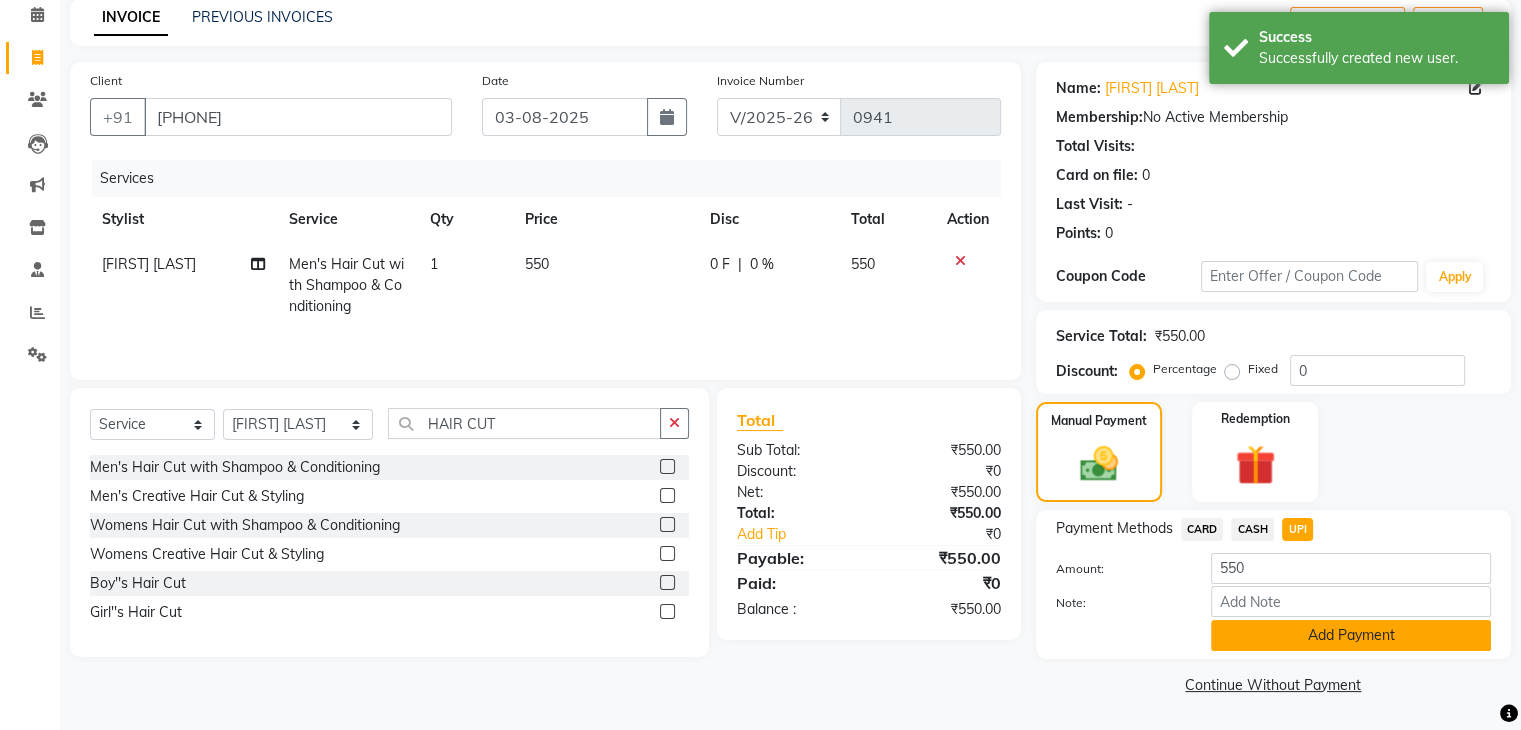 click on "Add Payment" 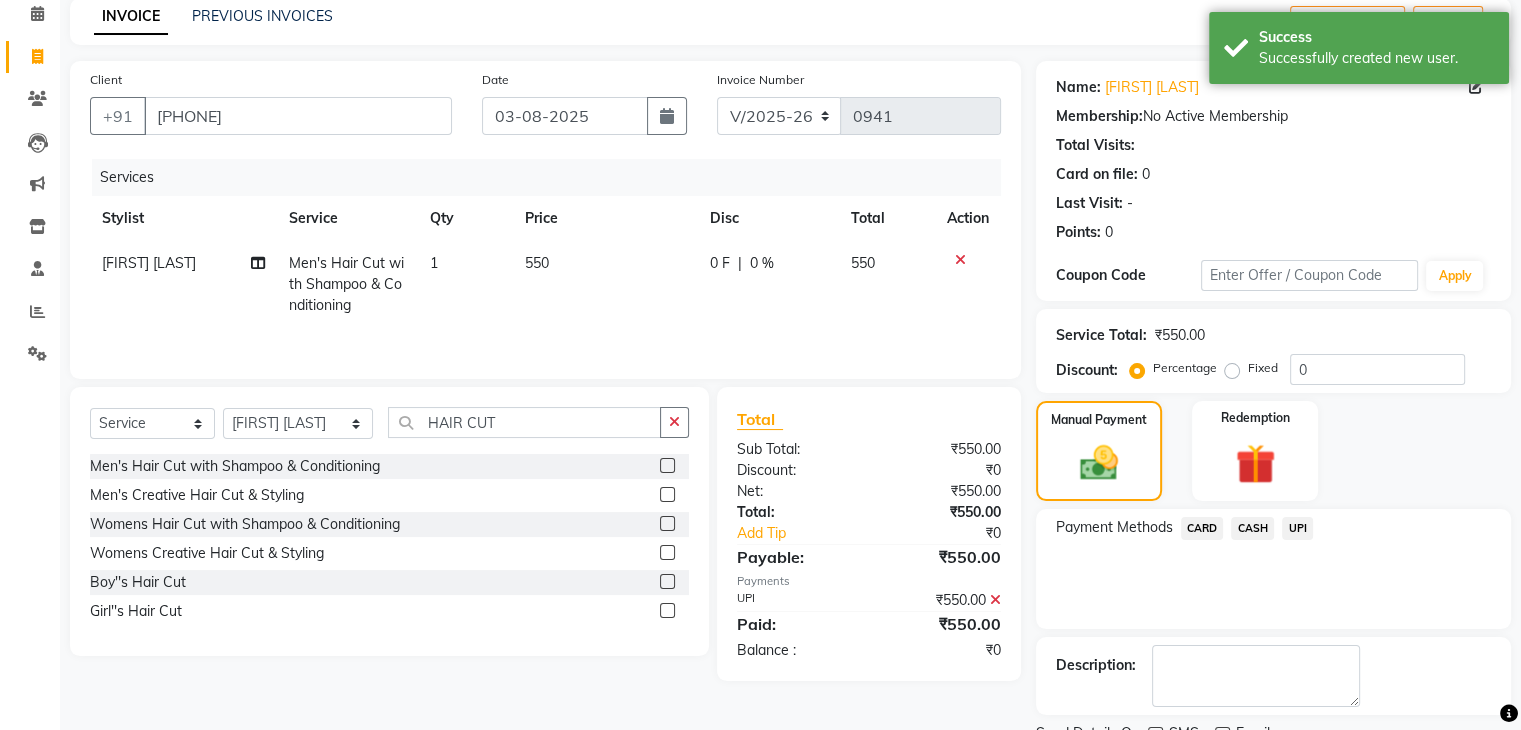 scroll, scrollTop: 171, scrollLeft: 0, axis: vertical 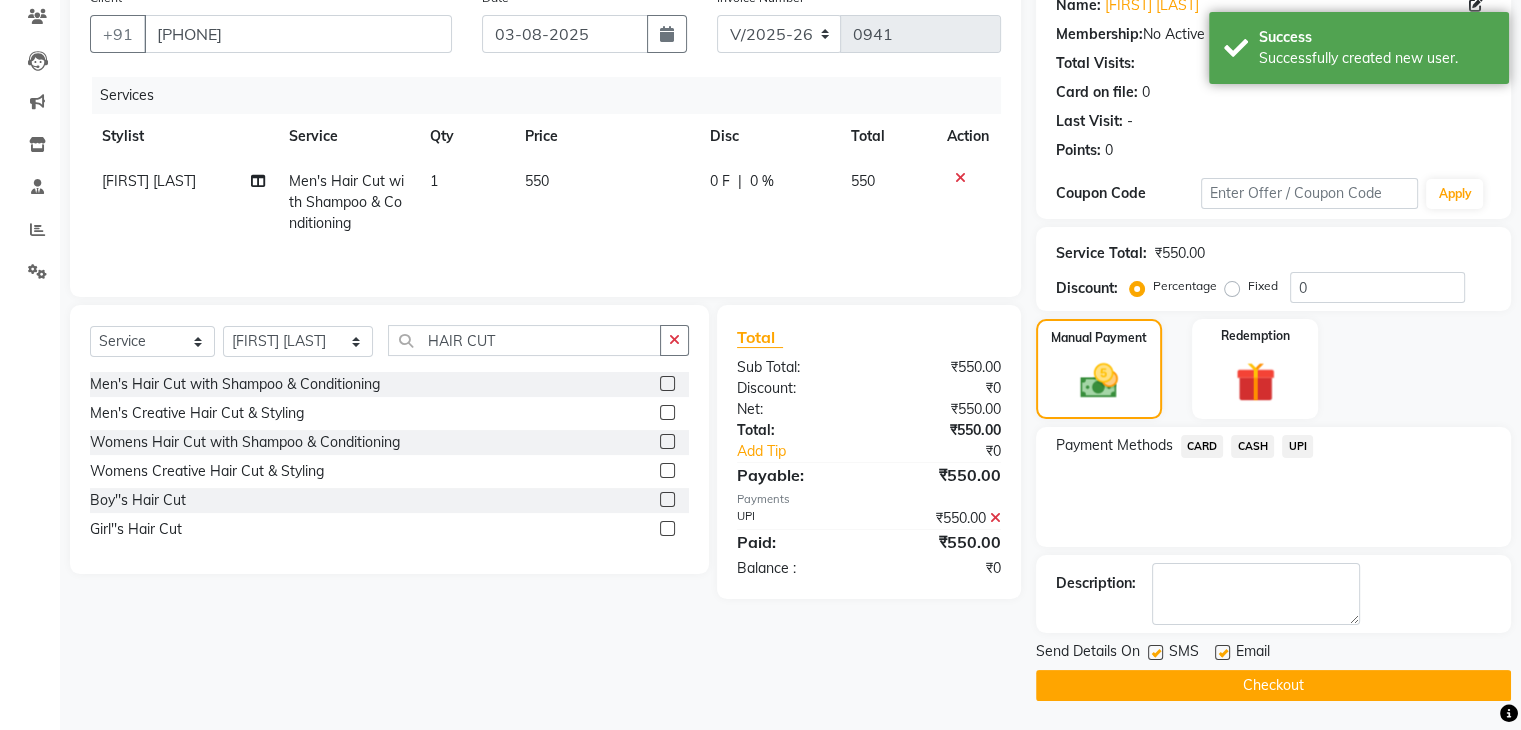 click on "Checkout" 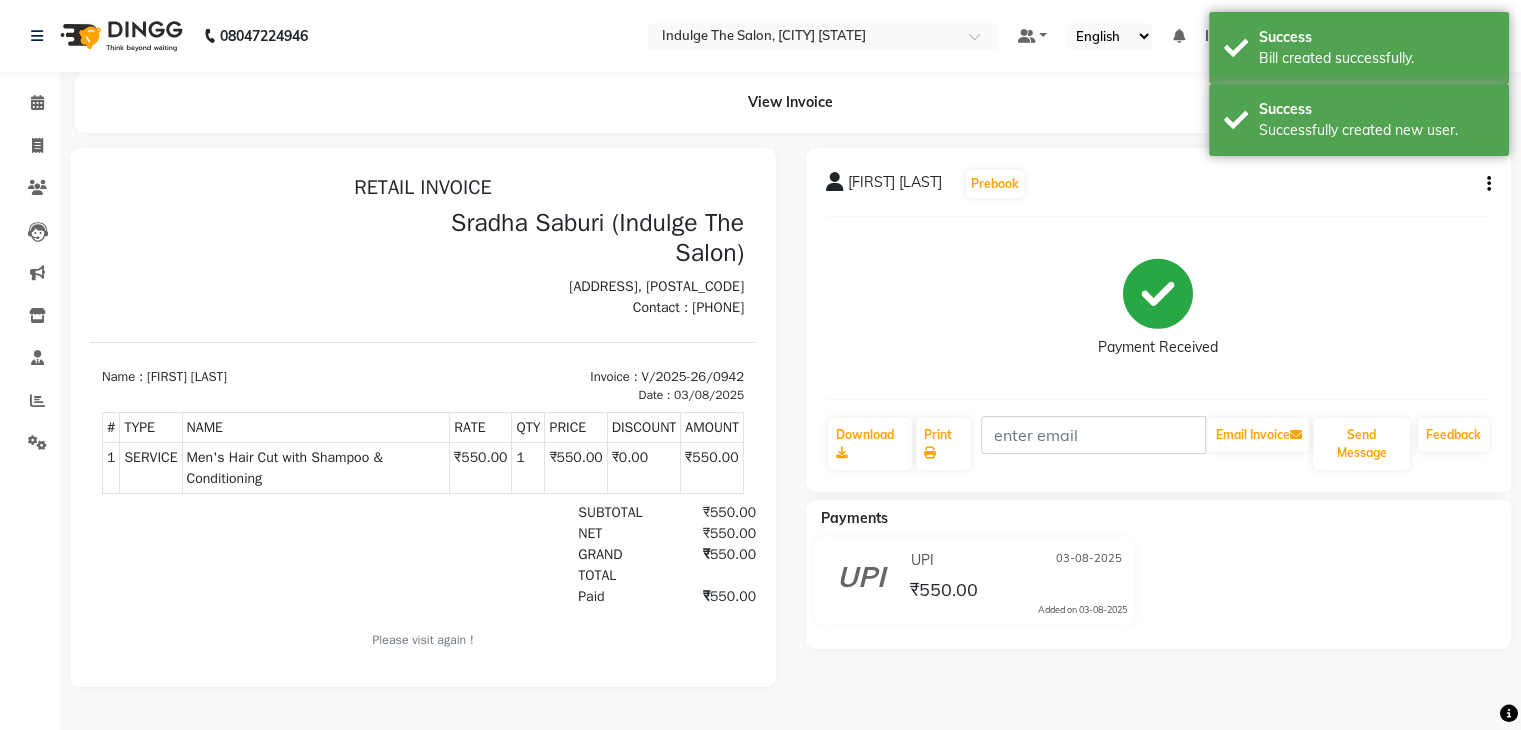 scroll, scrollTop: 0, scrollLeft: 0, axis: both 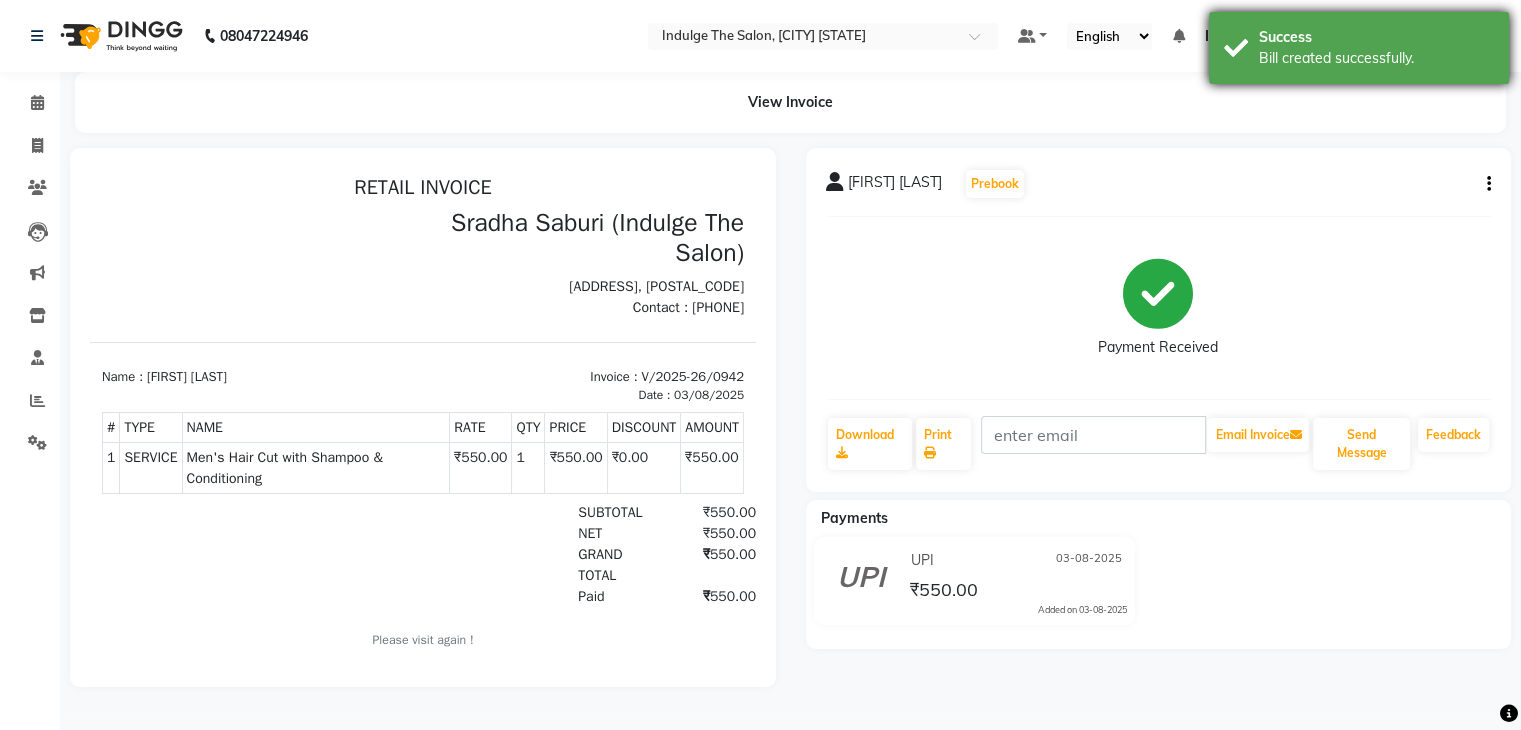 click on "Success" at bounding box center [1376, 37] 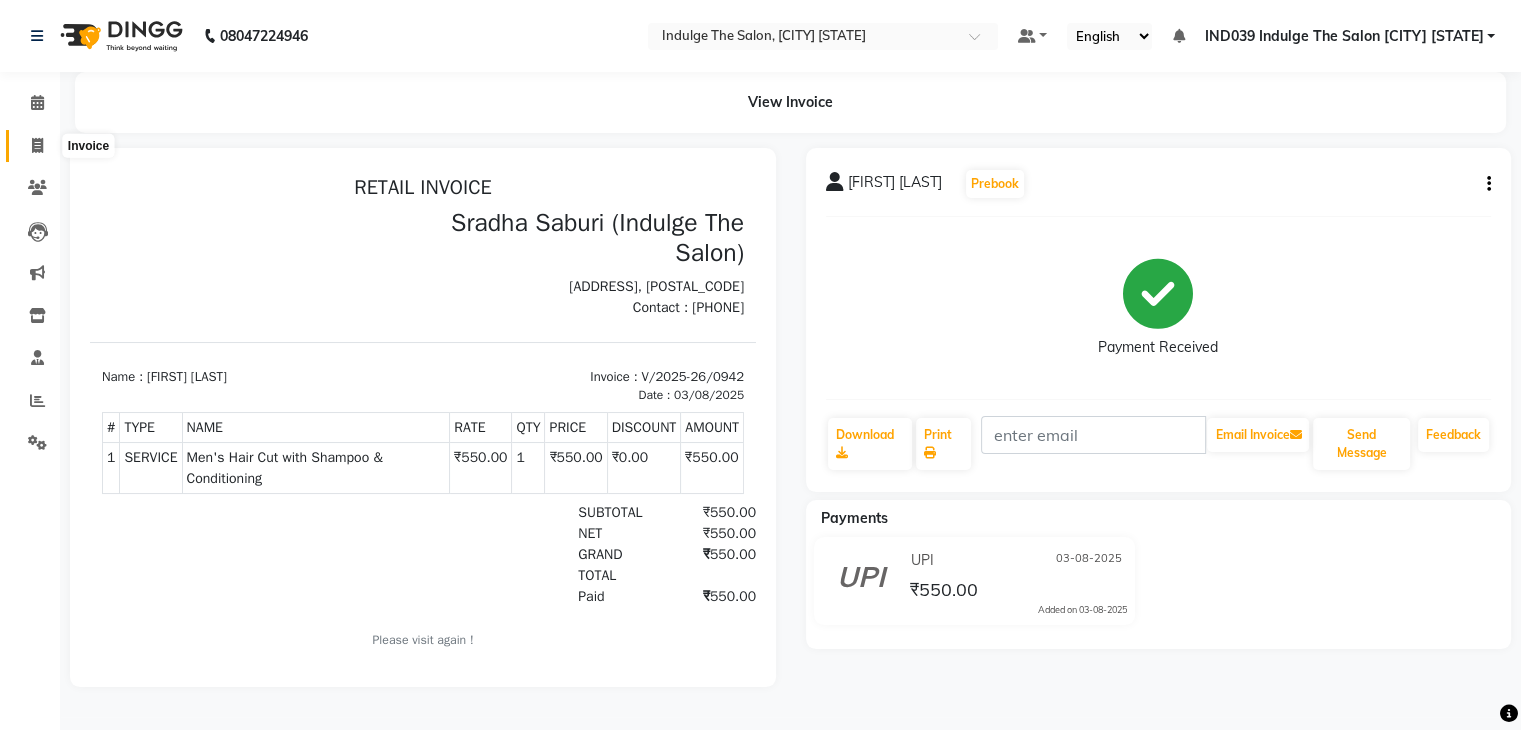 click 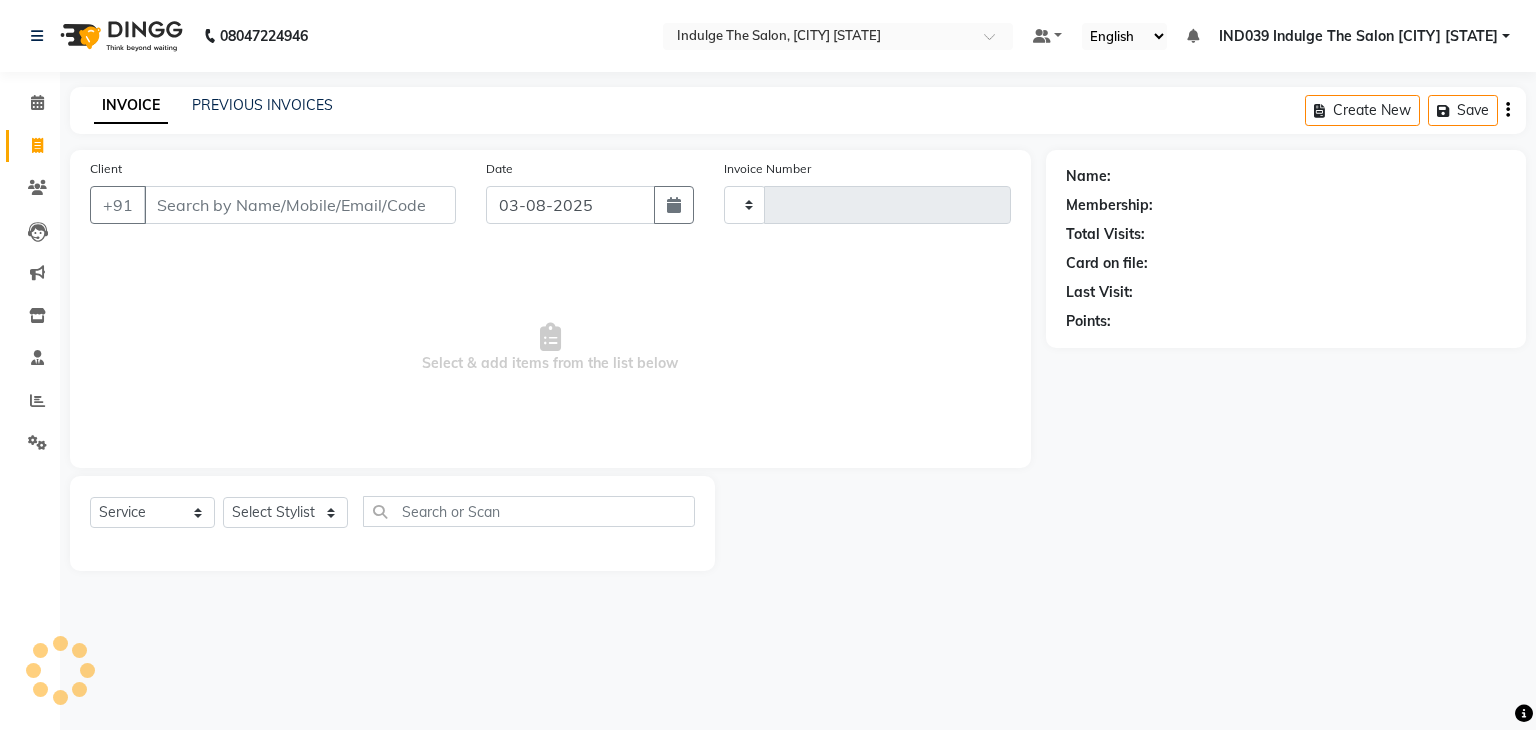 type on "0943" 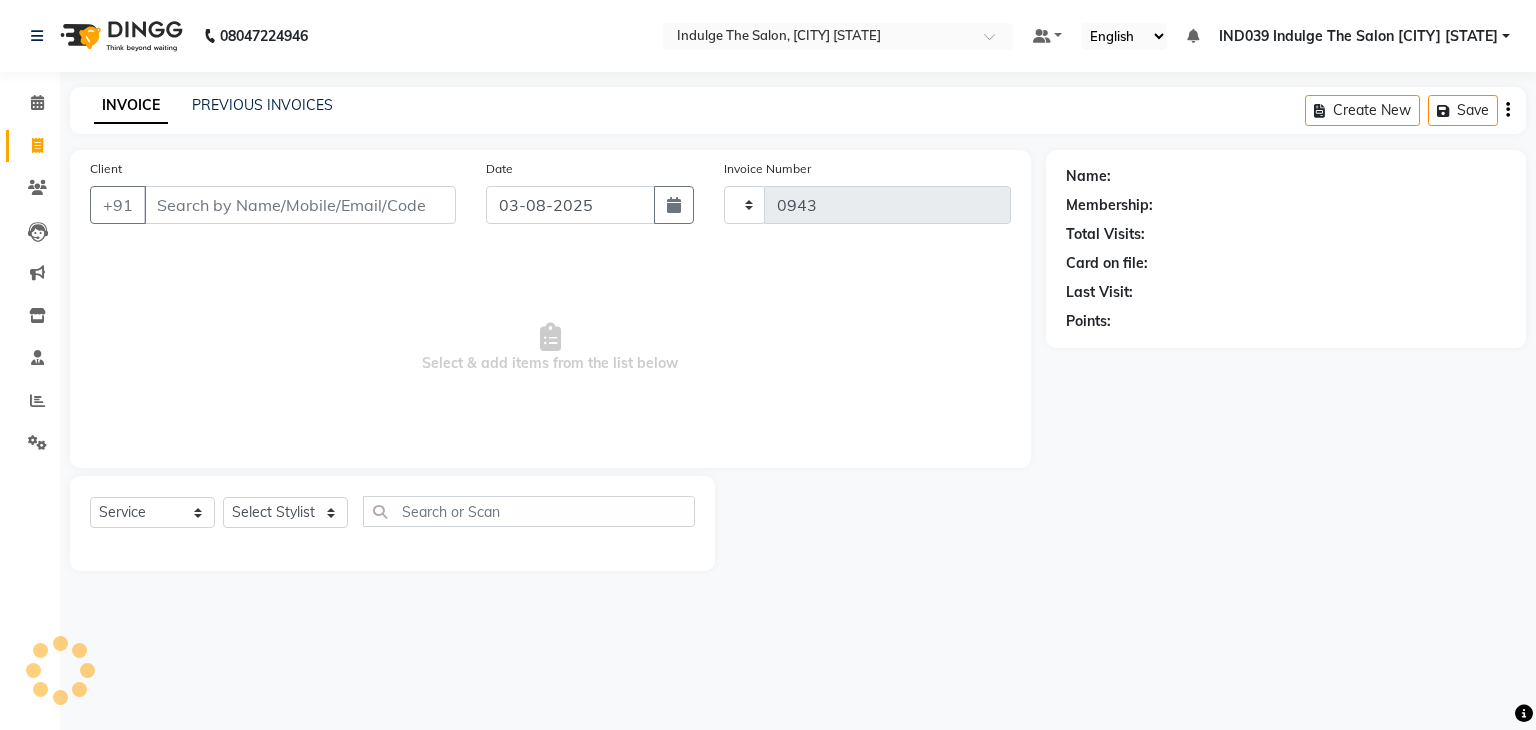 select on "7297" 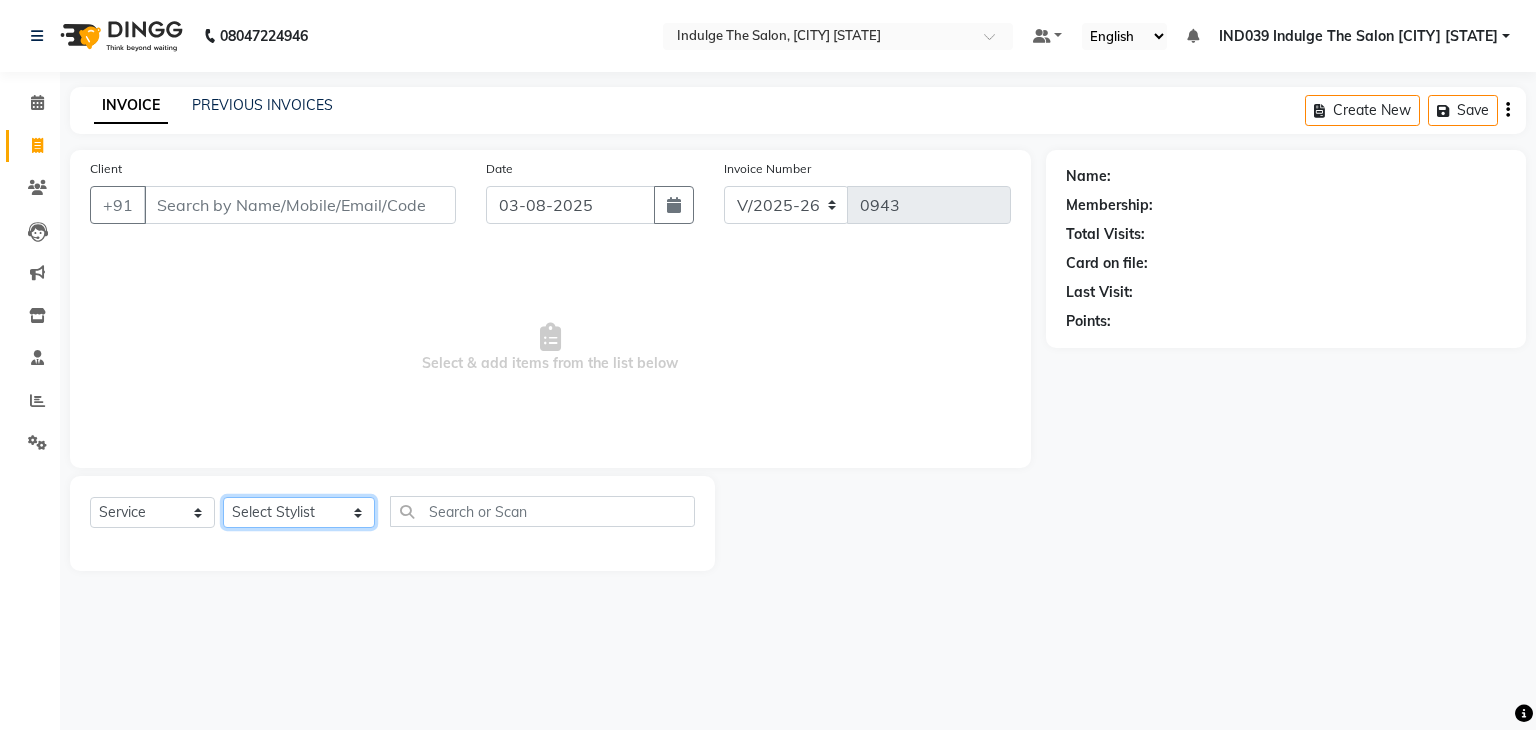 click on "Select Stylist Ajay Sethy( Therapist ) GOURAHARI BARIK IND039 Indulge The Salon CDA Mohd Shahrukh Mohit Patial Pravat Kumar Das Sudipa Daptari SUMAN DAS  SUNNY ASHVANI" 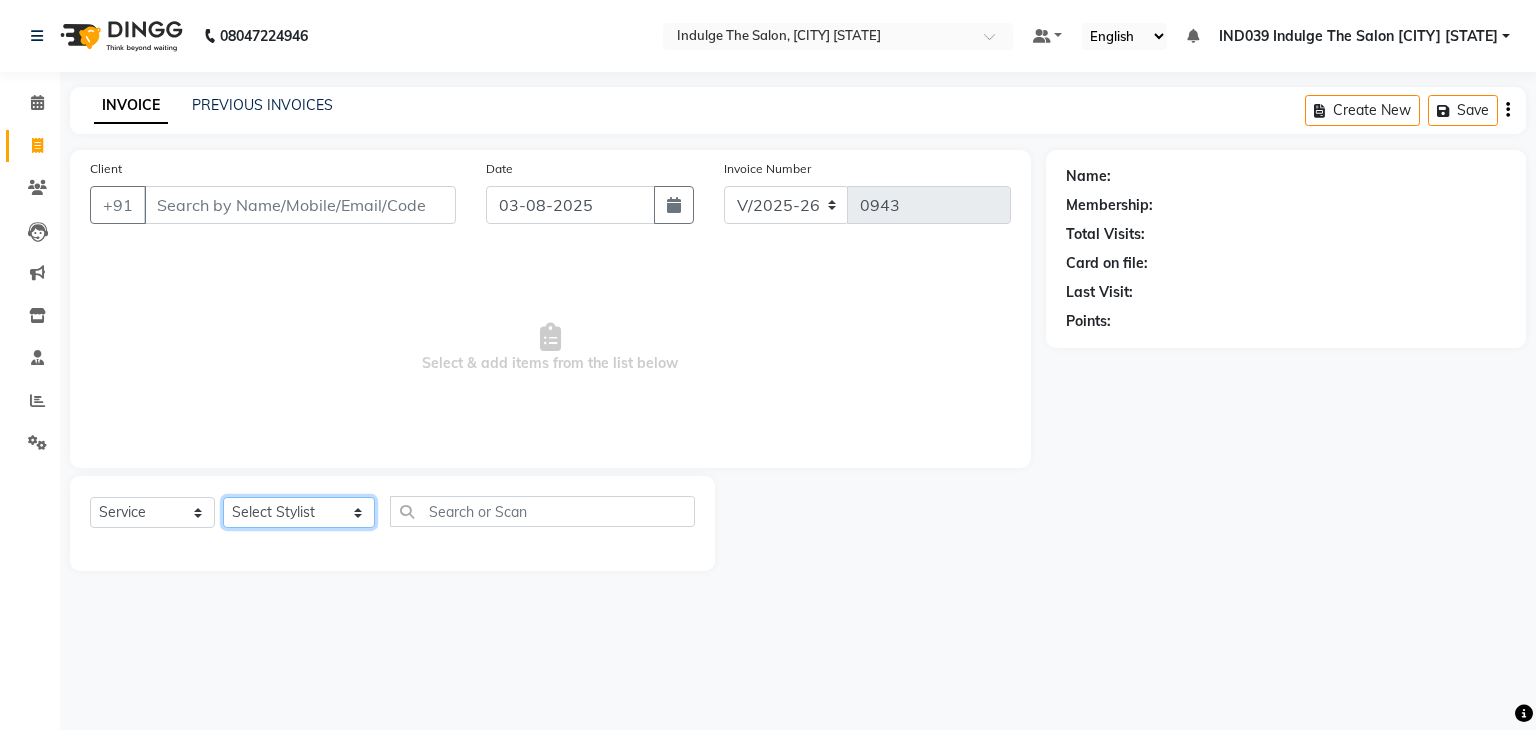 select on "78136" 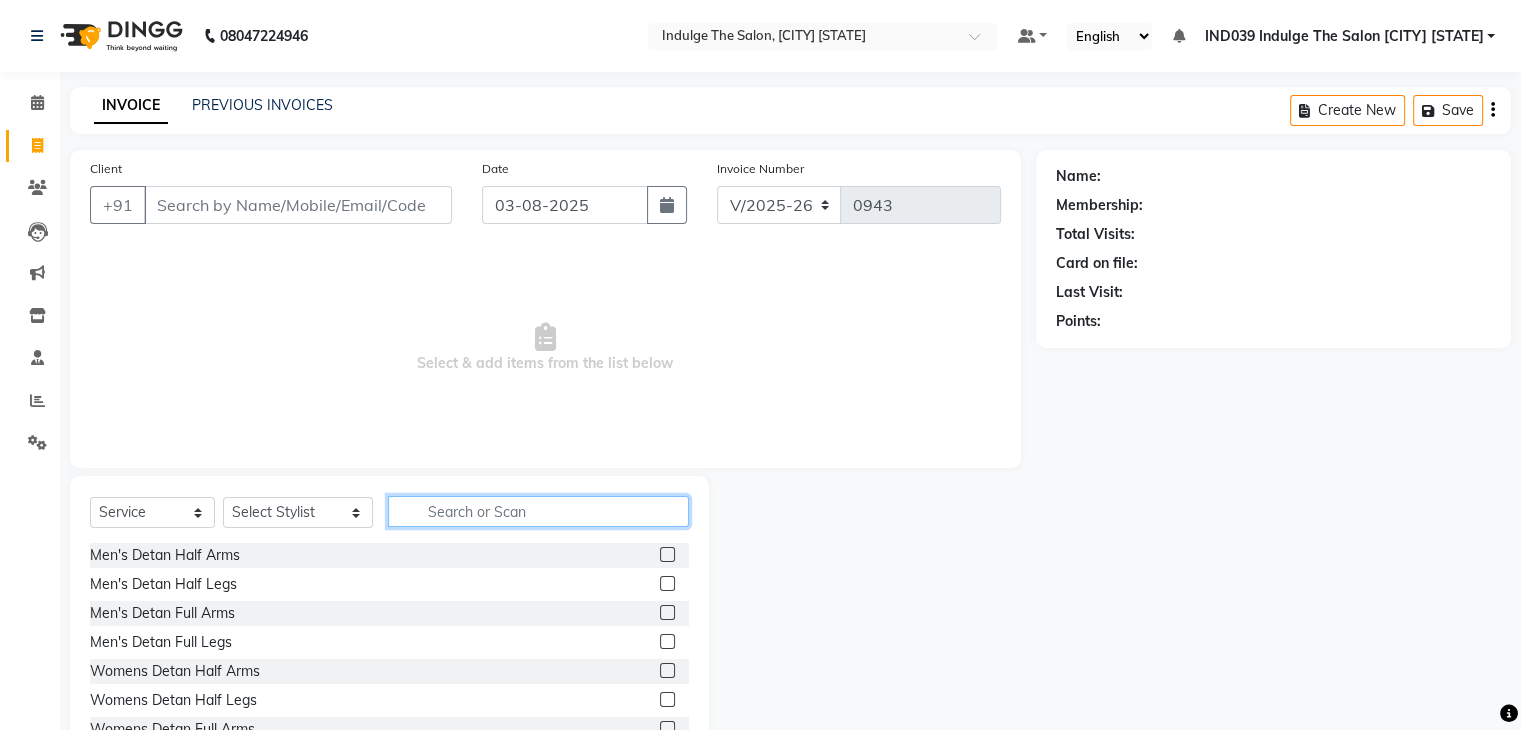 click 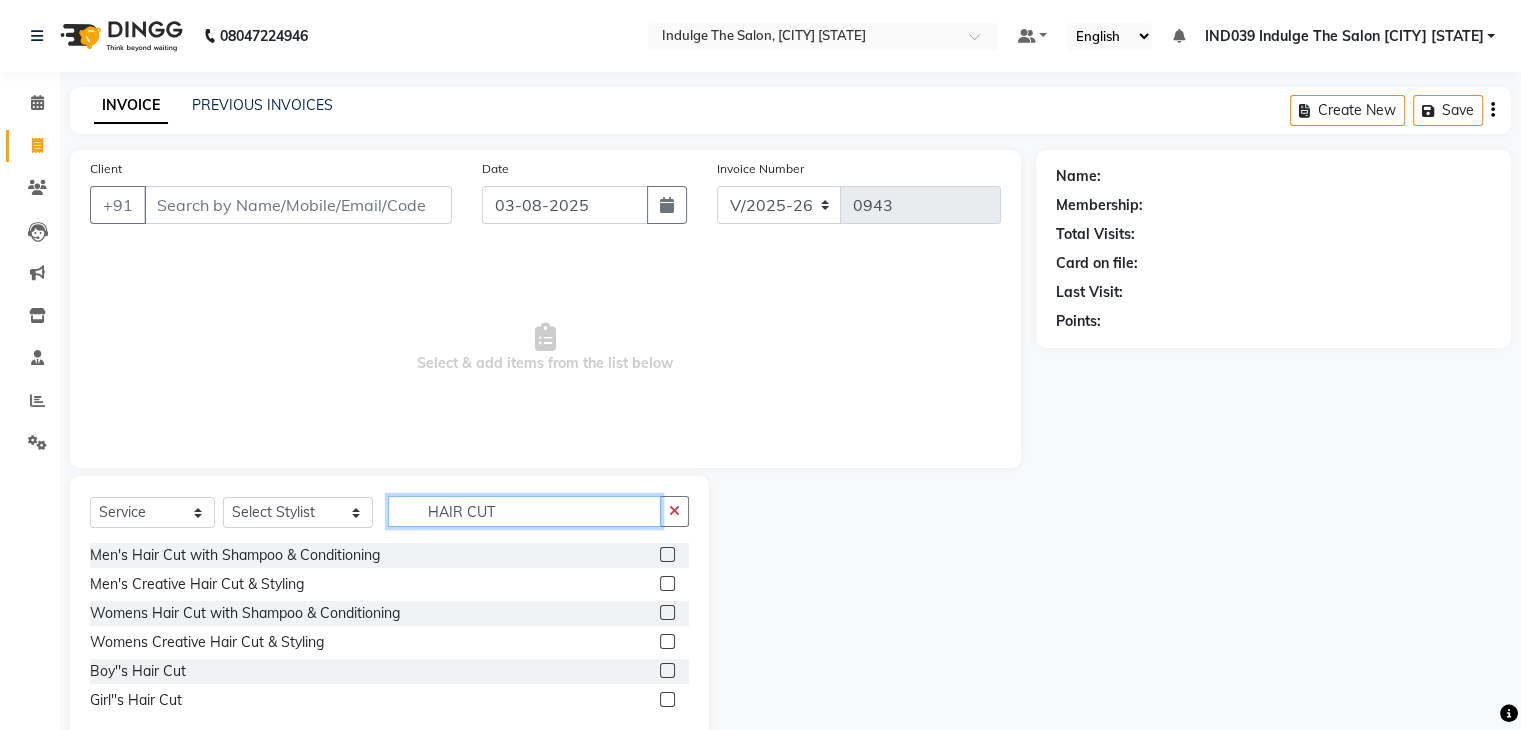 type on "HAIR CUT" 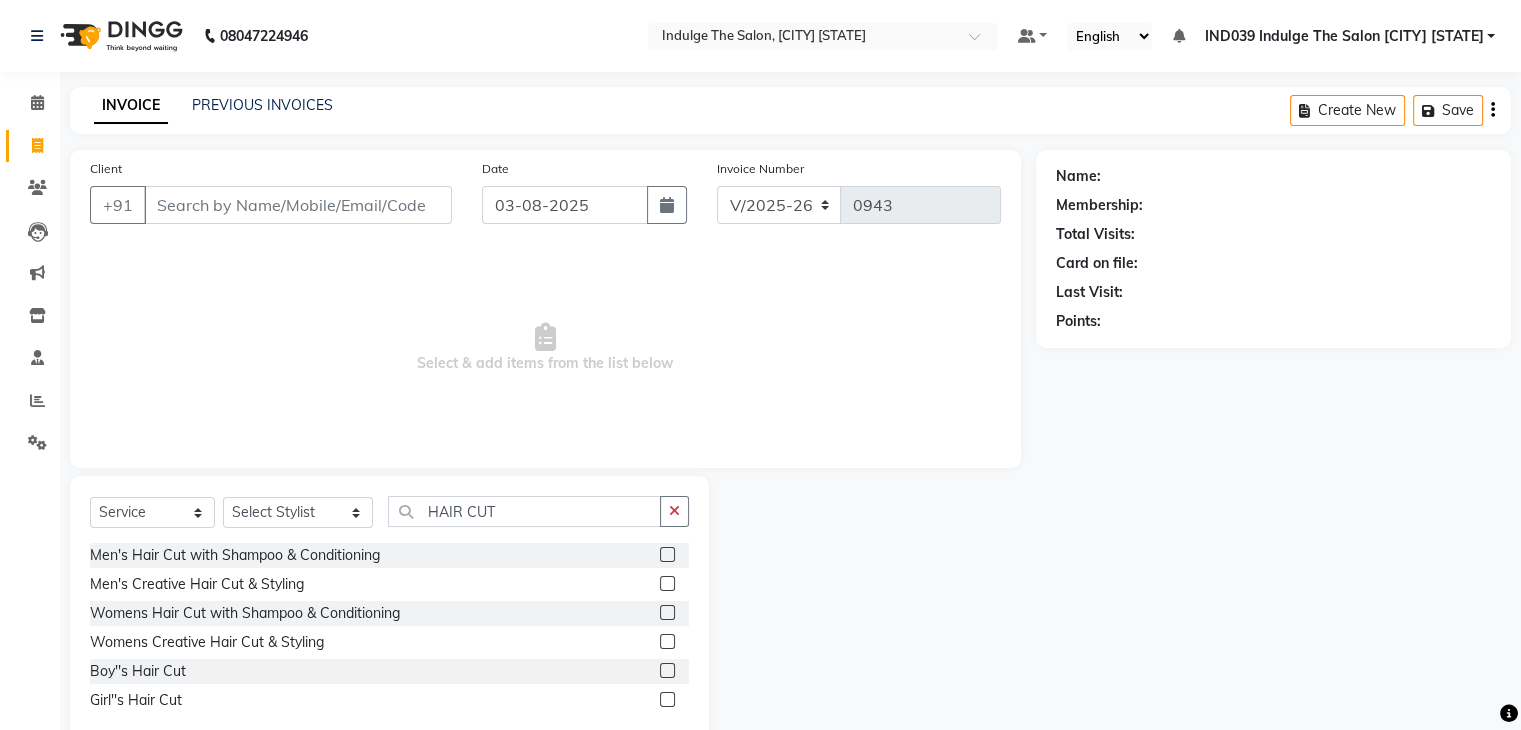 click 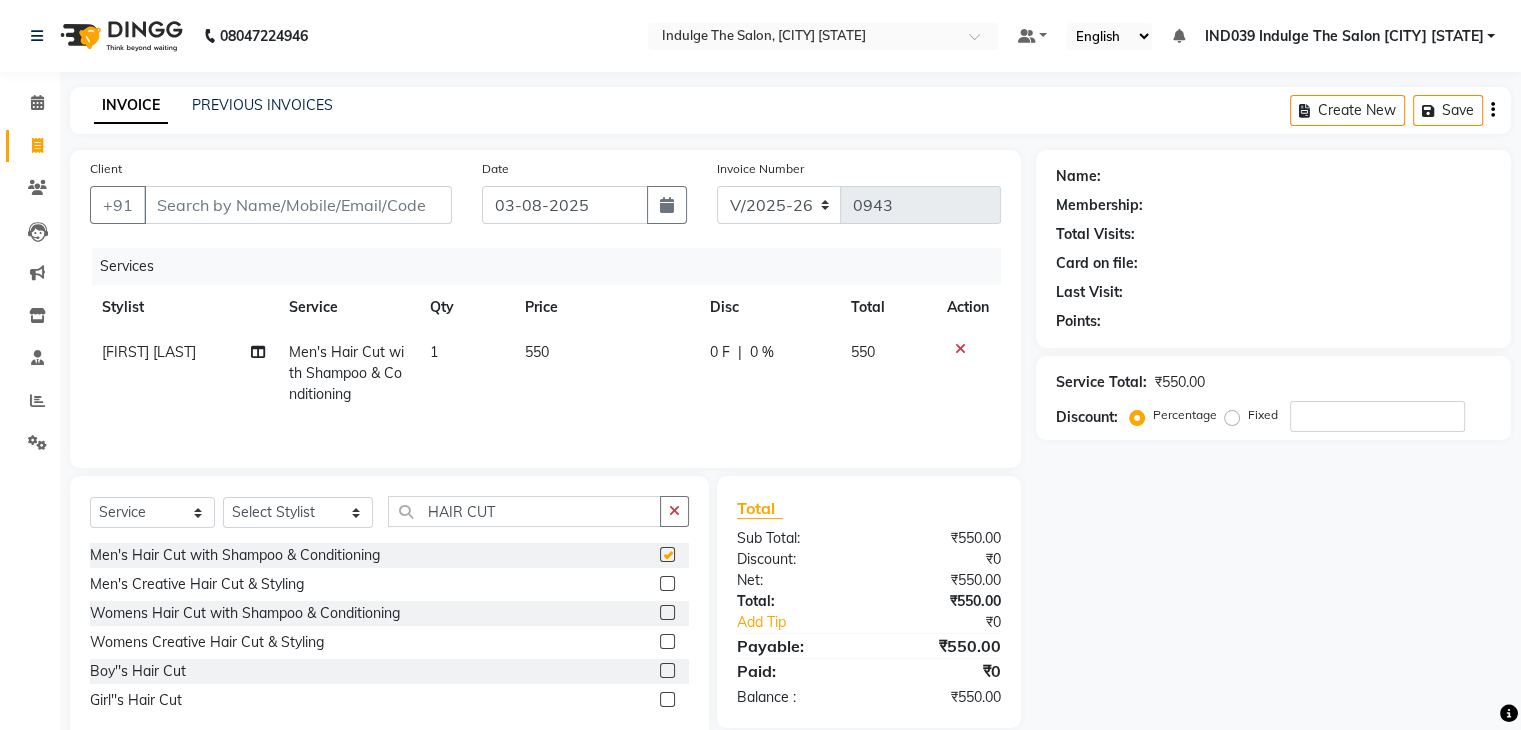checkbox on "false" 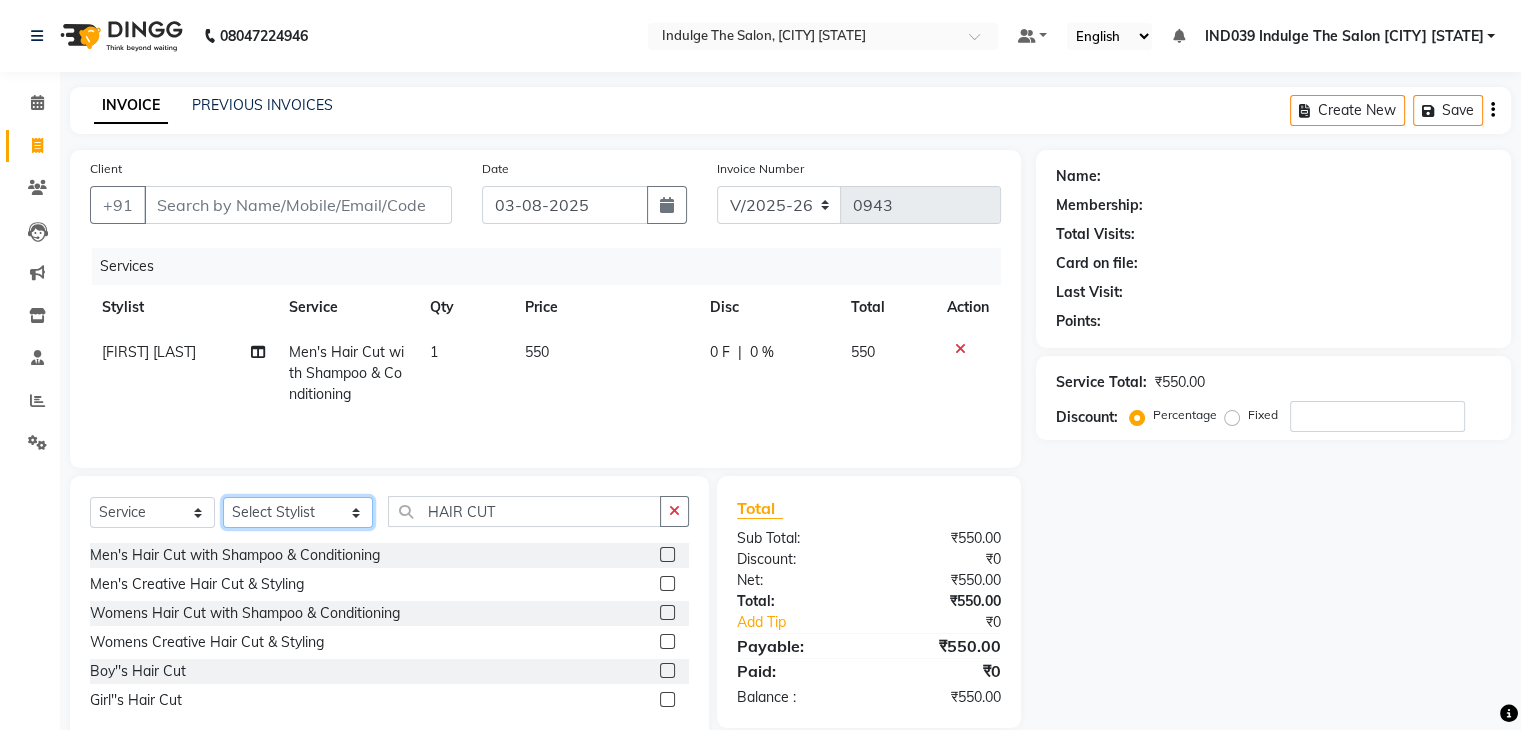 click on "Select Stylist Ajay Sethy( Therapist ) GOURAHARI BARIK IND039 Indulge The Salon CDA Mohd Shahrukh Mohit Patial Pravat Kumar Das Sudipa Daptari SUMAN DAS  SUNNY ASHVANI" 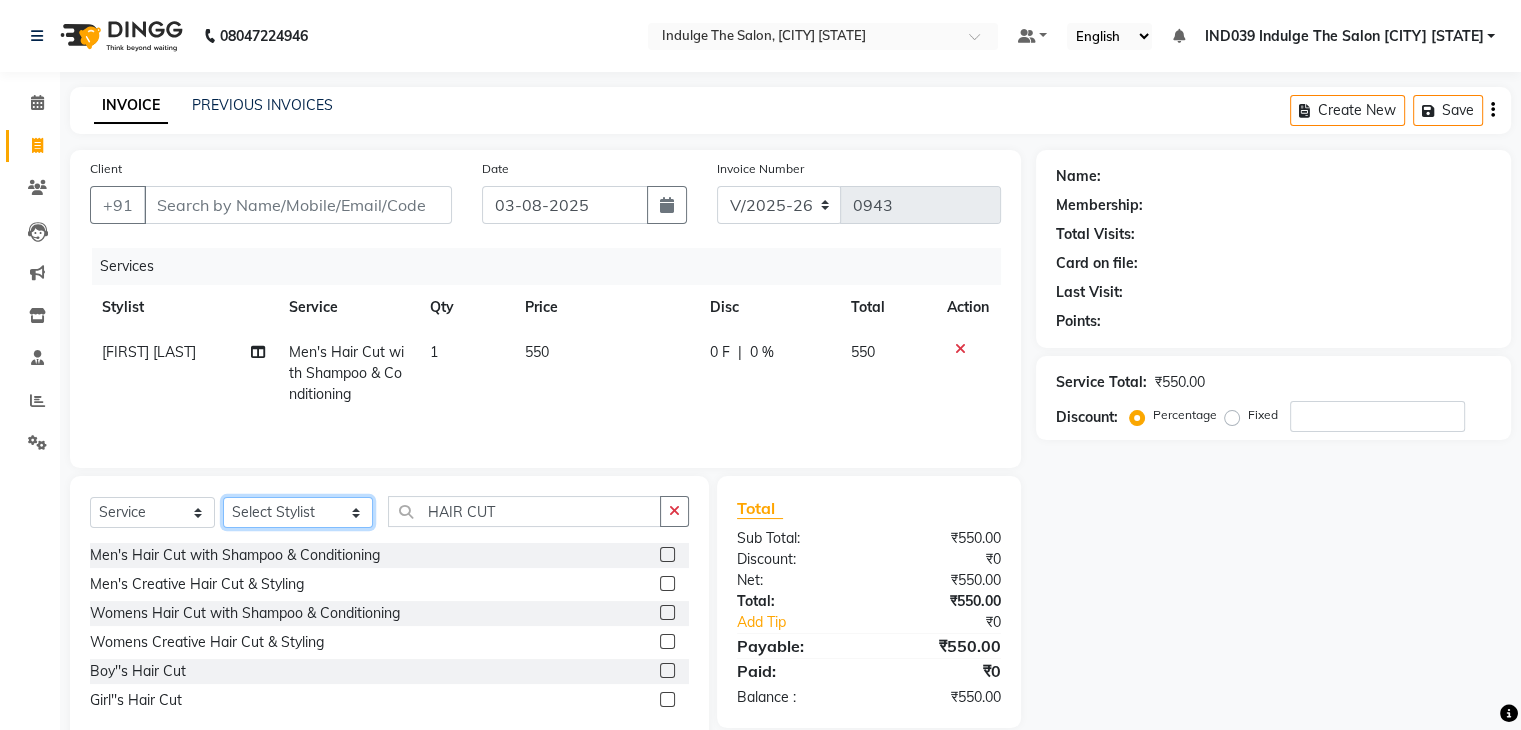 select on "67880" 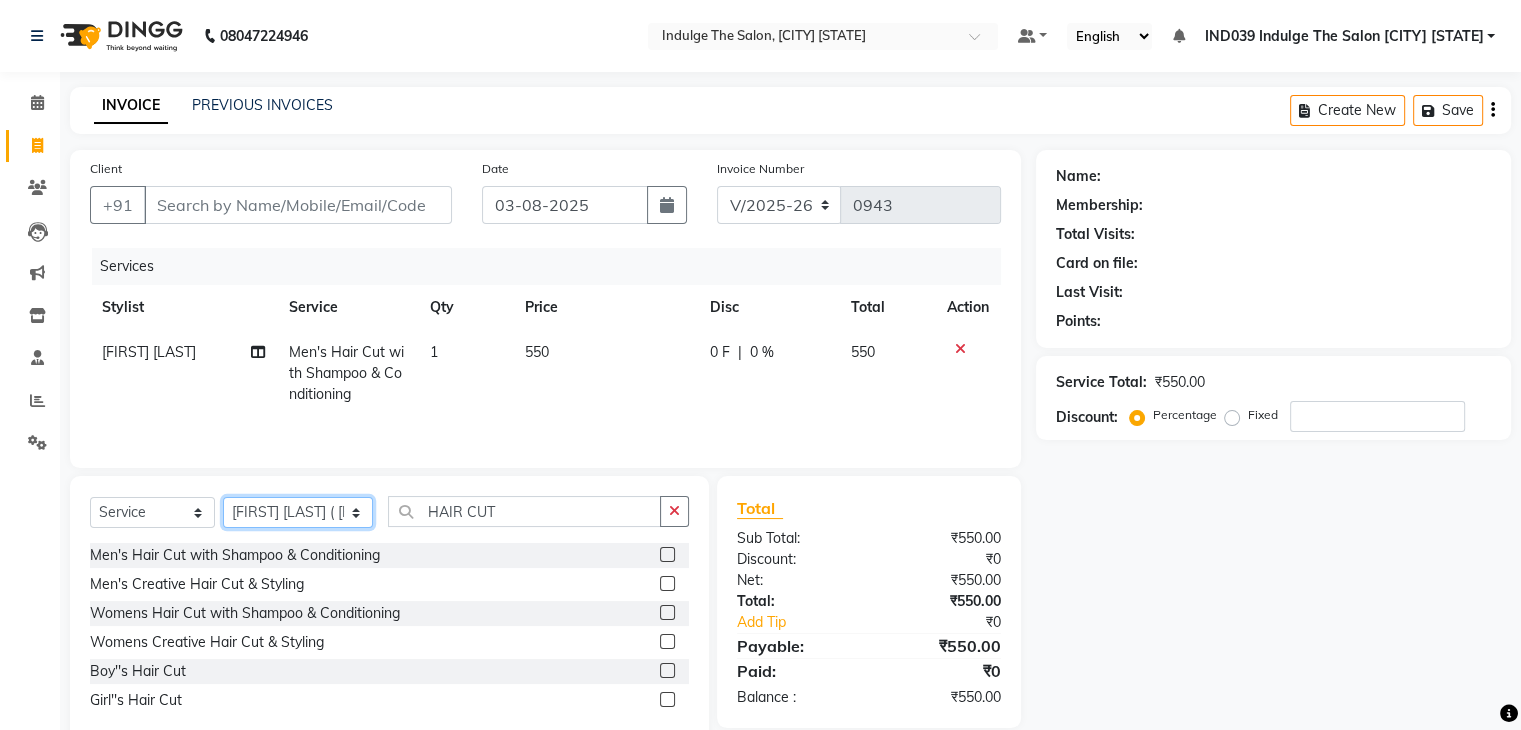 click on "Select Stylist Ajay Sethy( Therapist ) GOURAHARI BARIK IND039 Indulge The Salon CDA Mohd Shahrukh Mohit Patial Pravat Kumar Das Sudipa Daptari SUMAN DAS  SUNNY ASHVANI" 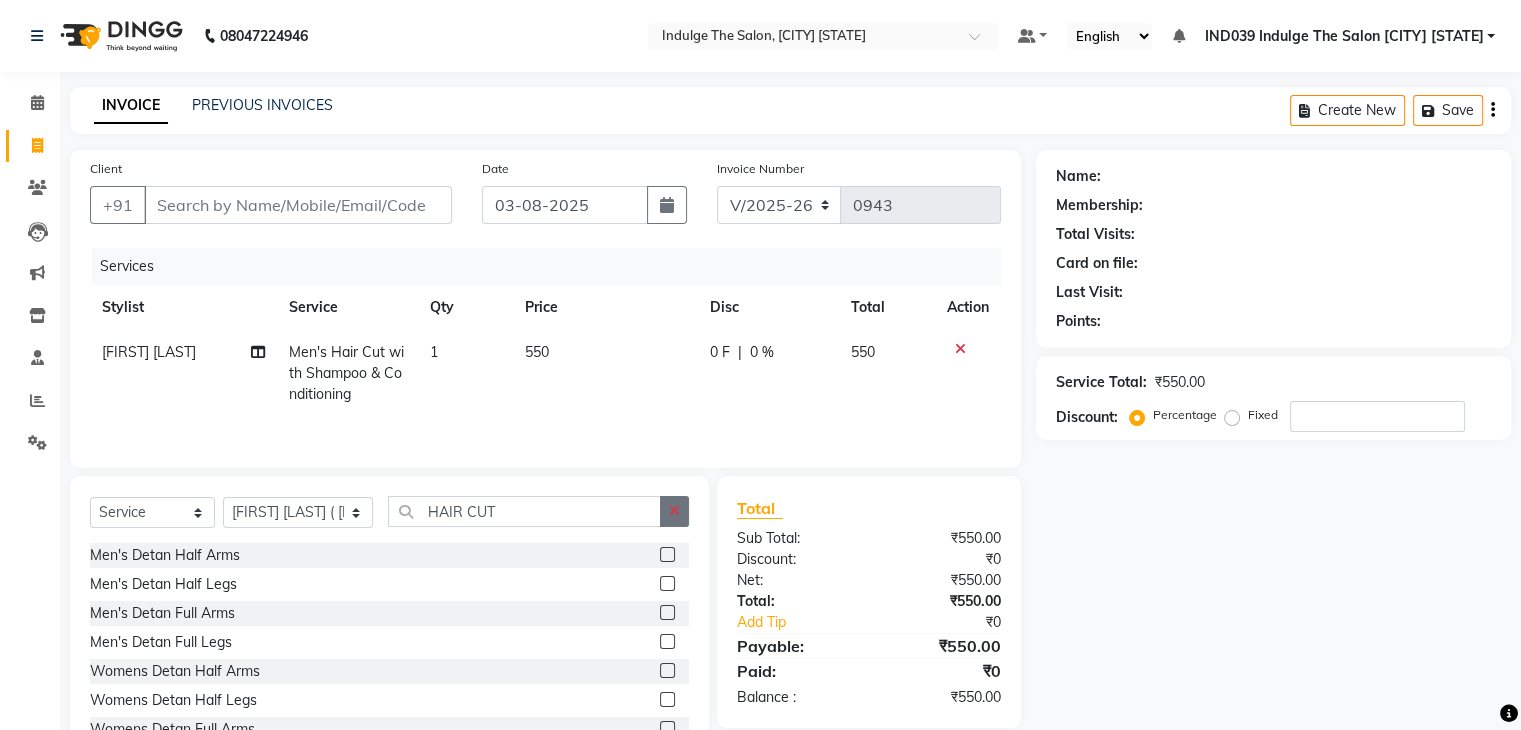 click 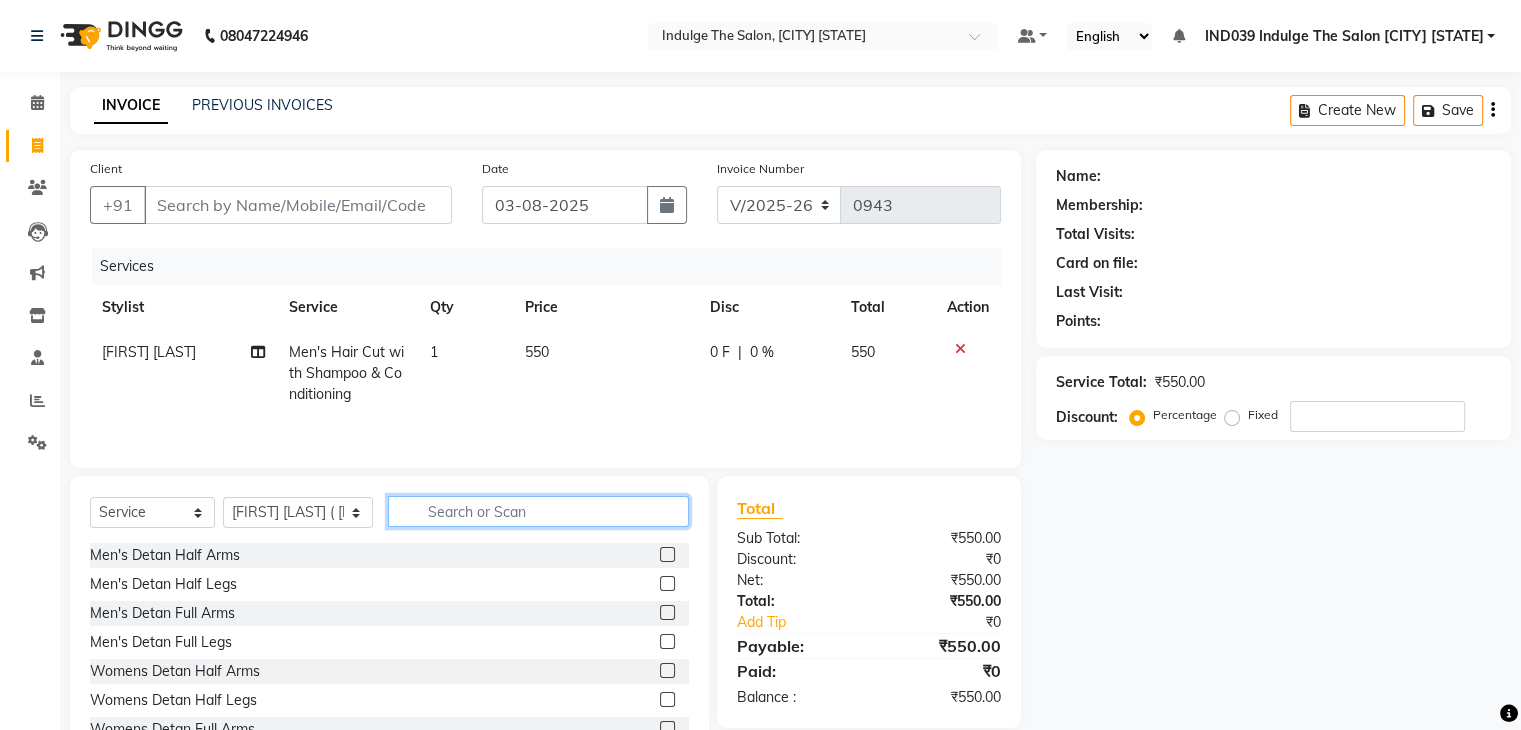 click 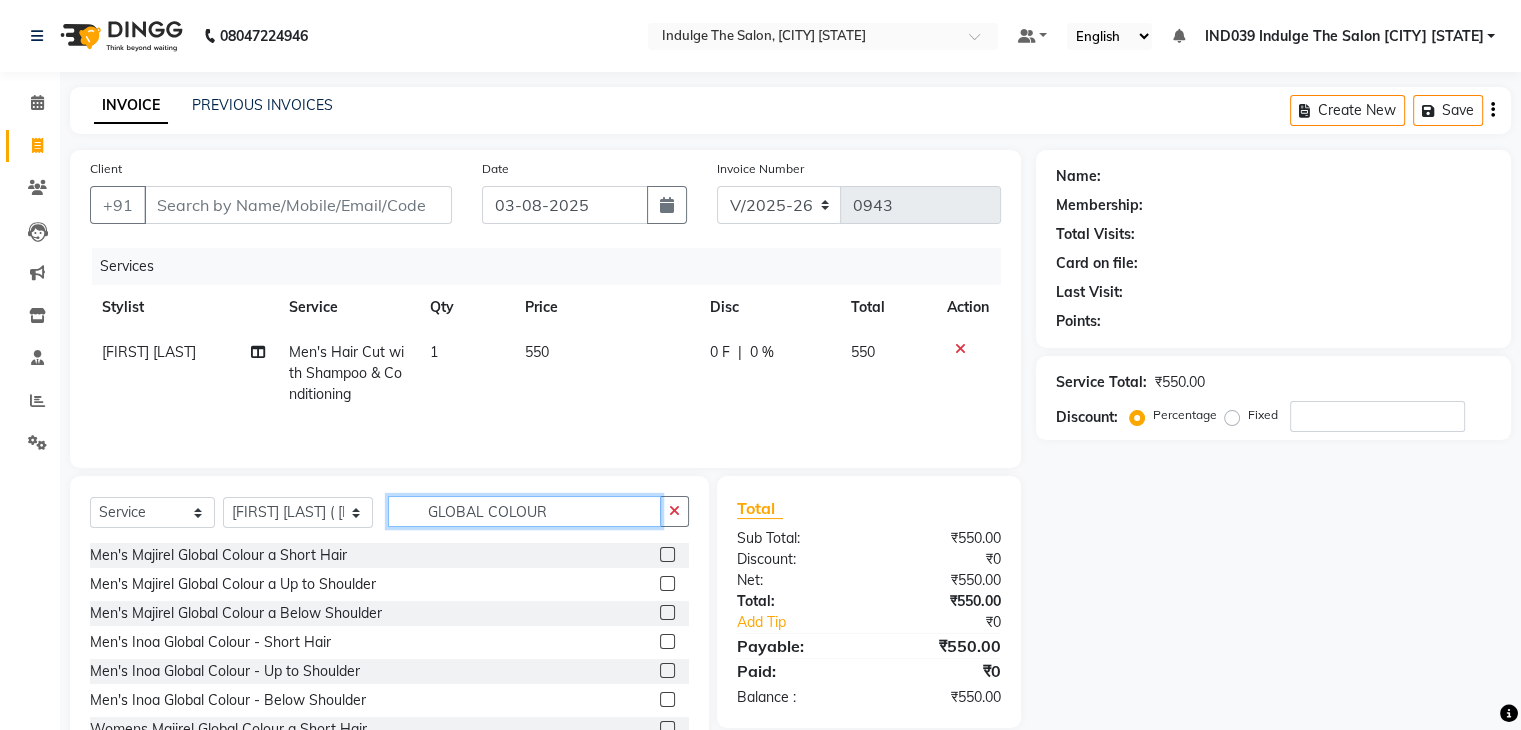 type on "GLOBAL COLOUR" 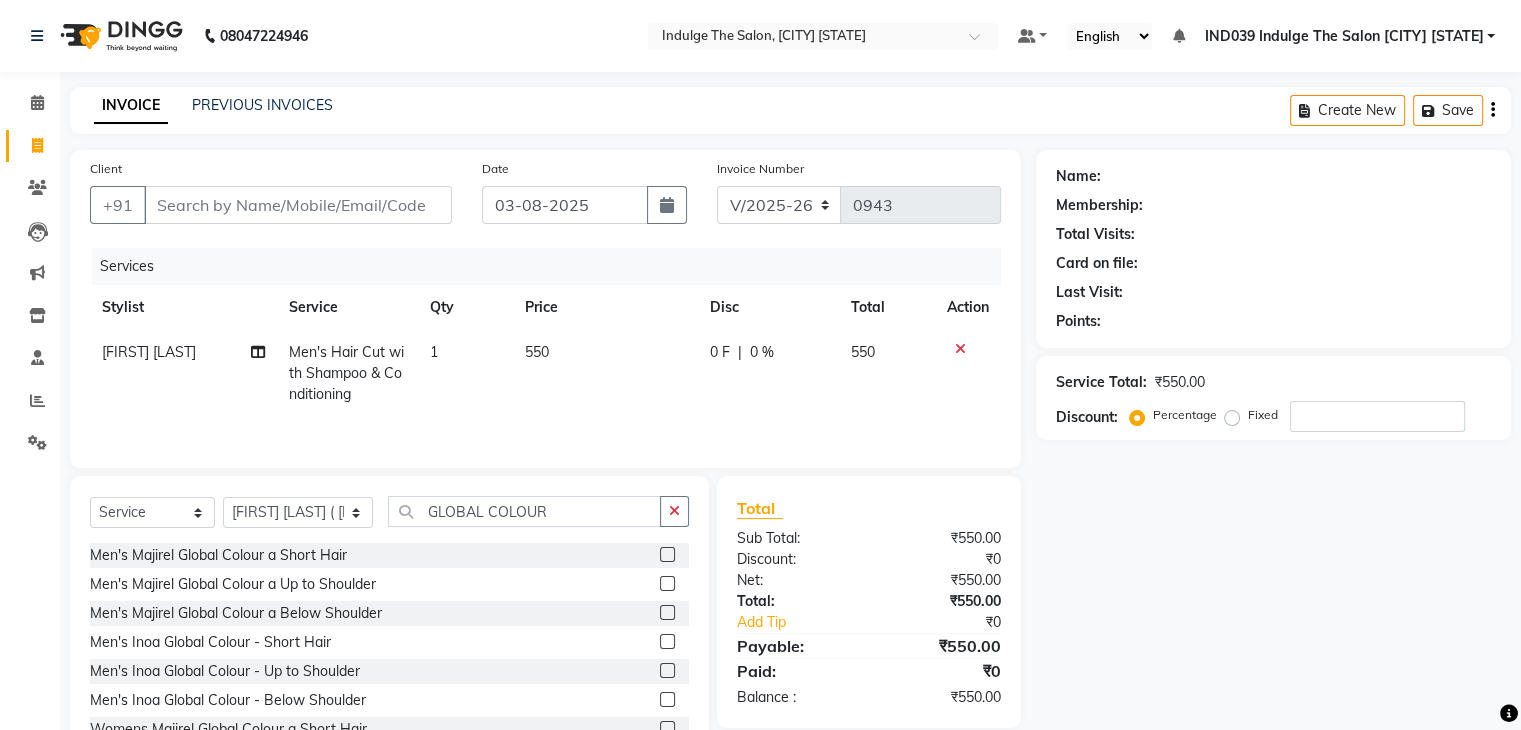 click 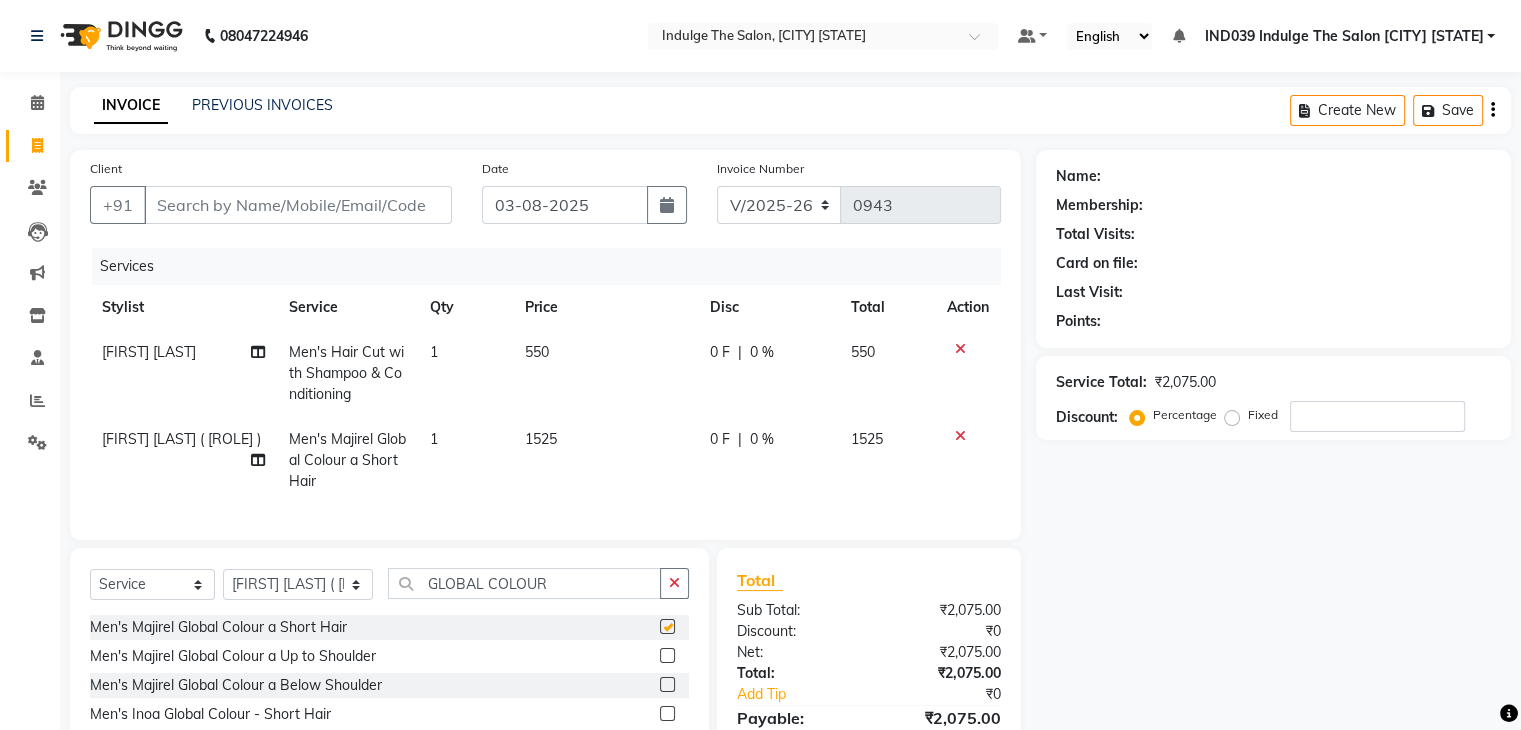 checkbox on "false" 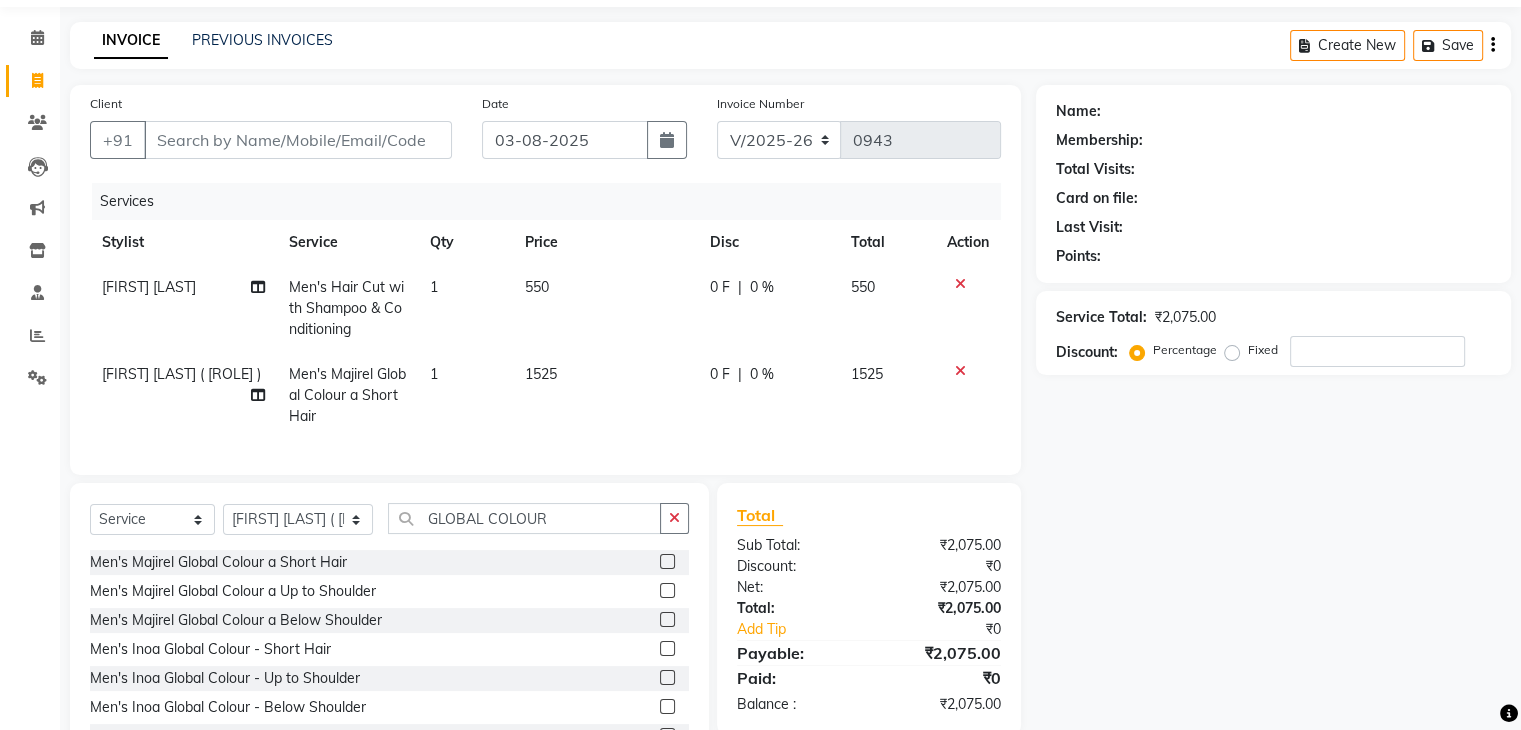 scroll, scrollTop: 100, scrollLeft: 0, axis: vertical 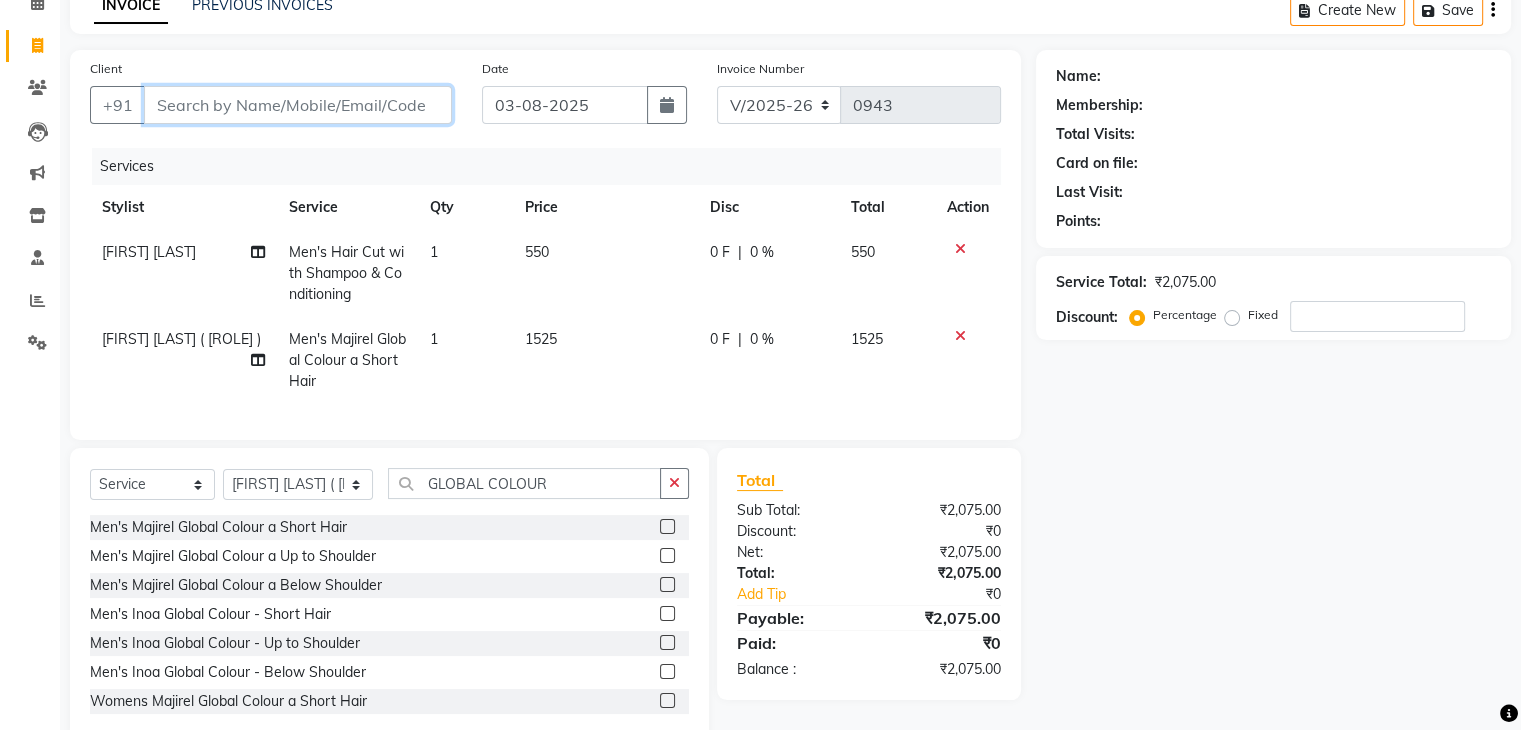 click on "Client" at bounding box center (298, 105) 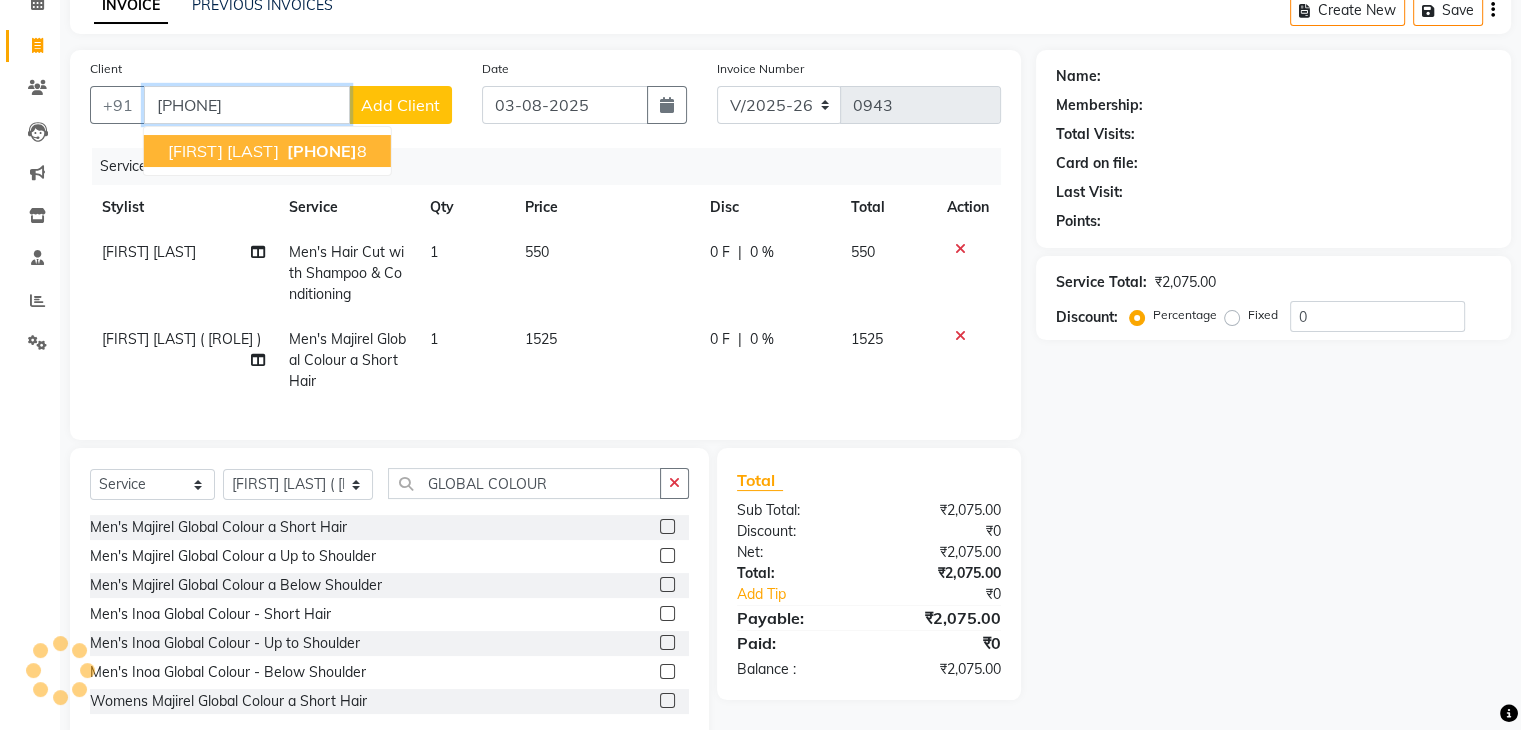 type on "9437082388" 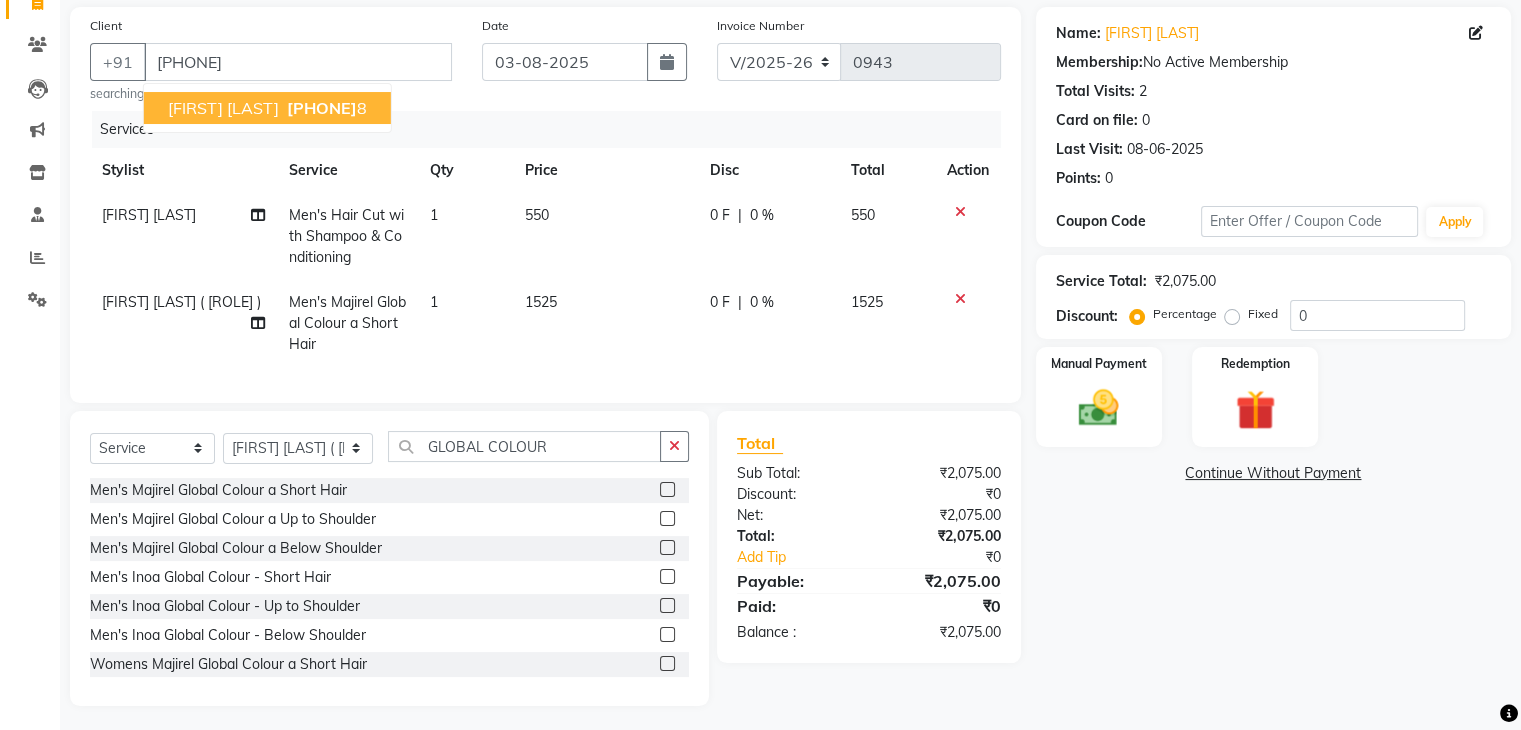scroll, scrollTop: 165, scrollLeft: 0, axis: vertical 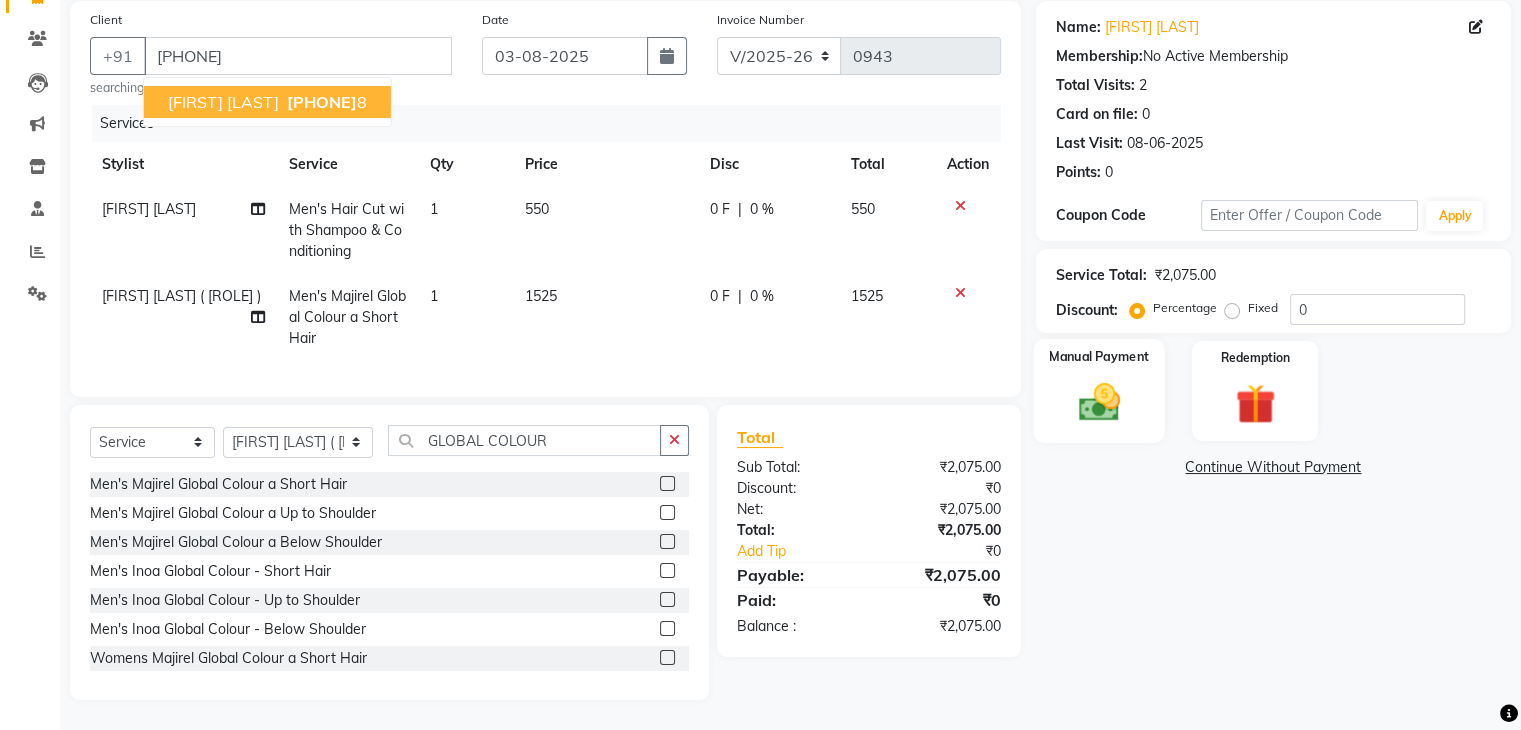 click 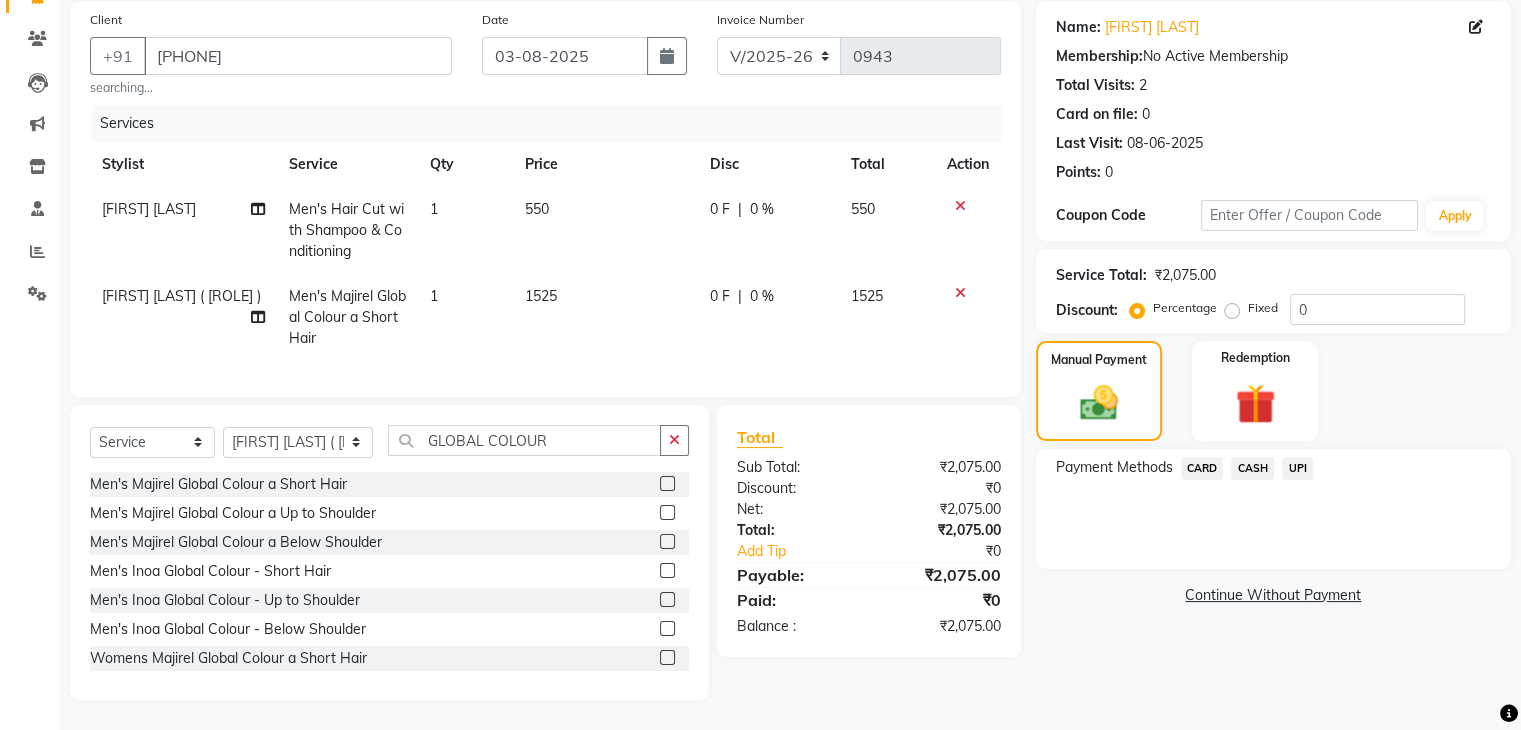 click on "UPI" 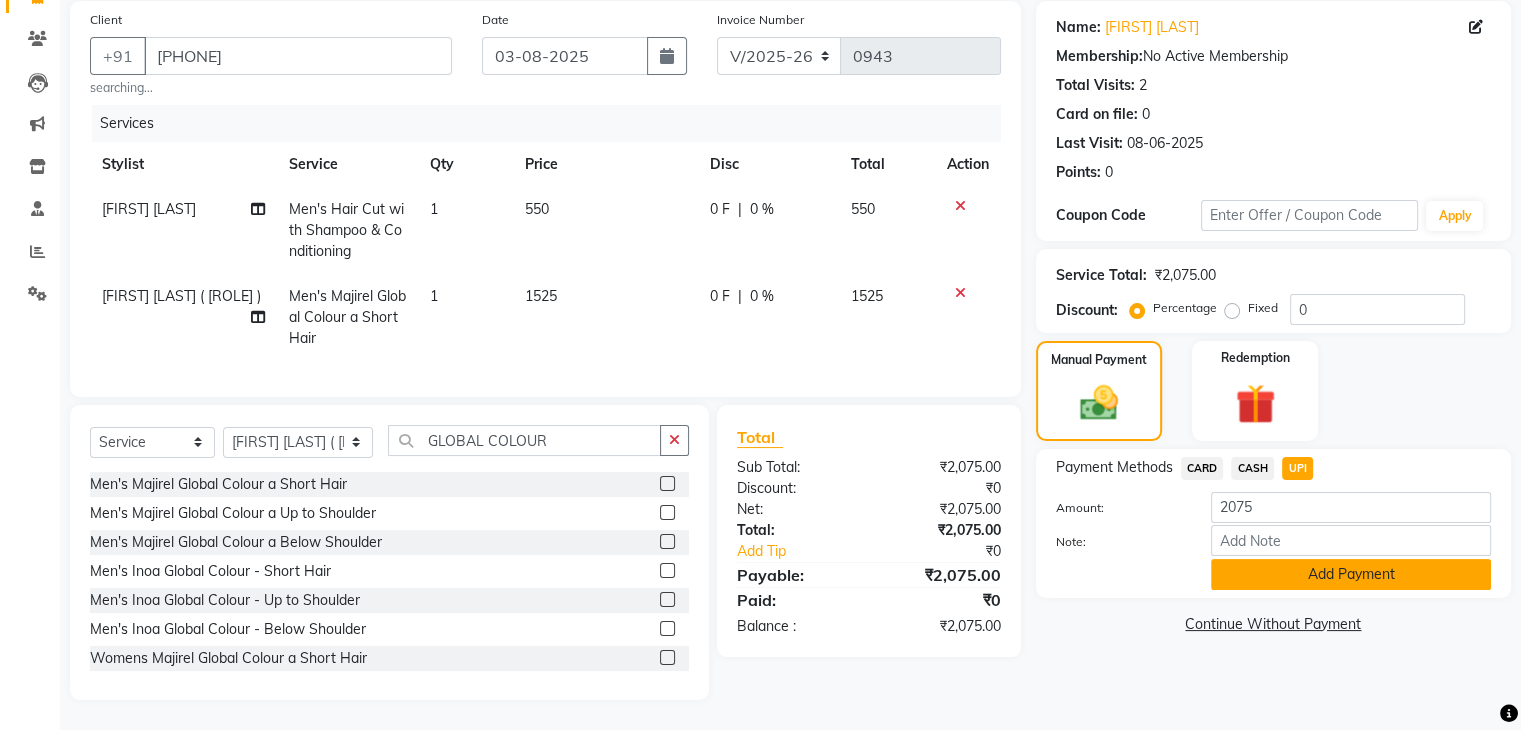 click on "Add Payment" 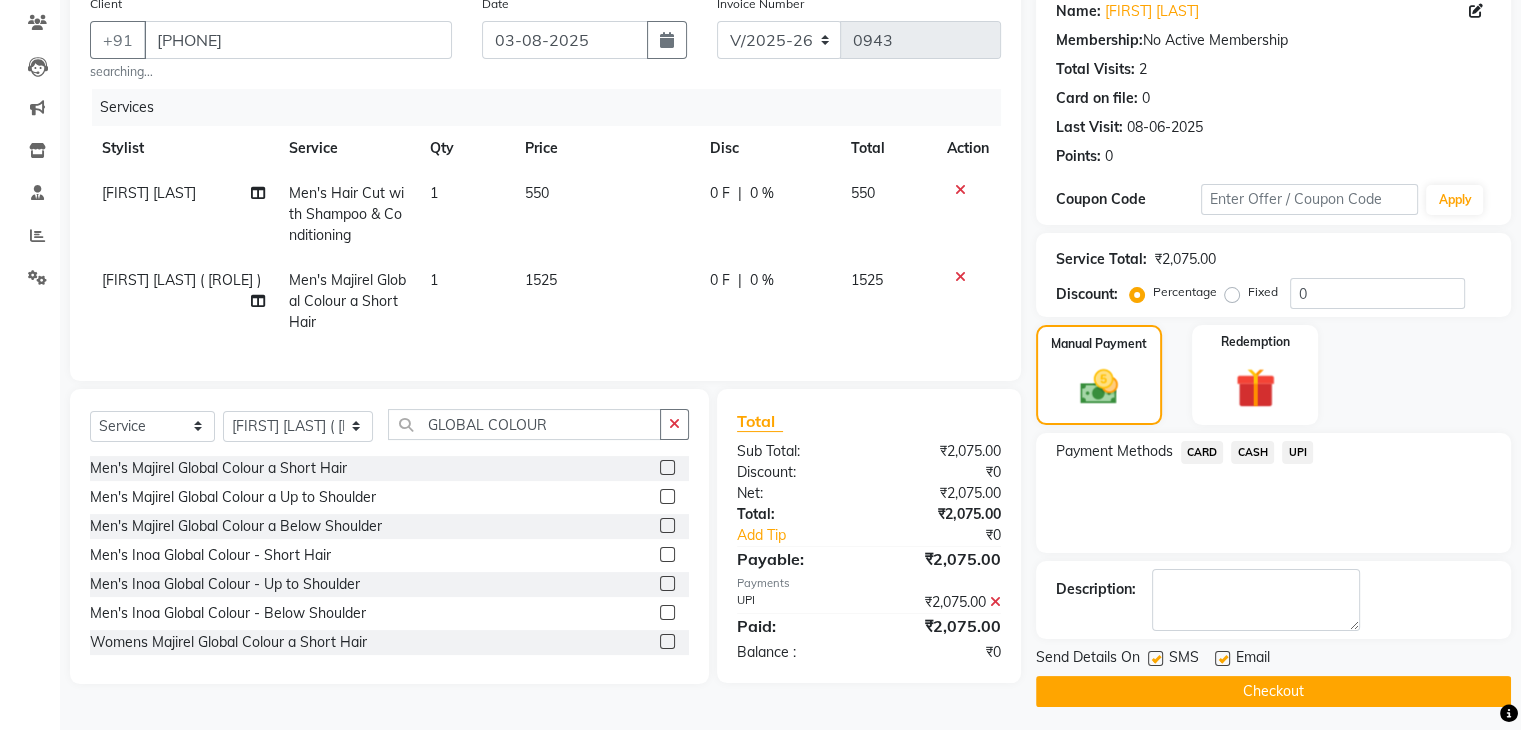 click on "Checkout" 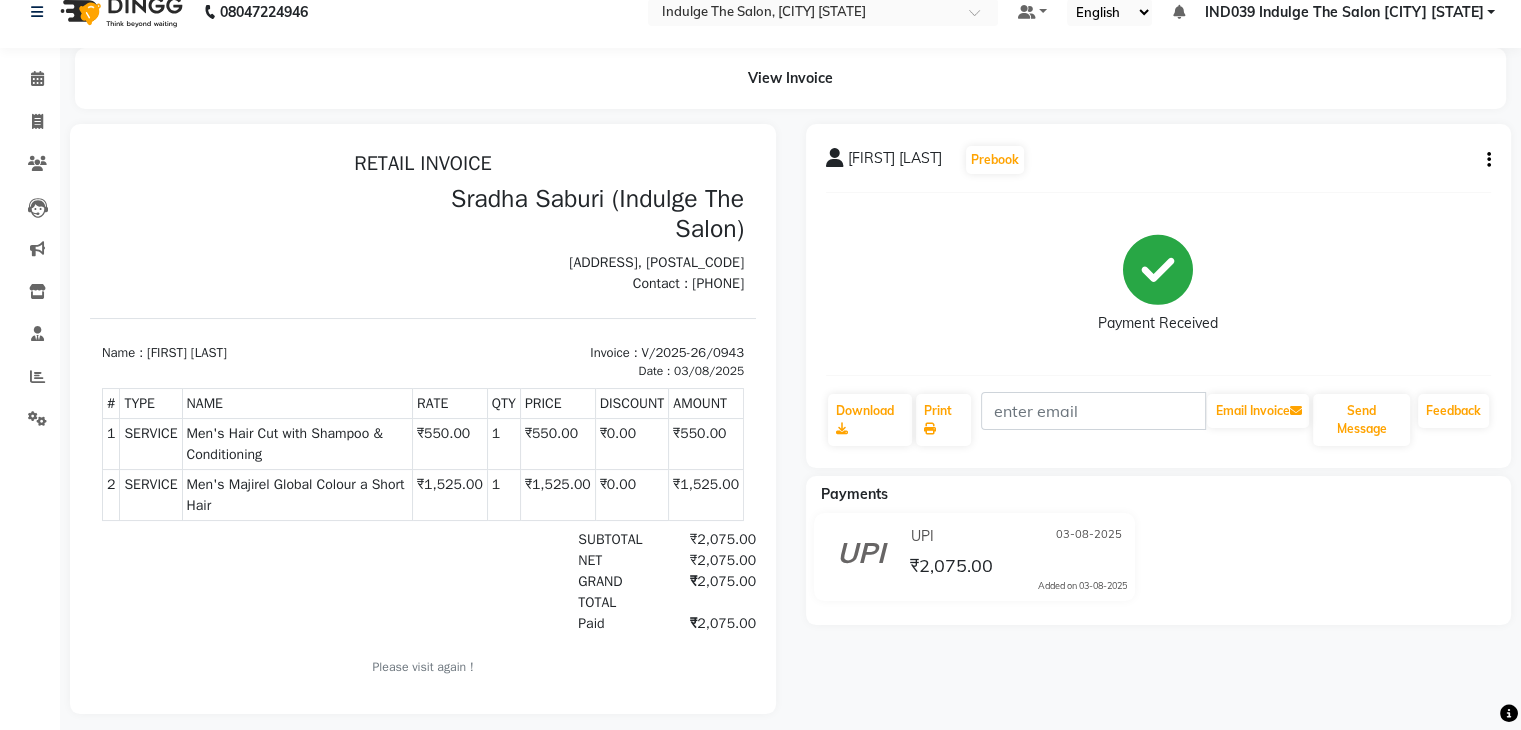 scroll, scrollTop: 0, scrollLeft: 0, axis: both 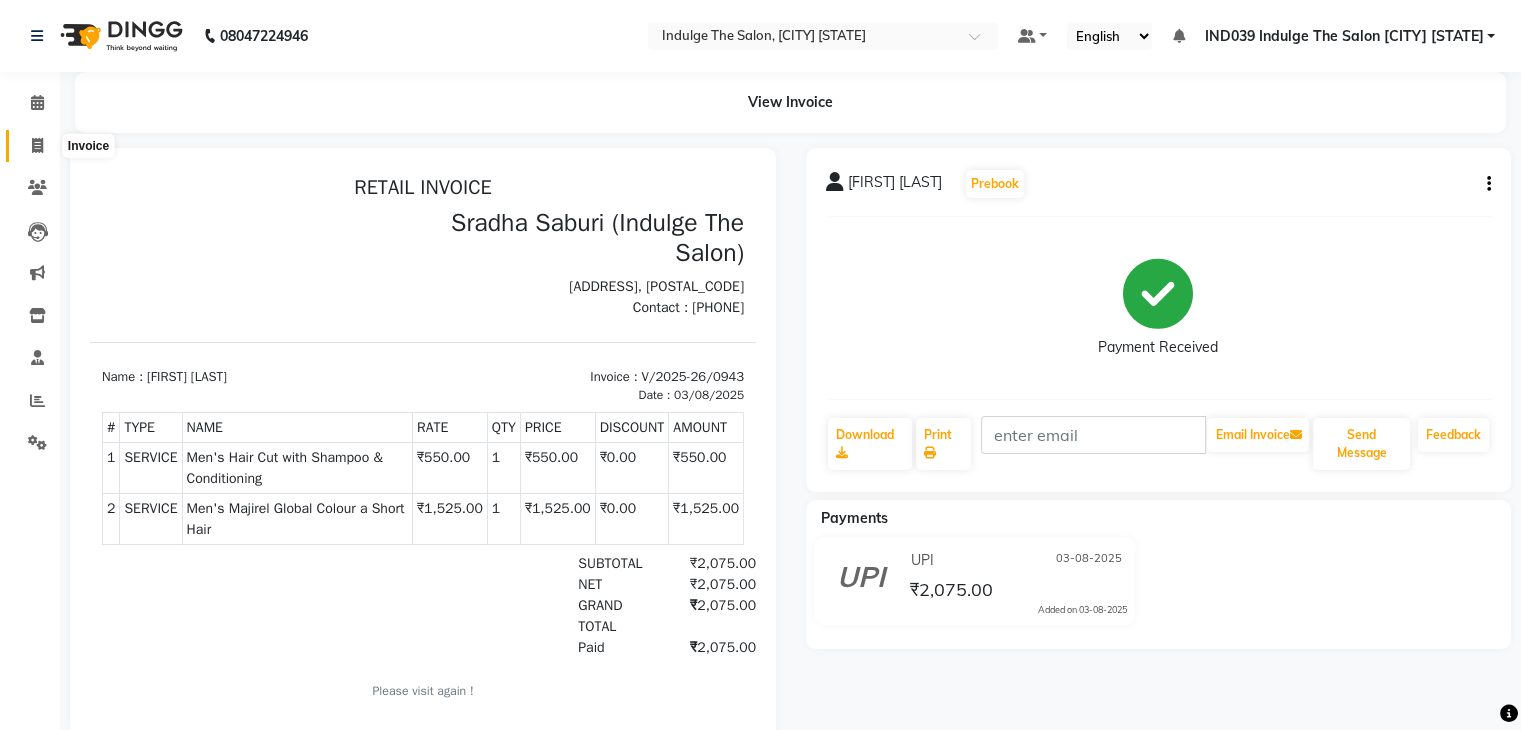 click 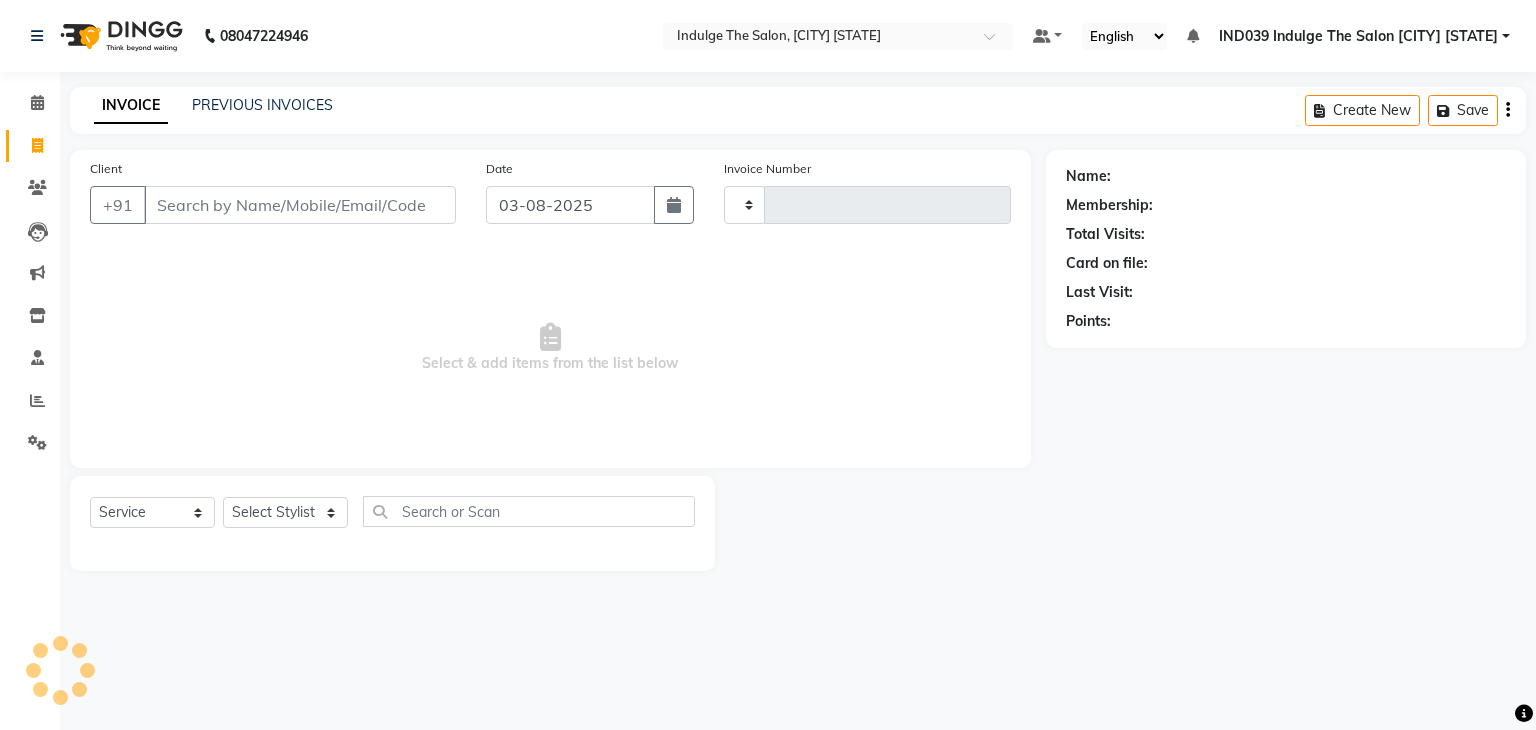 type on "0944" 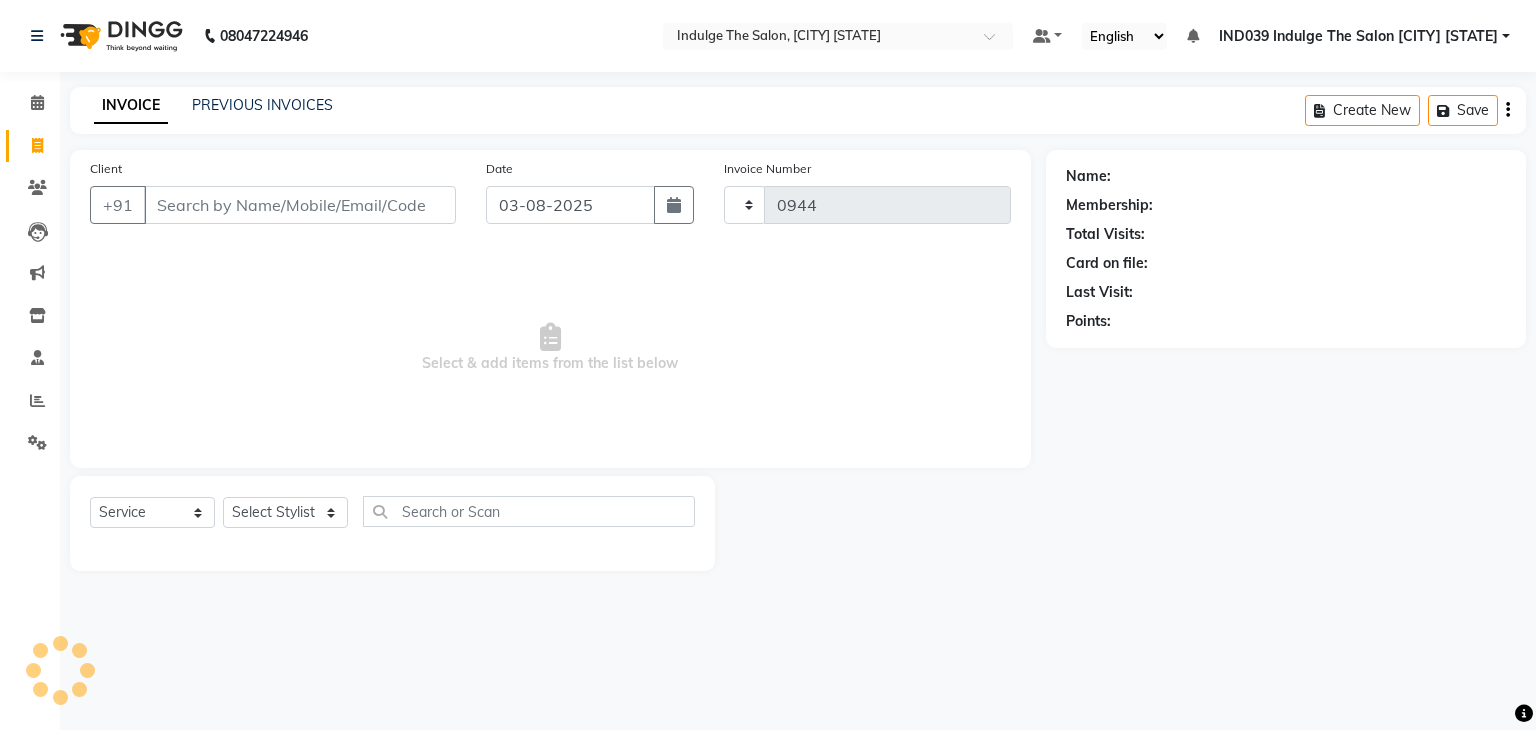 select on "7297" 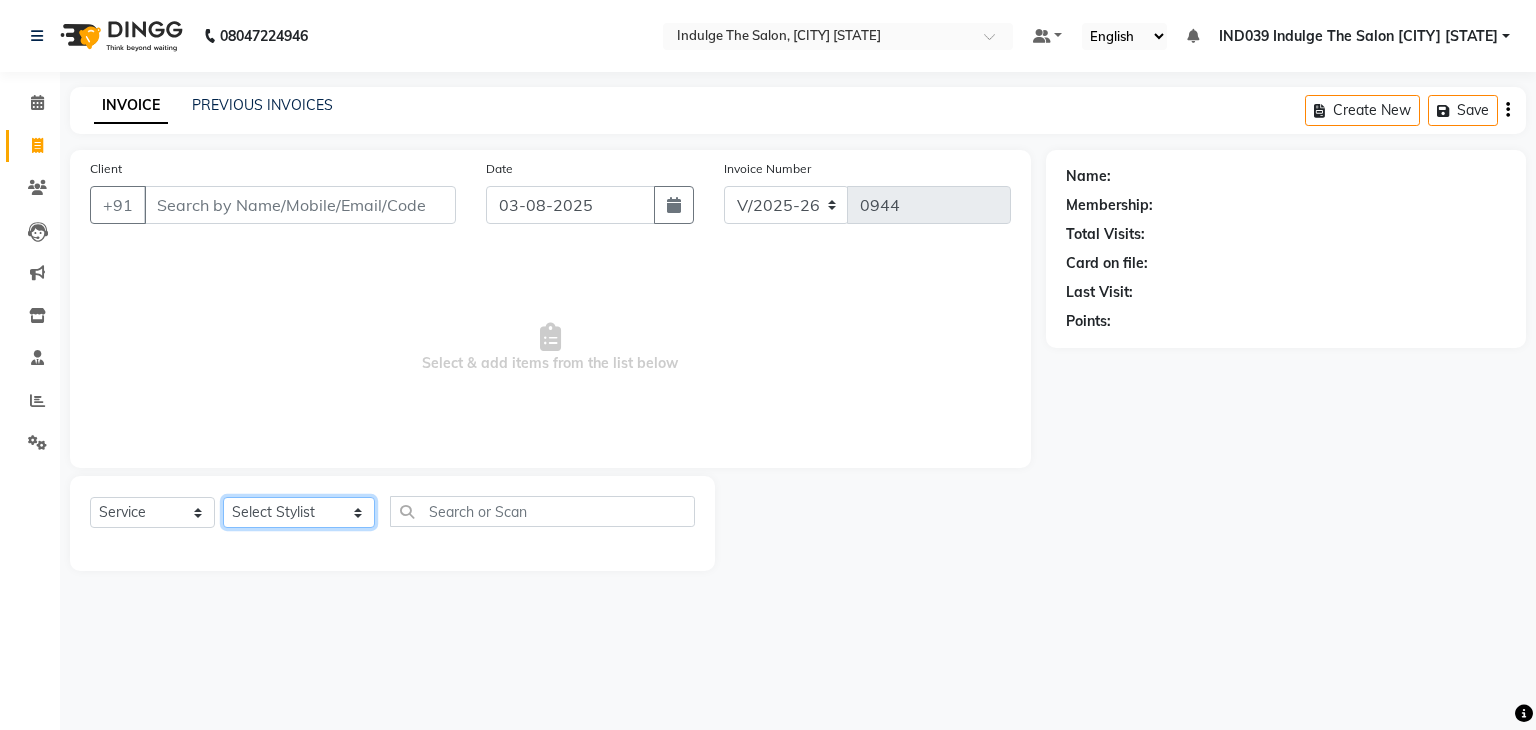 click on "Select Stylist Ajay Sethy( Therapist ) GOURAHARI BARIK IND039 Indulge The Salon CDA Mohd Shahrukh Mohit Patial Pravat Kumar Das Sudipa Daptari SUMAN DAS  SUNNY ASHVANI" 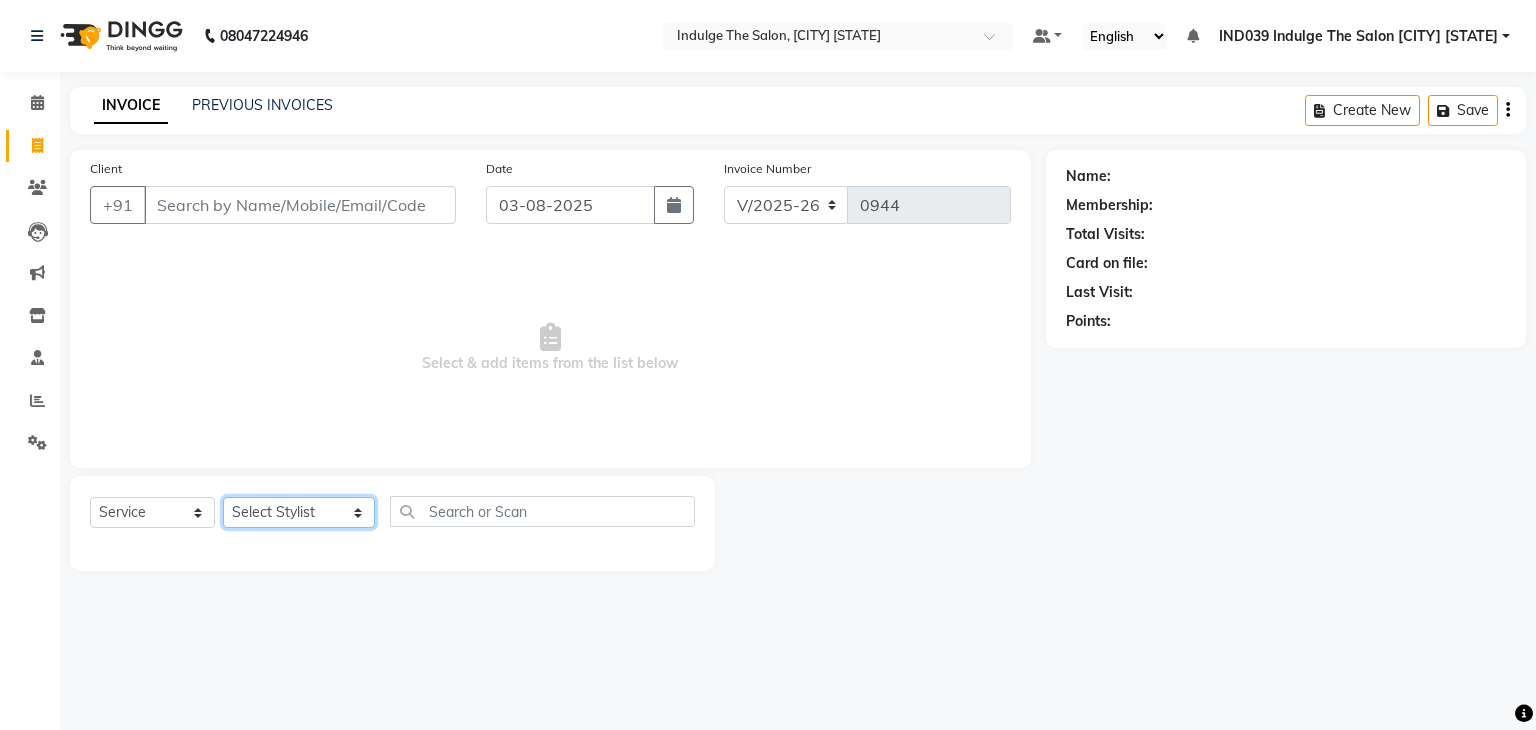 select on "86601" 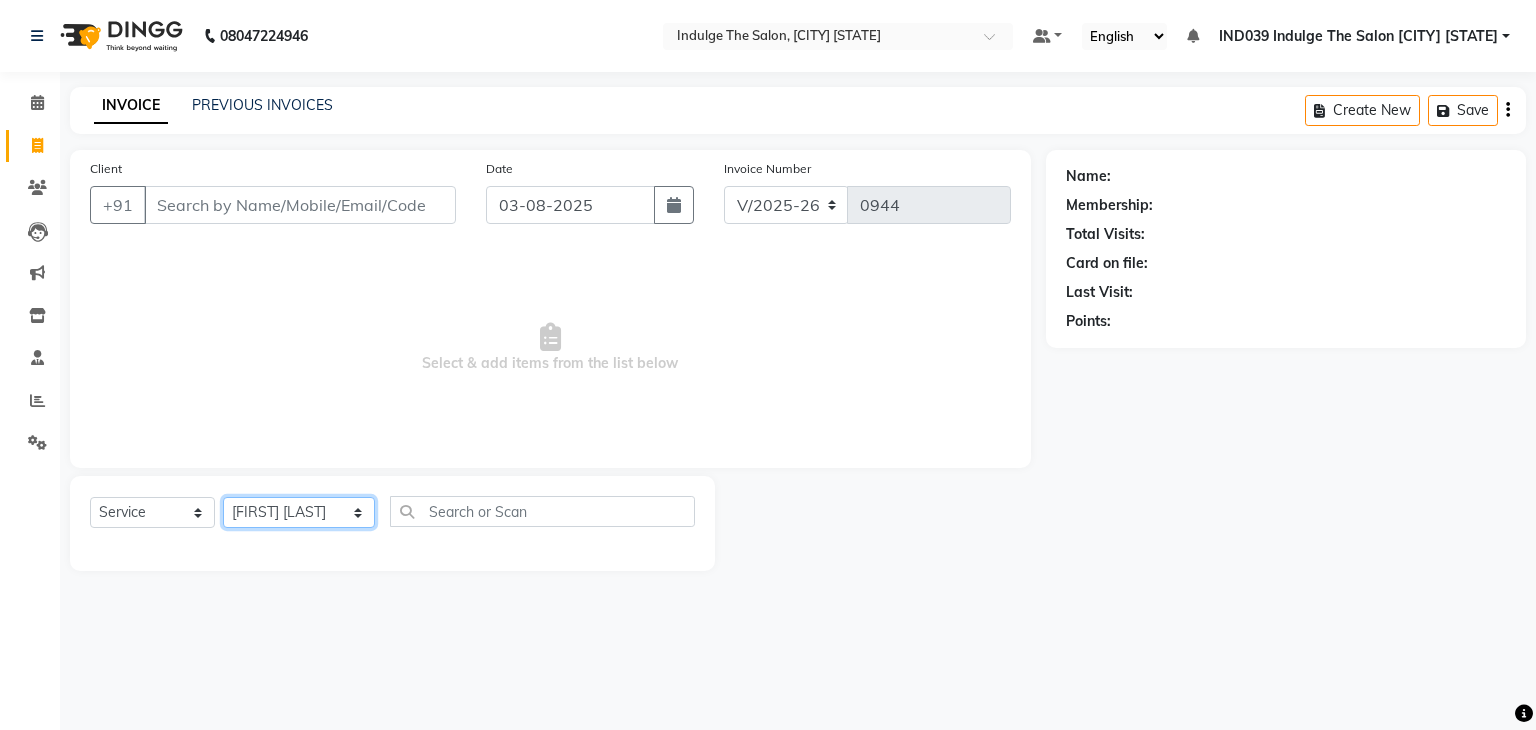 click on "Select Stylist Ajay Sethy( Therapist ) GOURAHARI BARIK IND039 Indulge The Salon CDA Mohd Shahrukh Mohit Patial Pravat Kumar Das Sudipa Daptari SUMAN DAS  SUNNY ASHVANI" 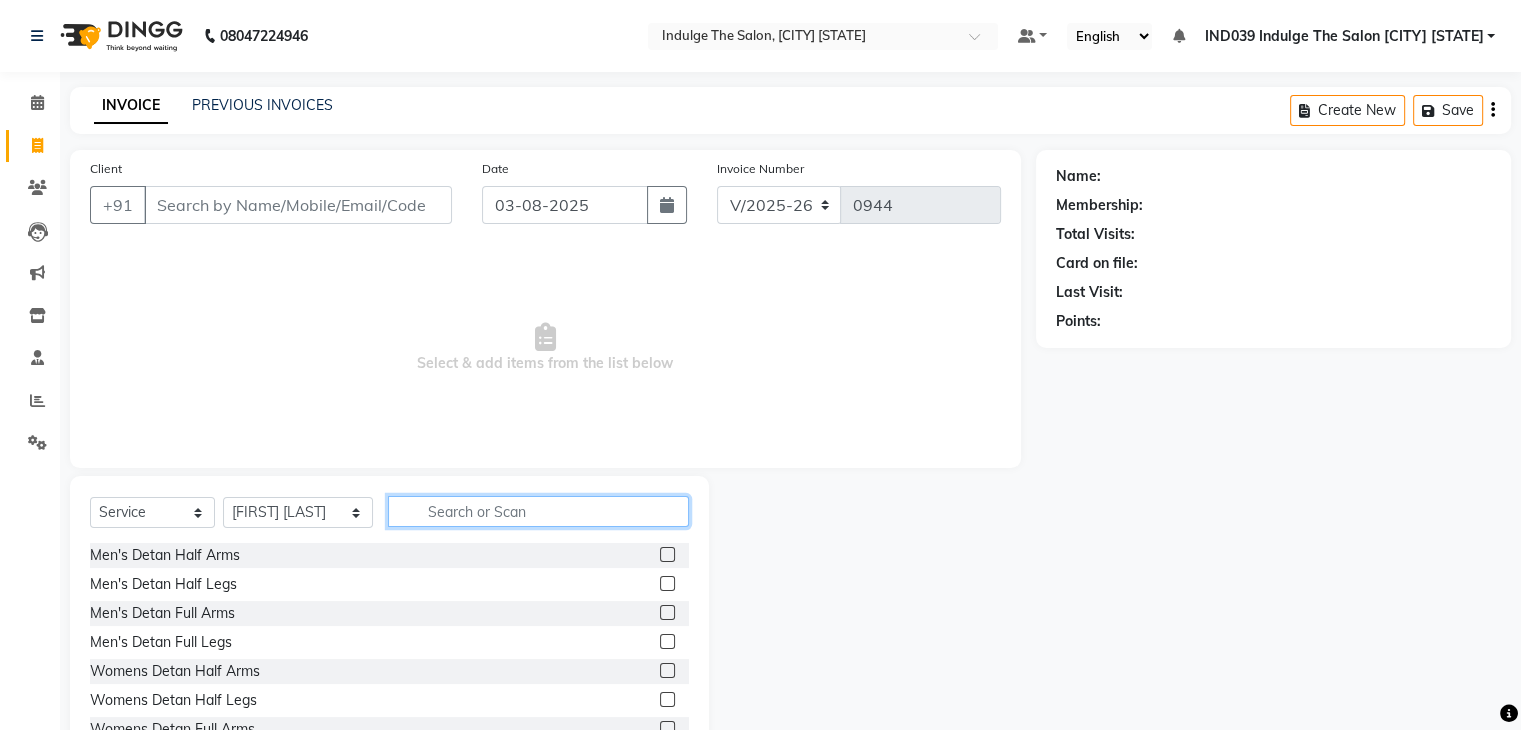 click 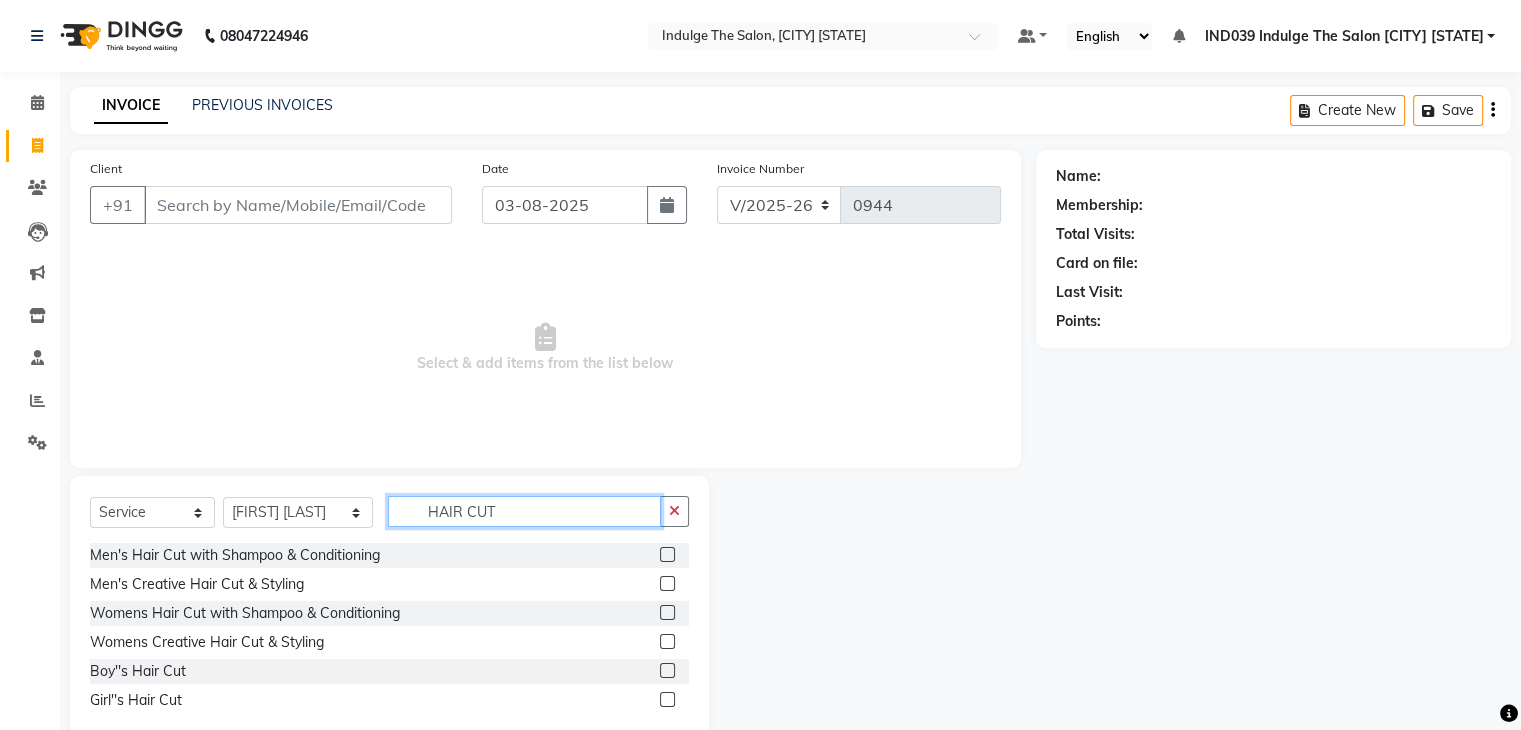type on "HAIR CUT" 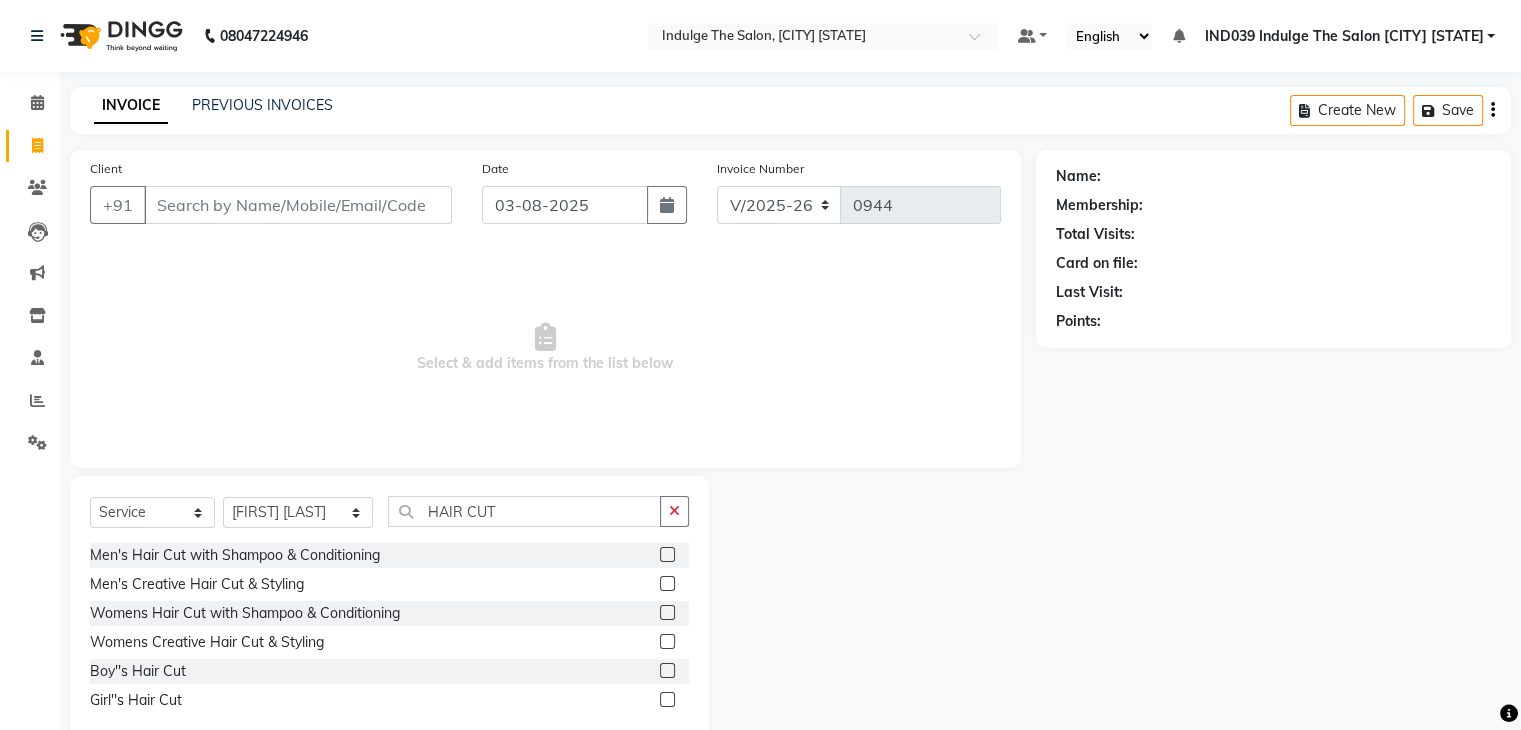 click 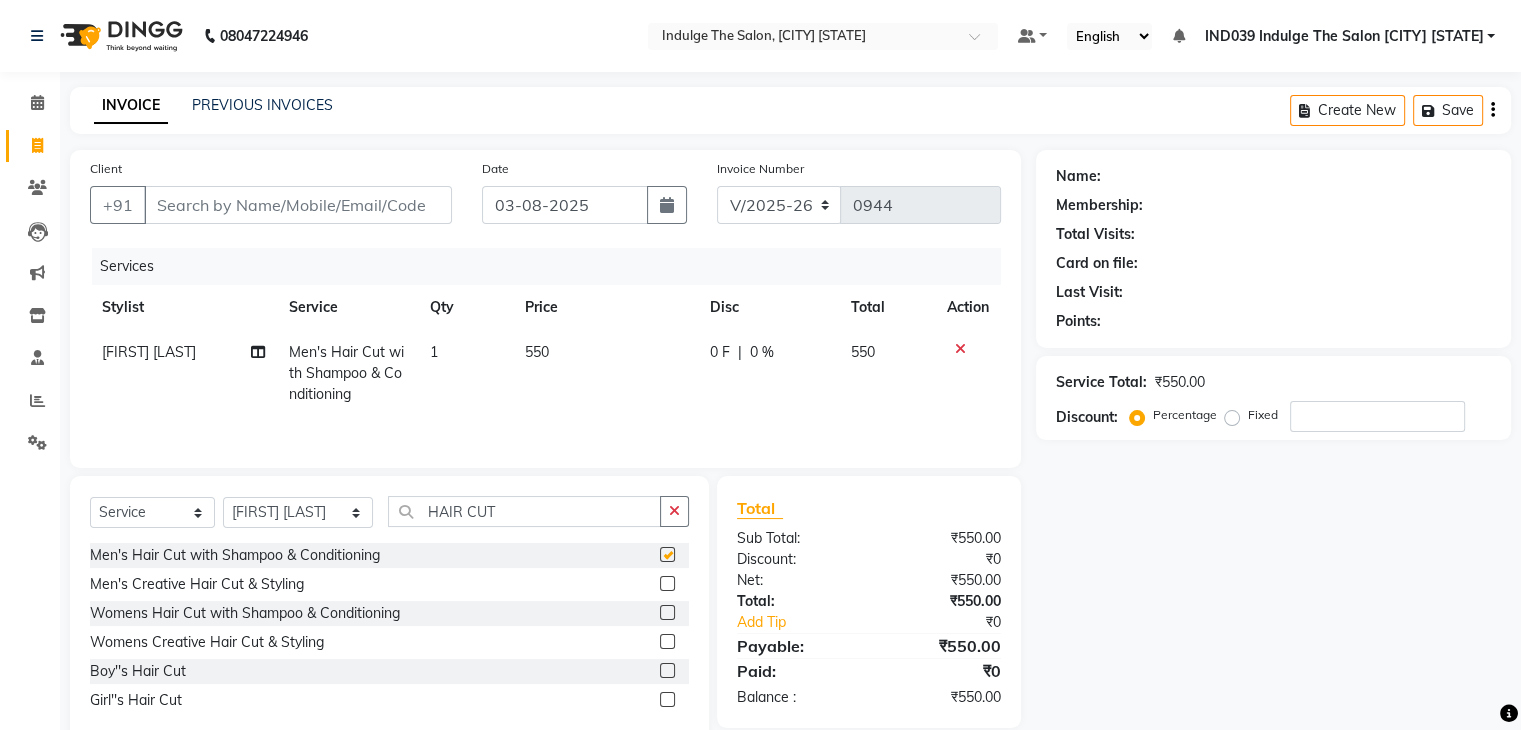 checkbox on "false" 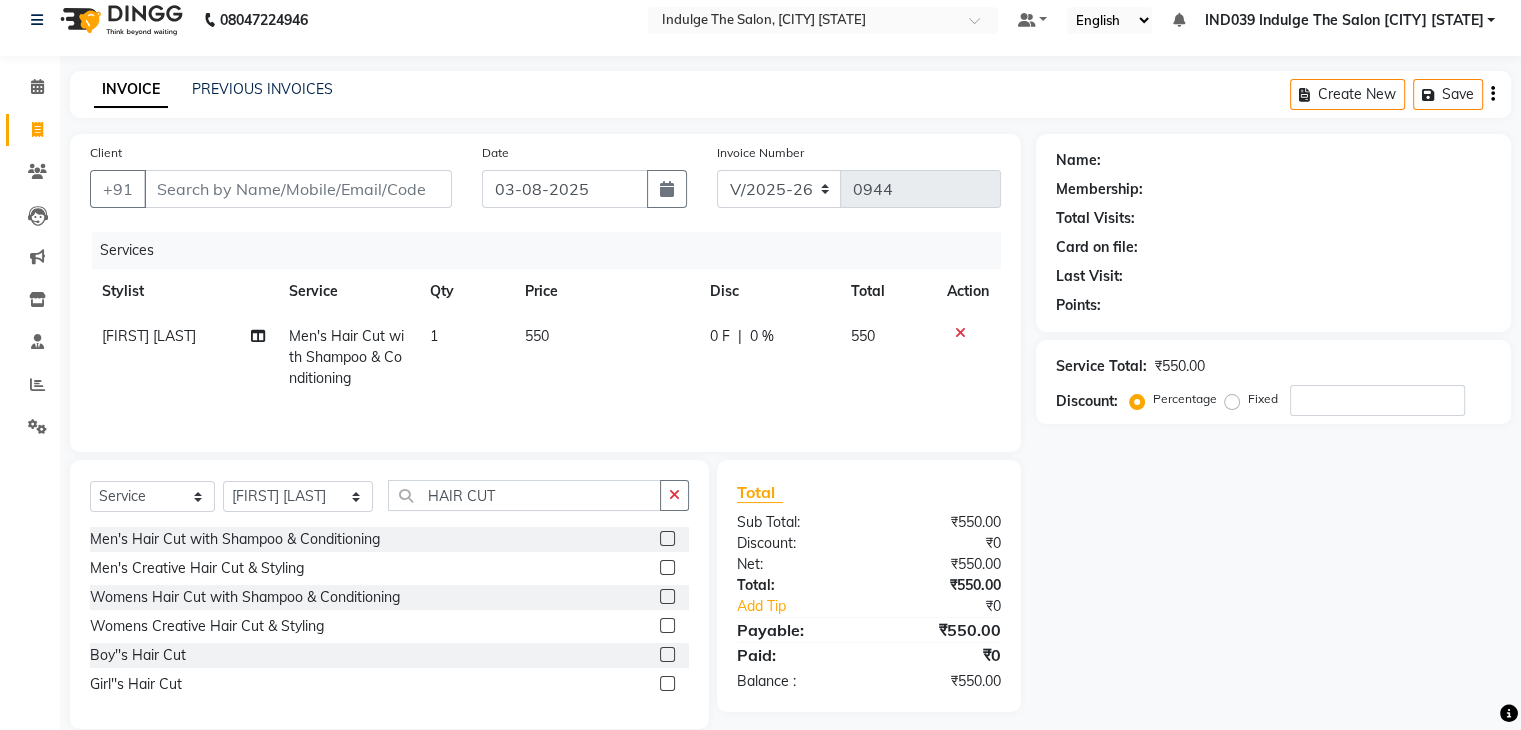 scroll, scrollTop: 0, scrollLeft: 0, axis: both 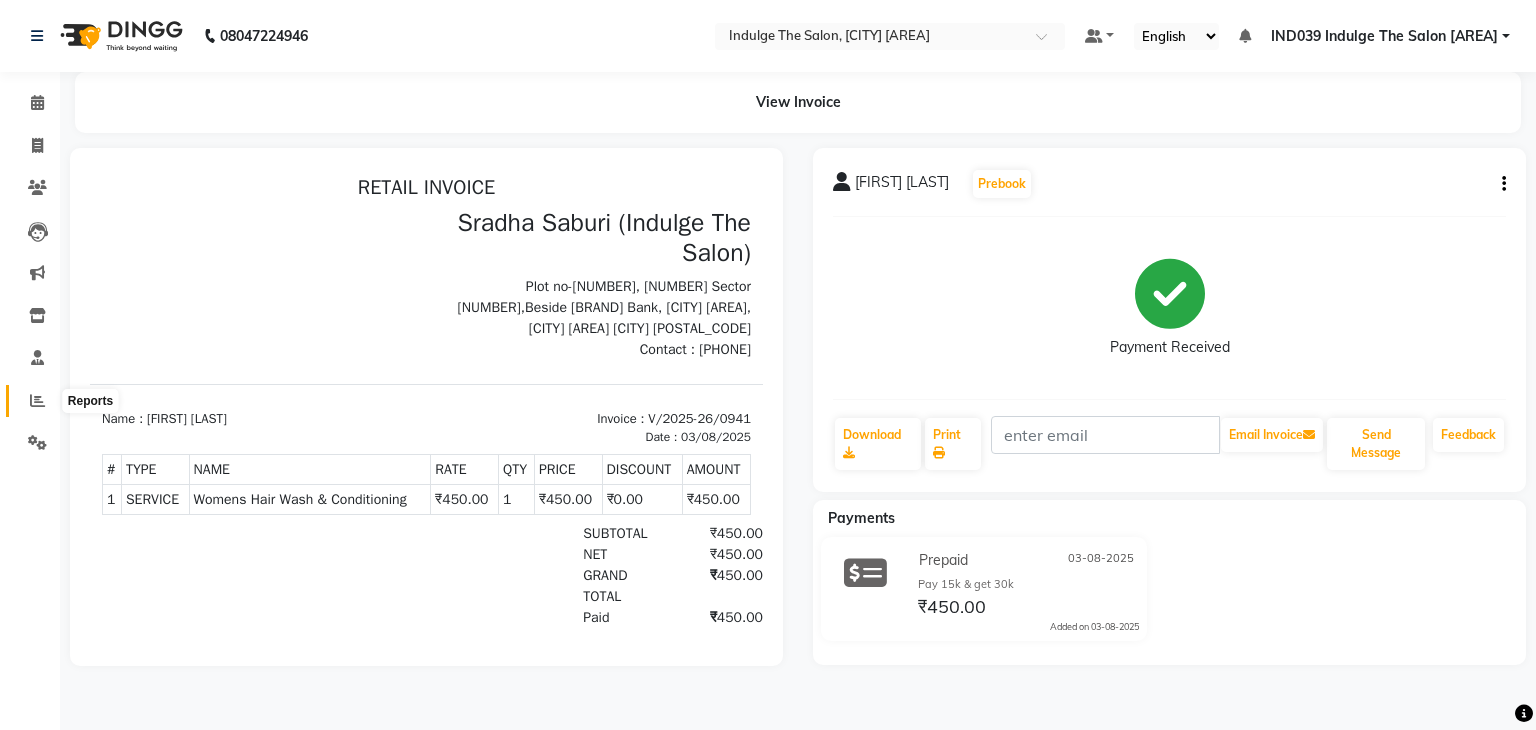 click 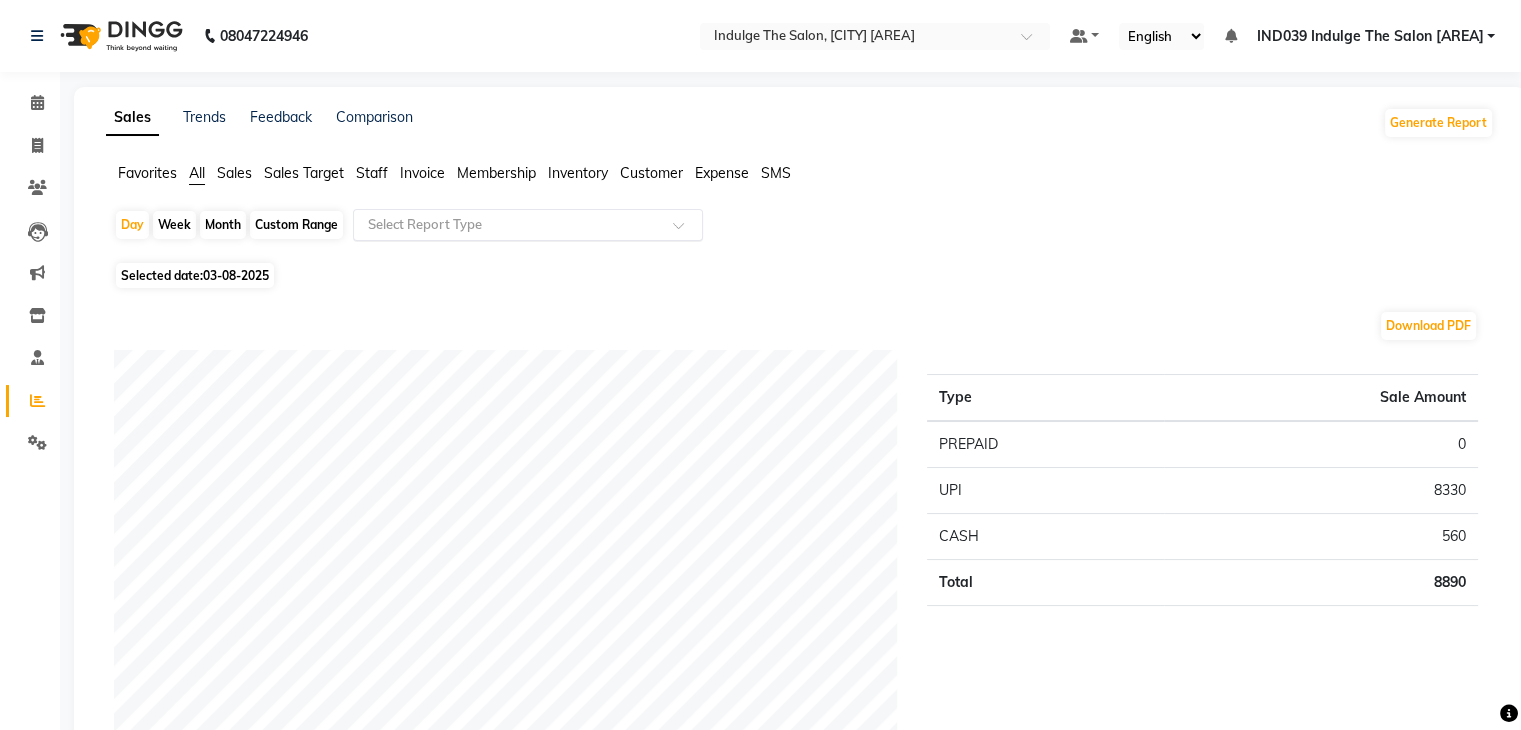 click 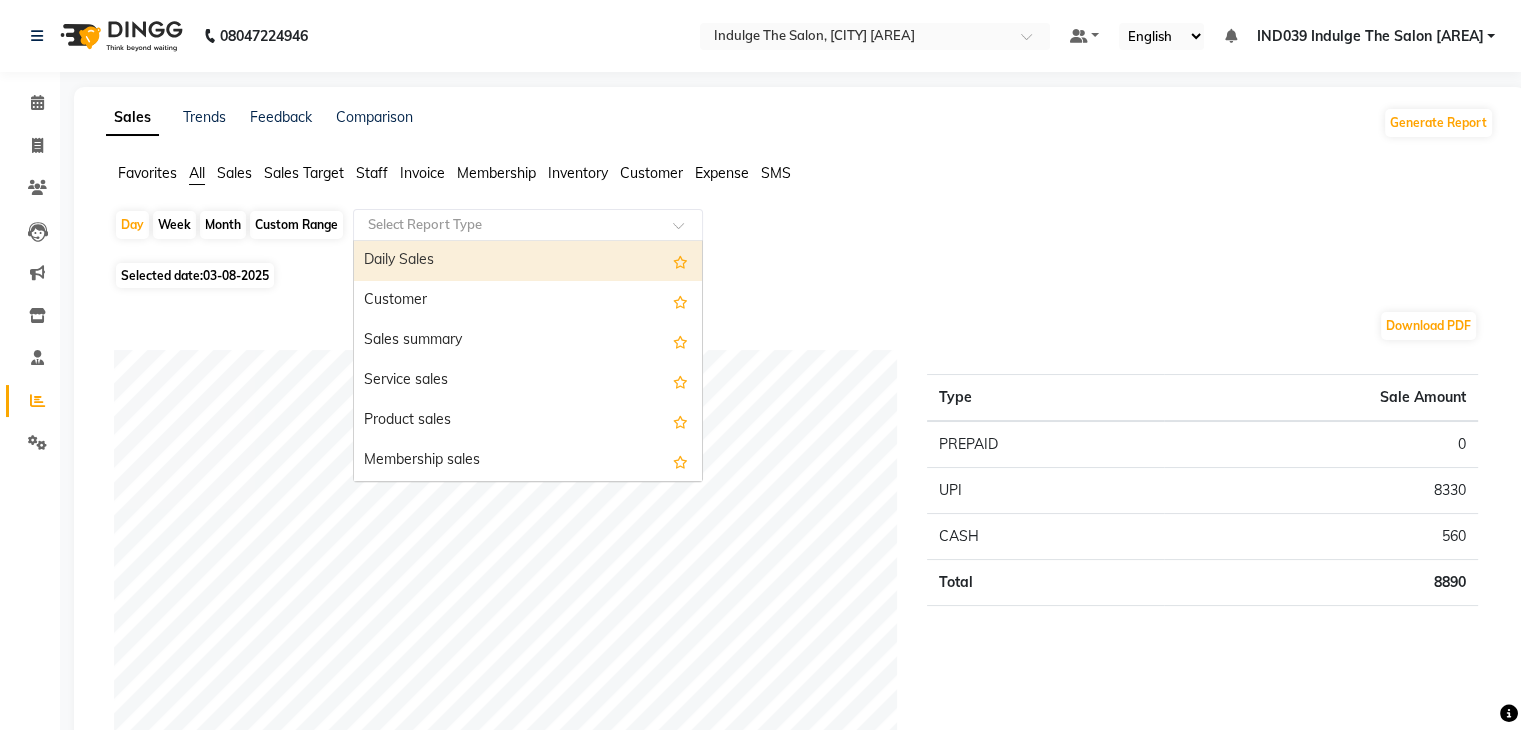 click on "Daily Sales" at bounding box center [528, 261] 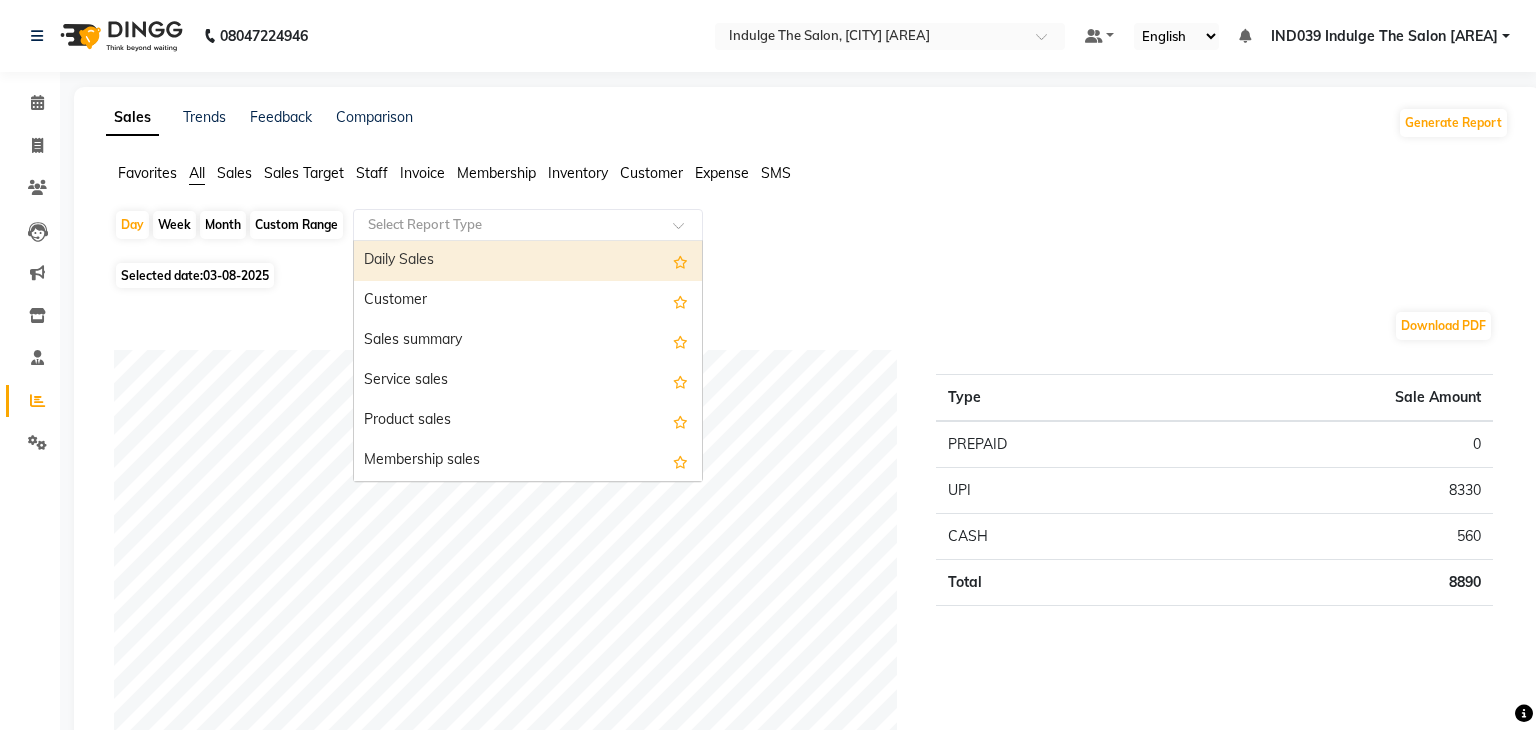 select on "full_report" 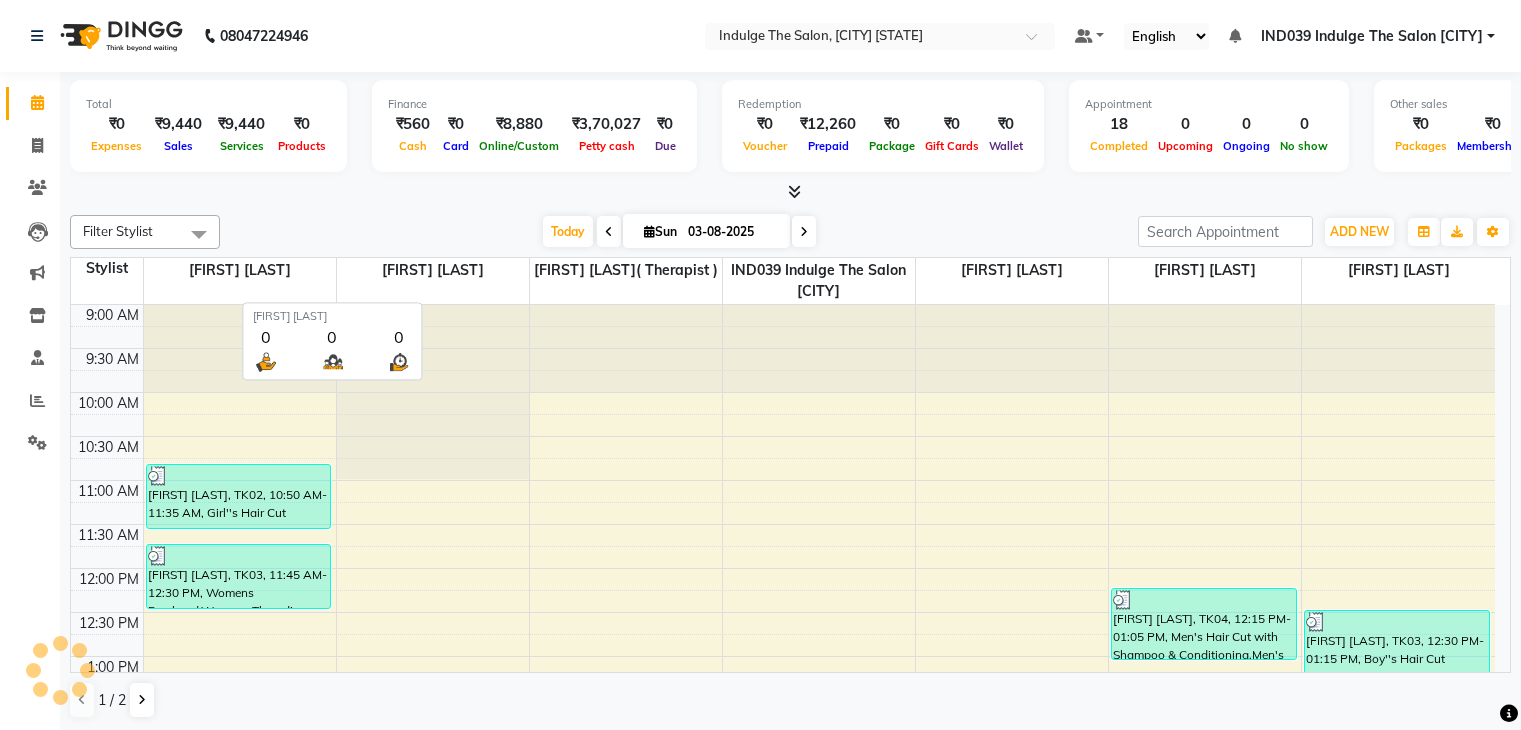 scroll, scrollTop: 0, scrollLeft: 0, axis: both 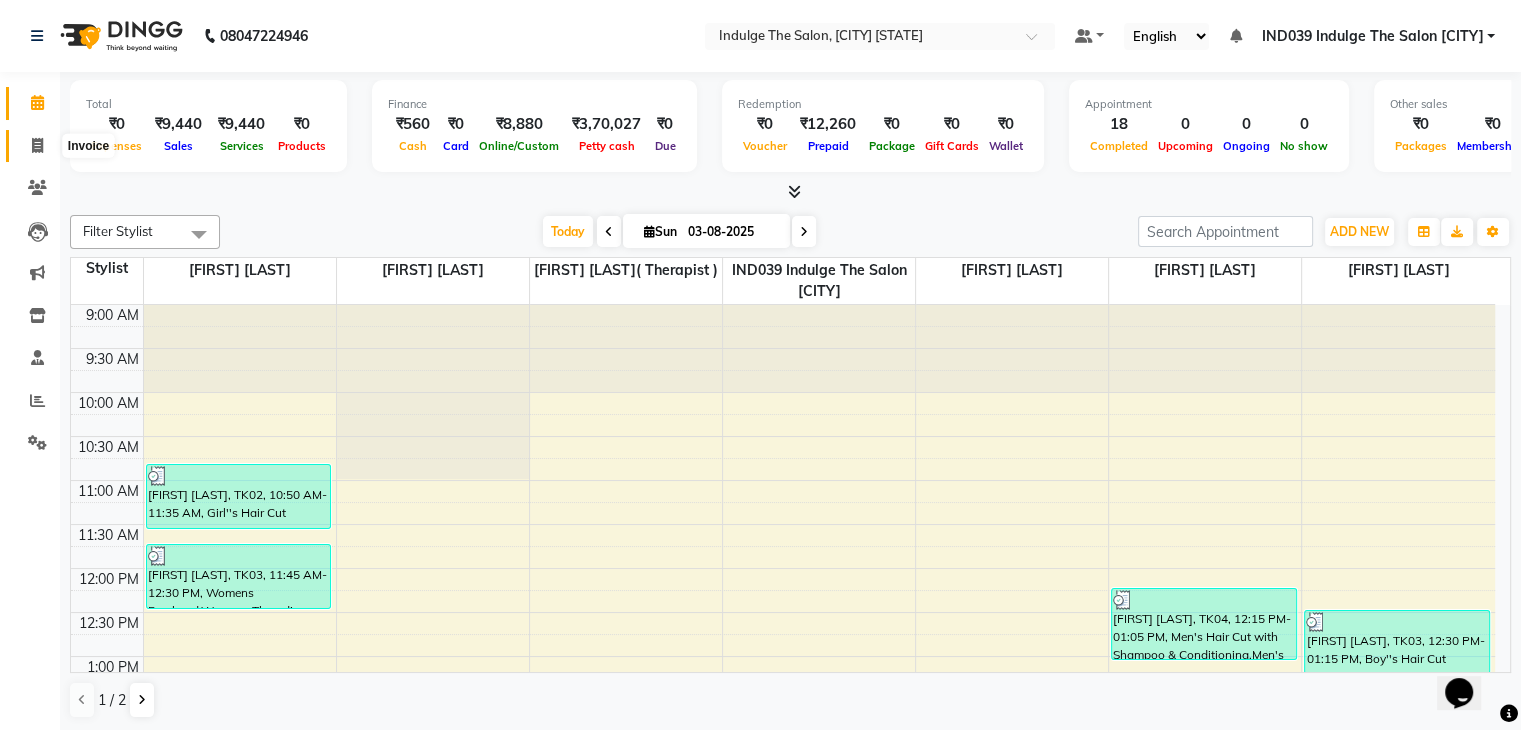 click 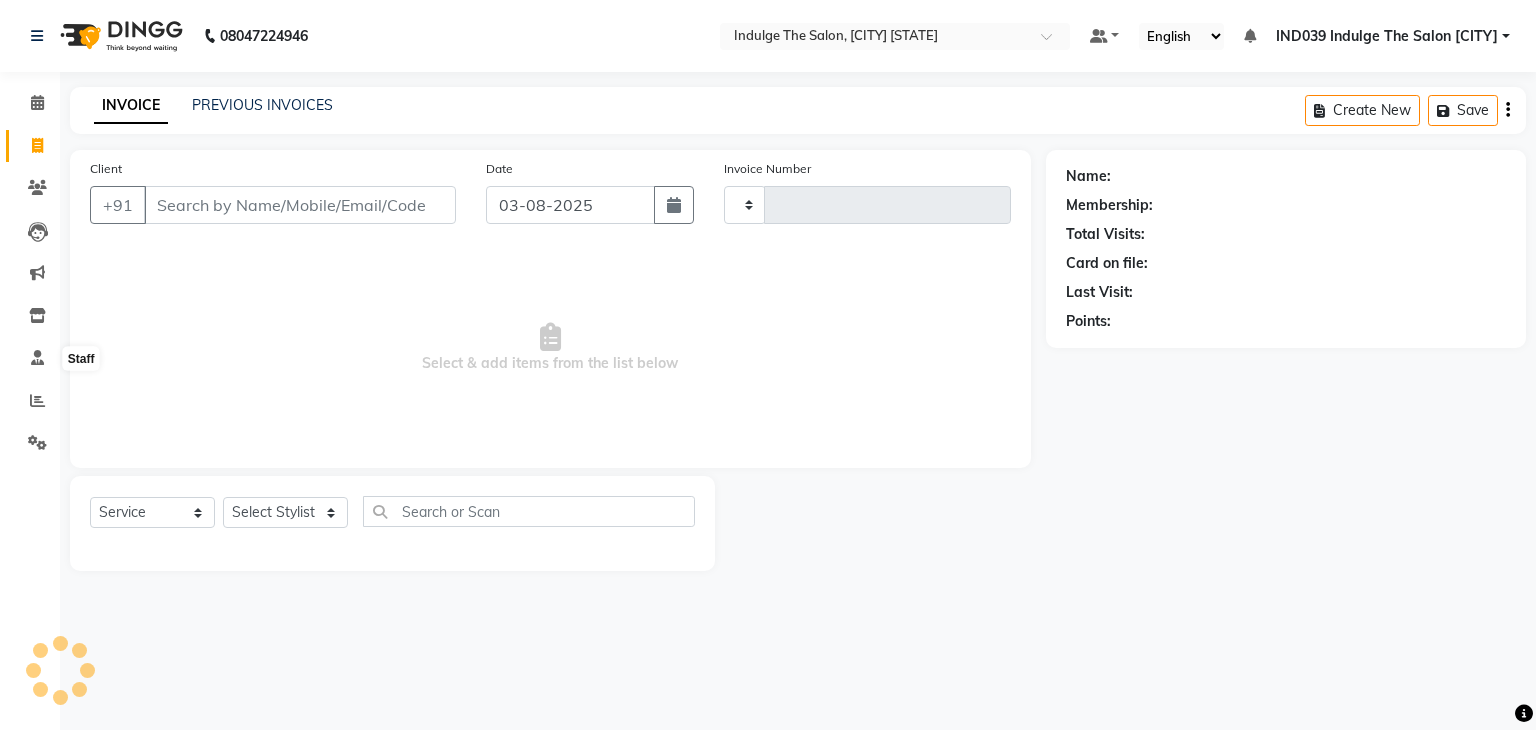 type on "0943" 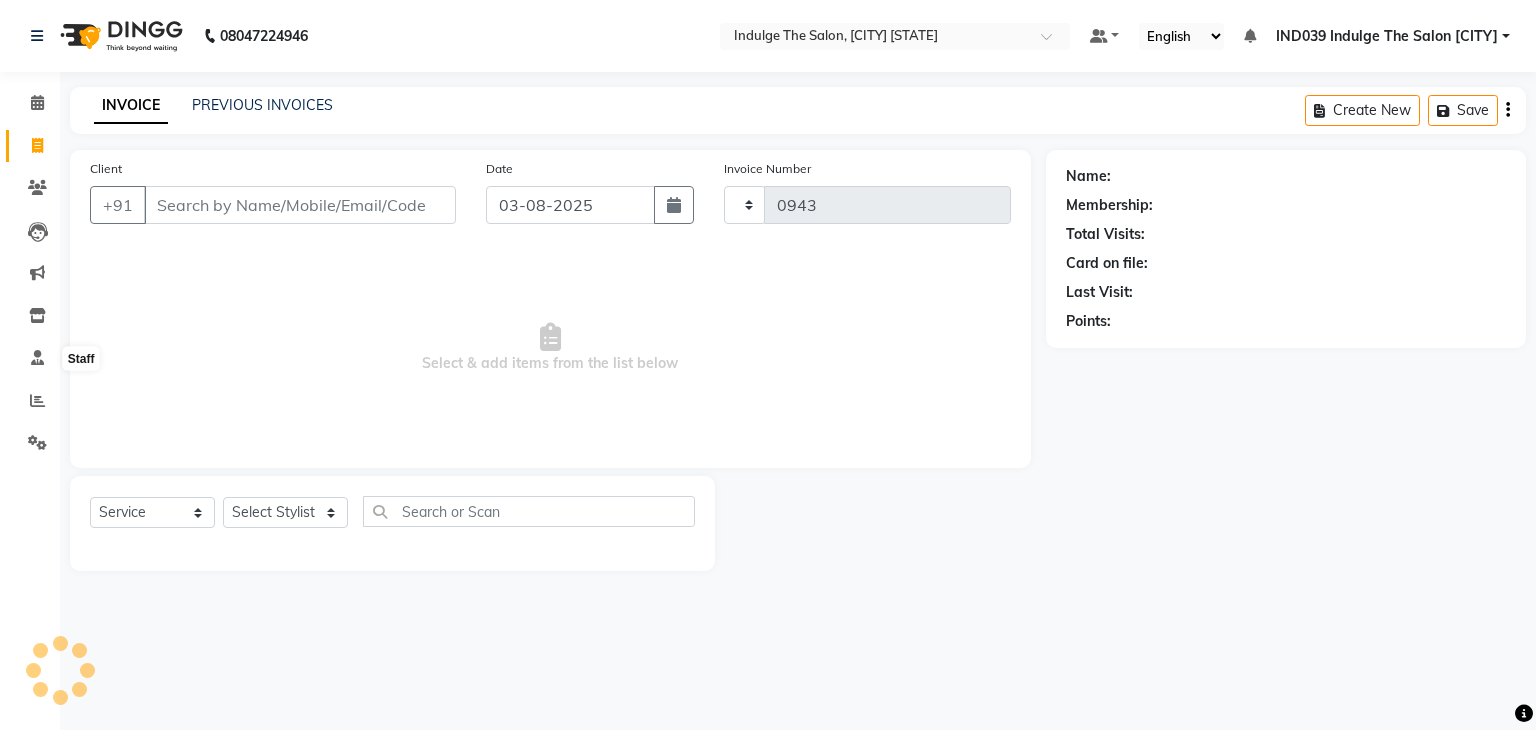select on "7297" 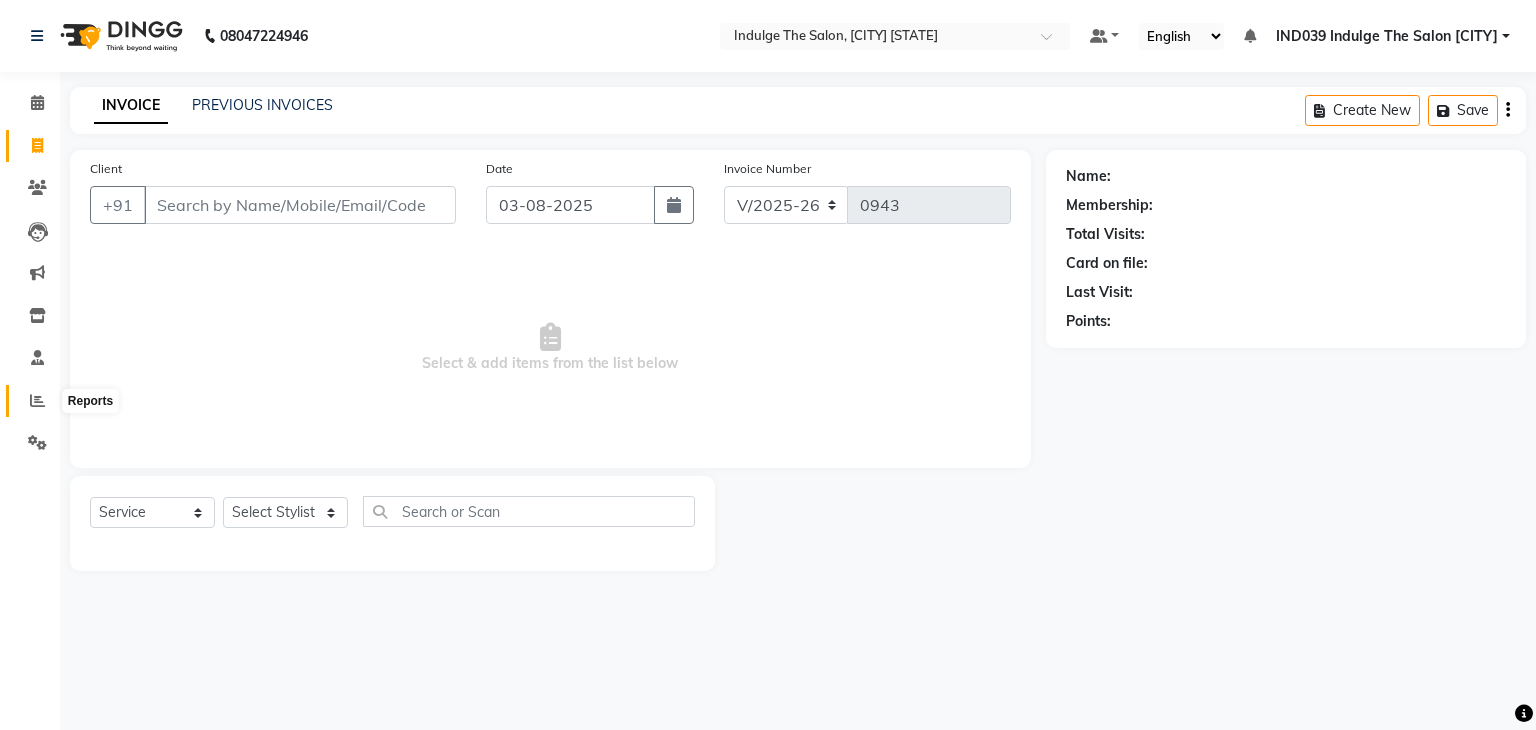 click 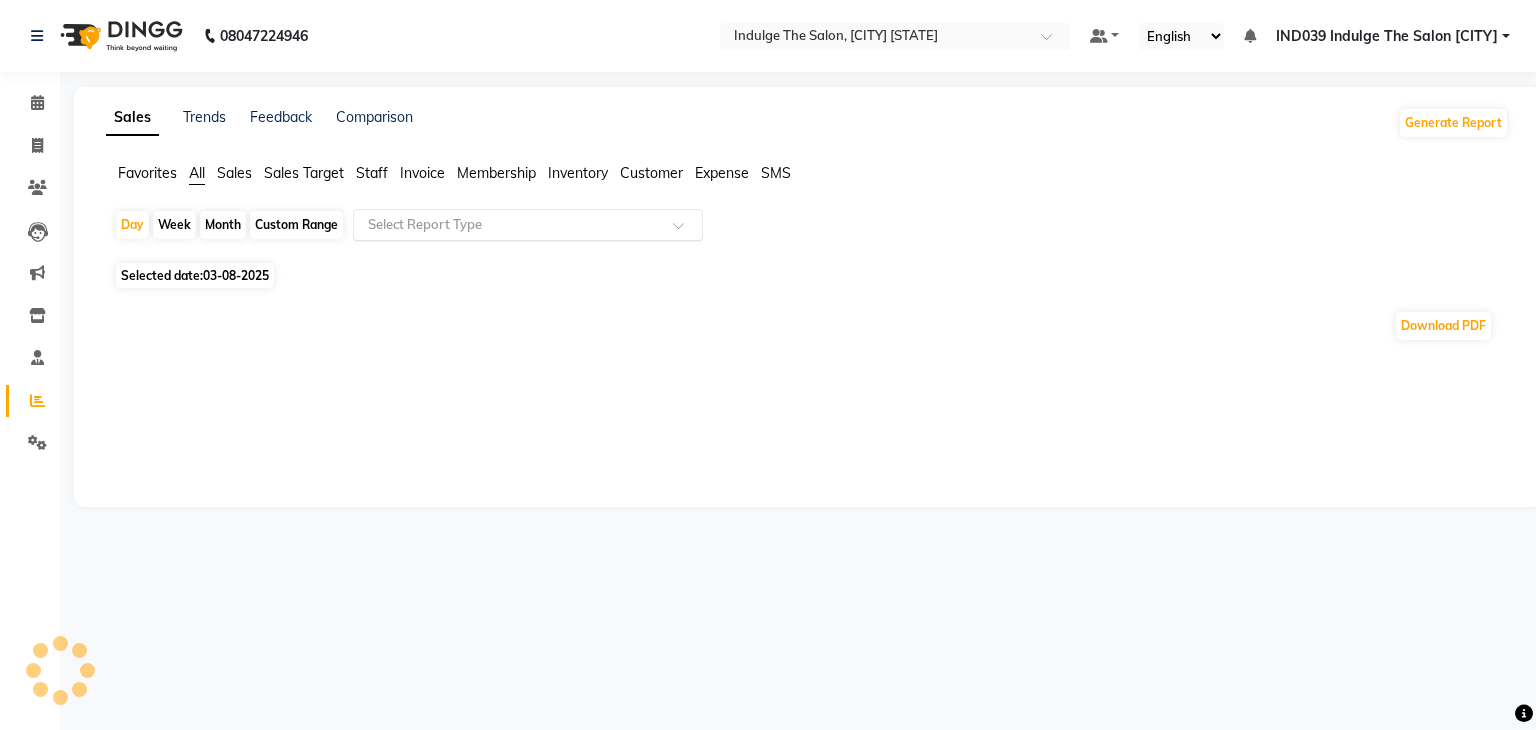 click 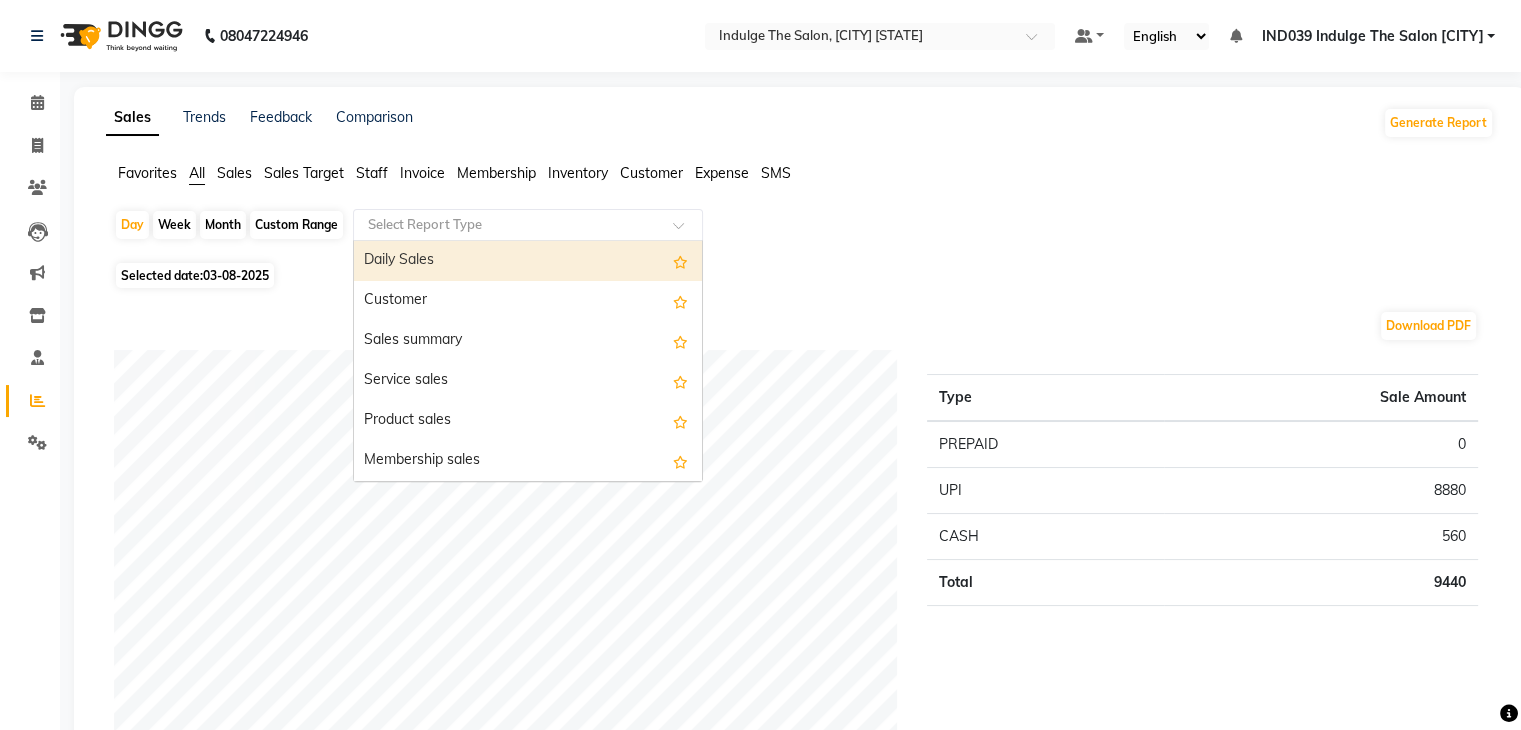 click on "Daily Sales" at bounding box center [528, 261] 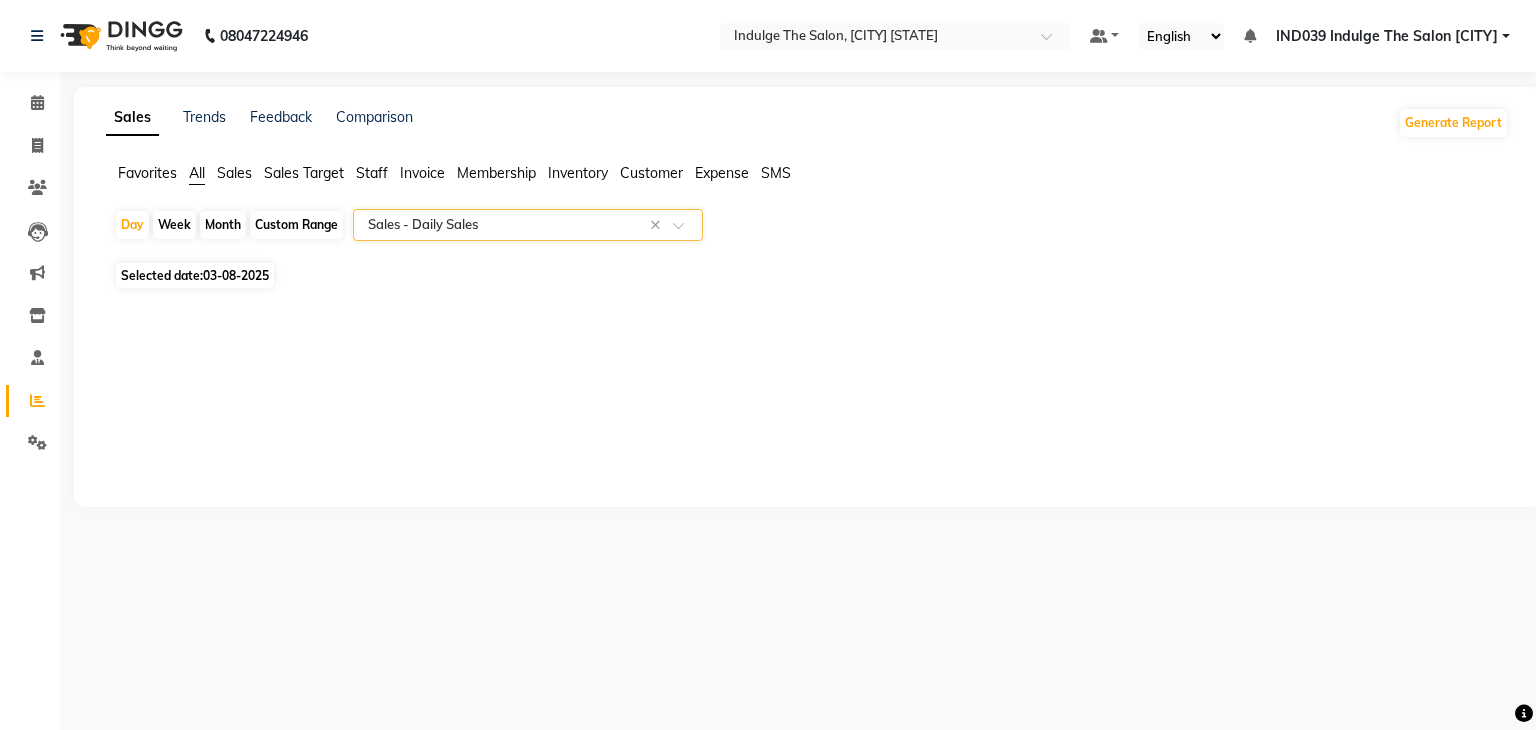 select on "full_report" 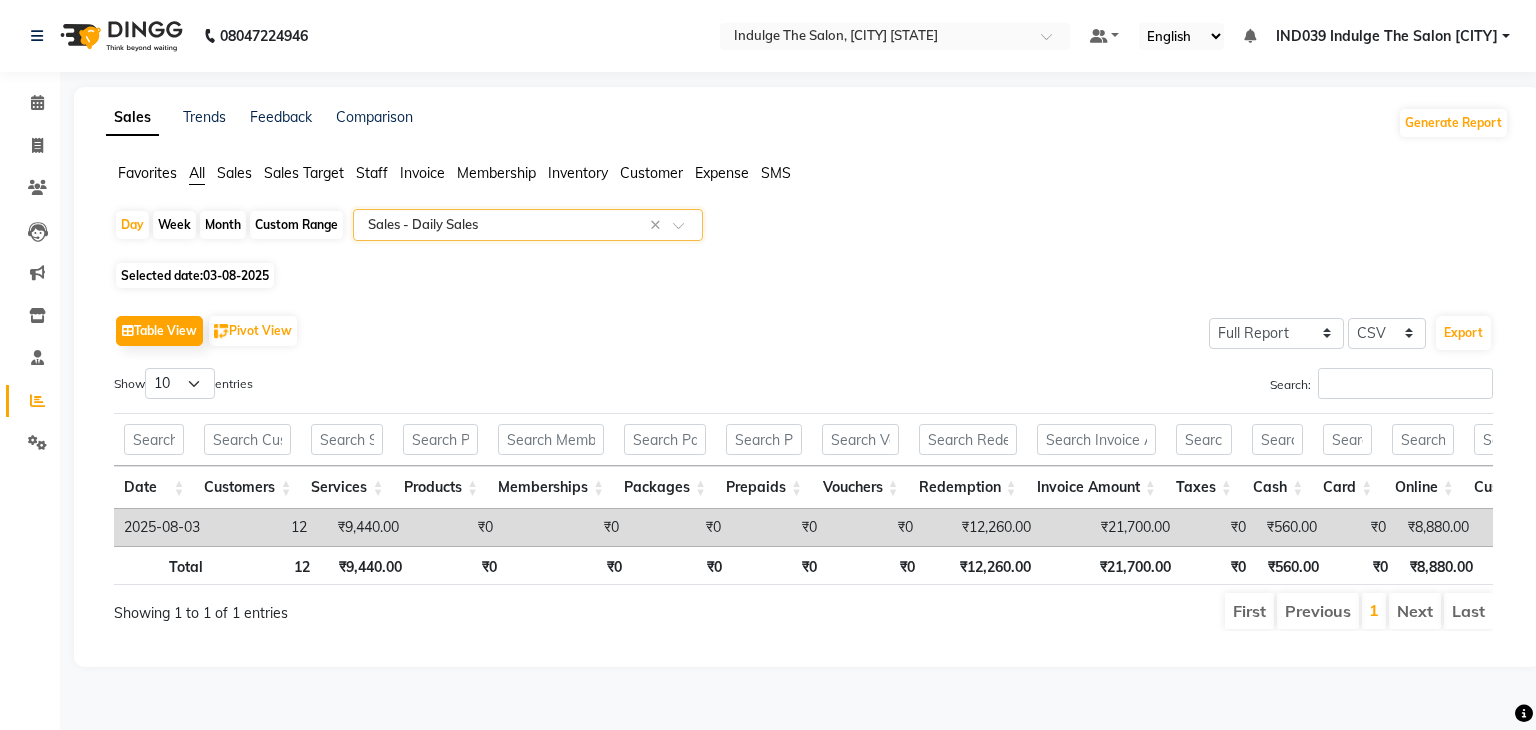 click on "Day   Week   Month   Custom Range  Select Report Type × Sales -  Daily Sales ×" 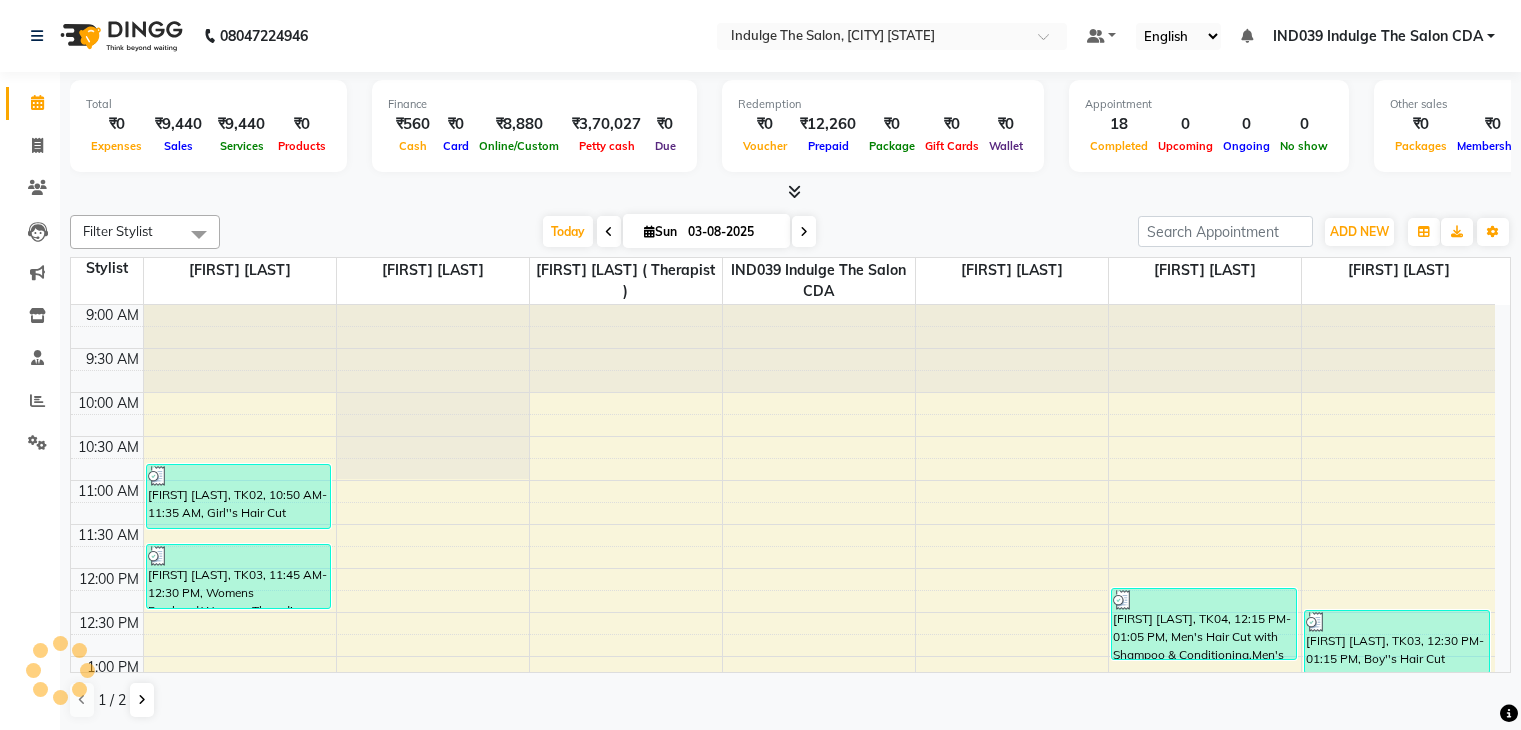scroll, scrollTop: 0, scrollLeft: 0, axis: both 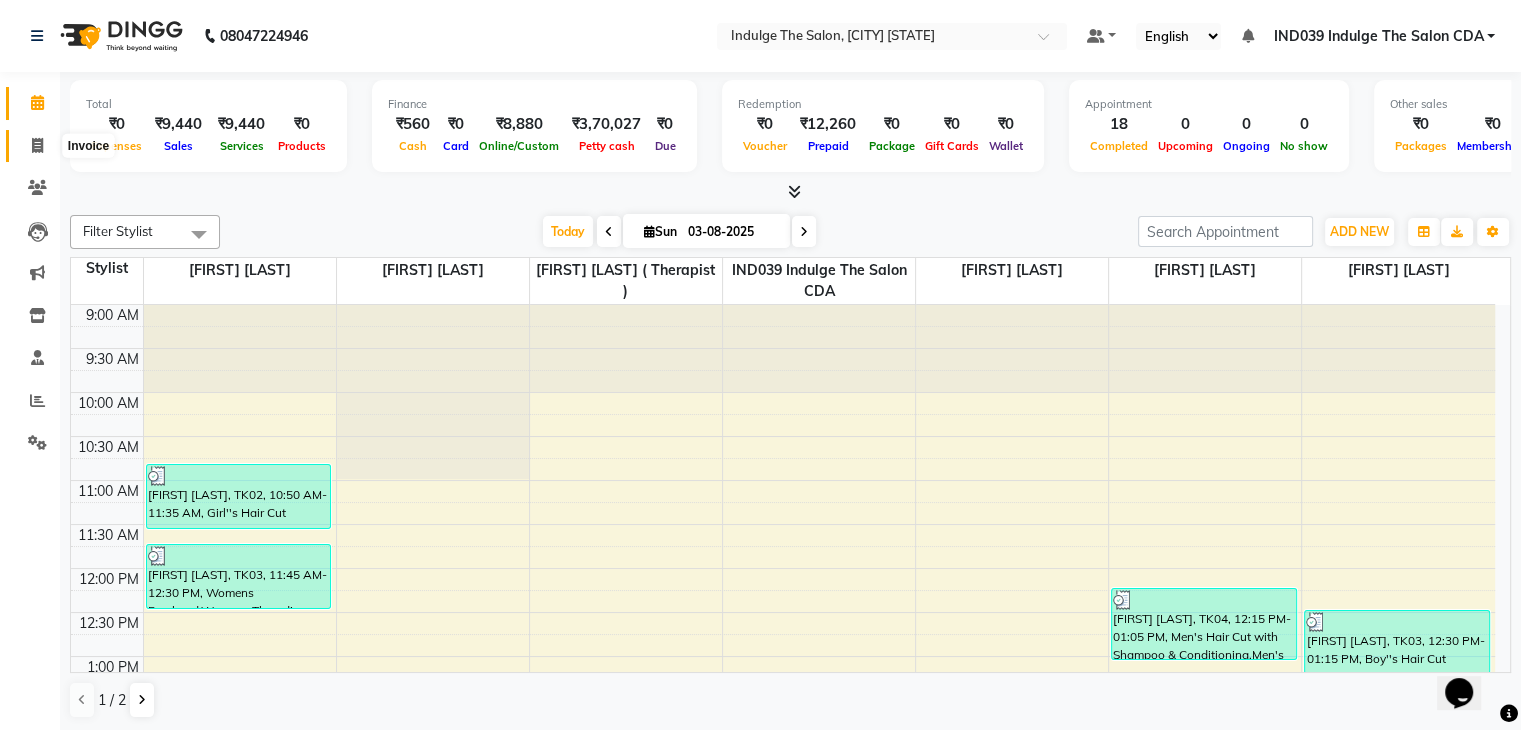 click 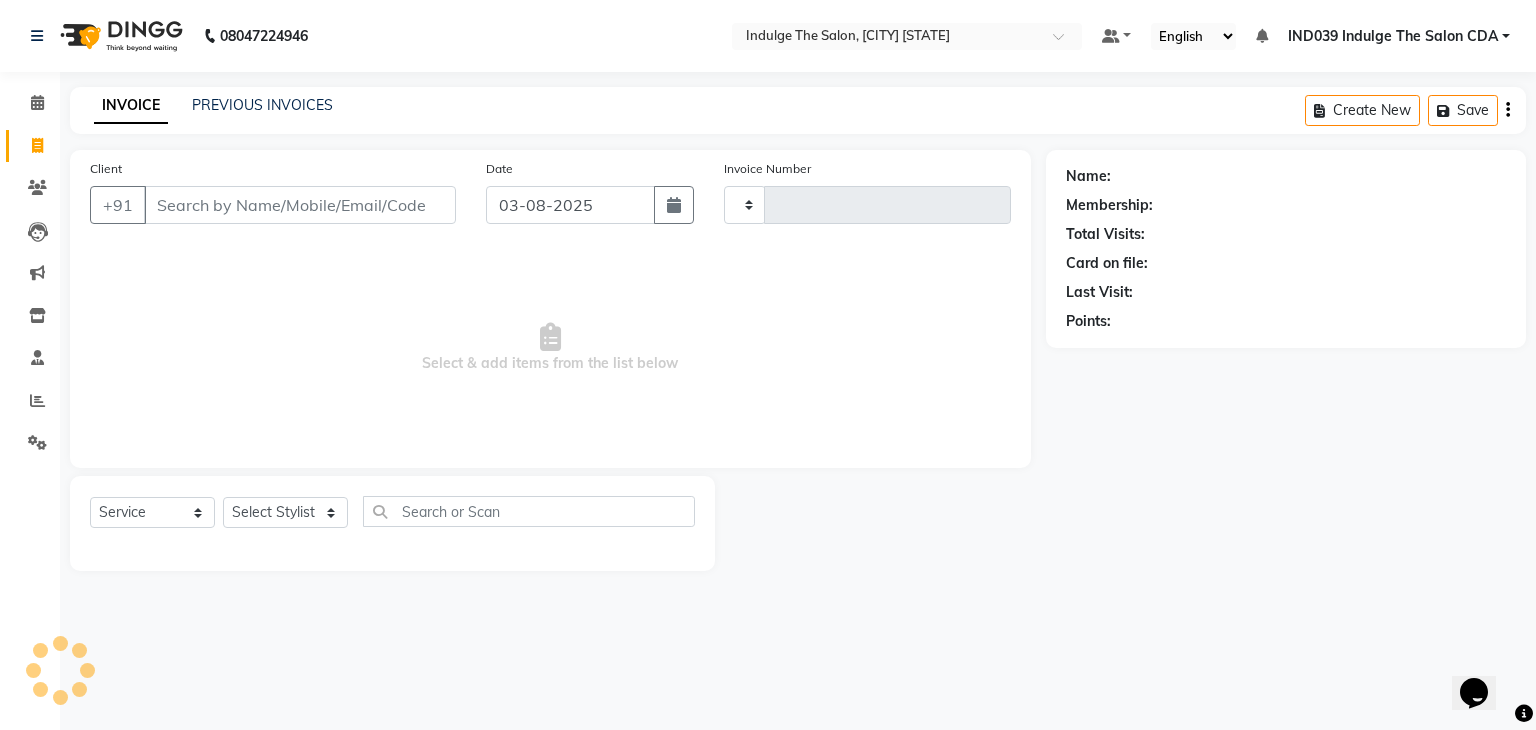 type on "0943" 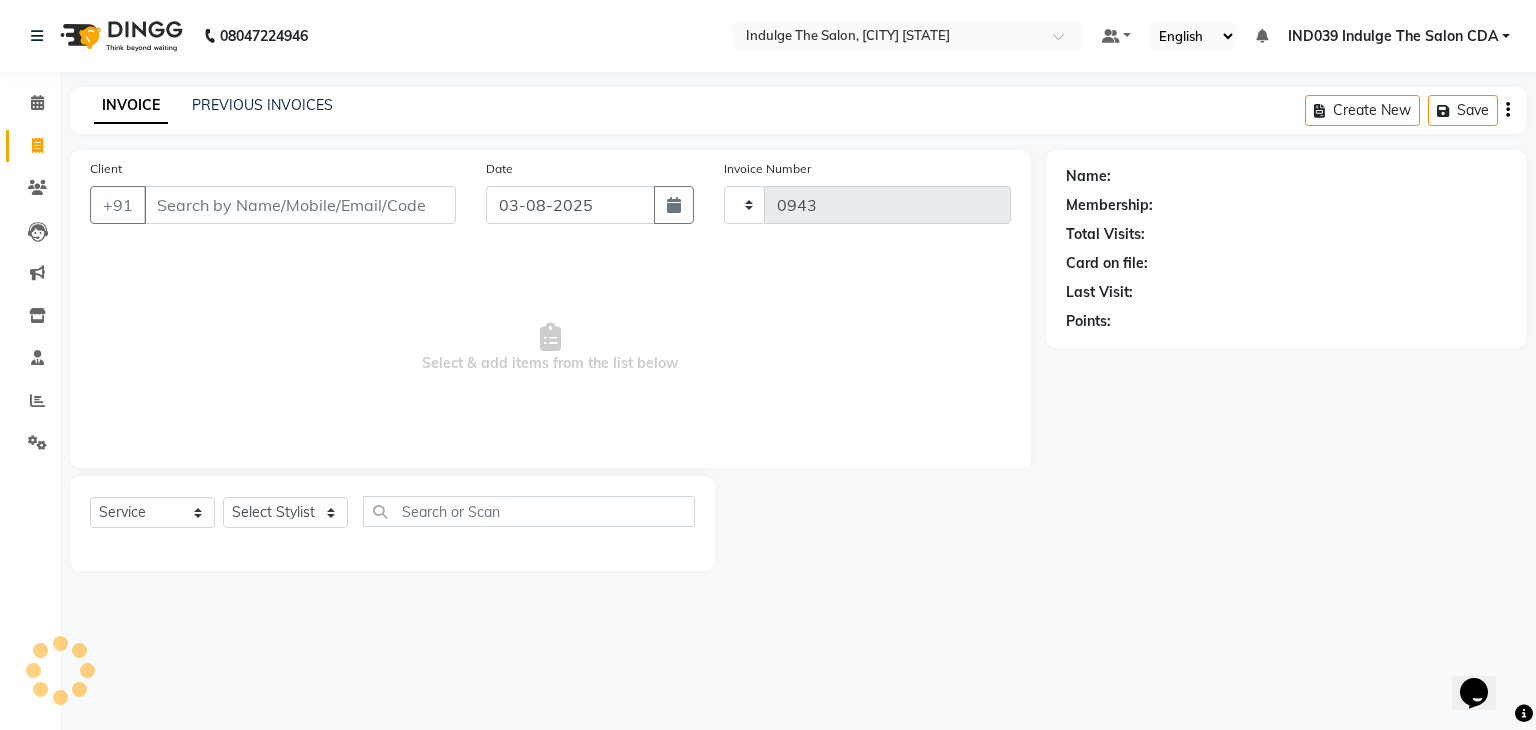 select on "7297" 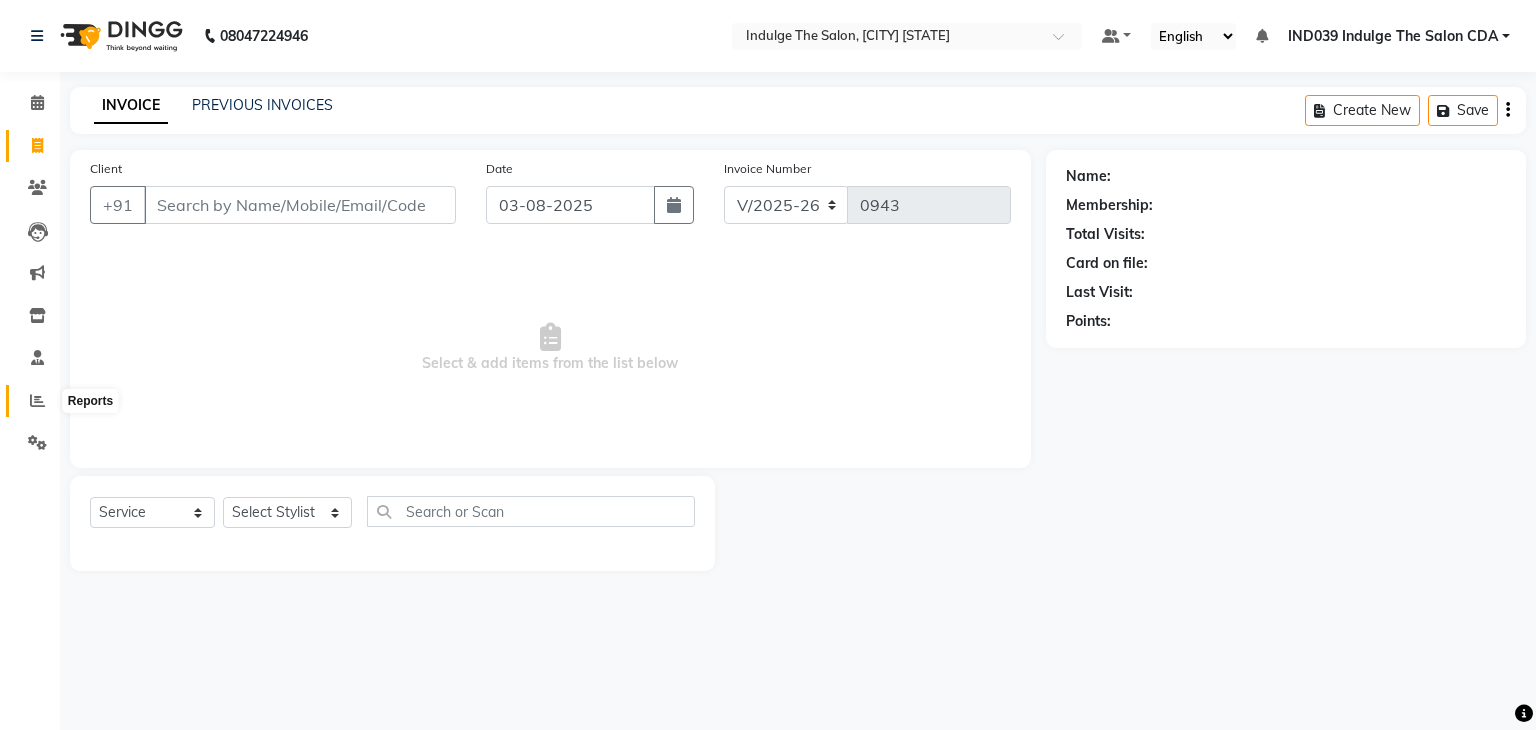 click 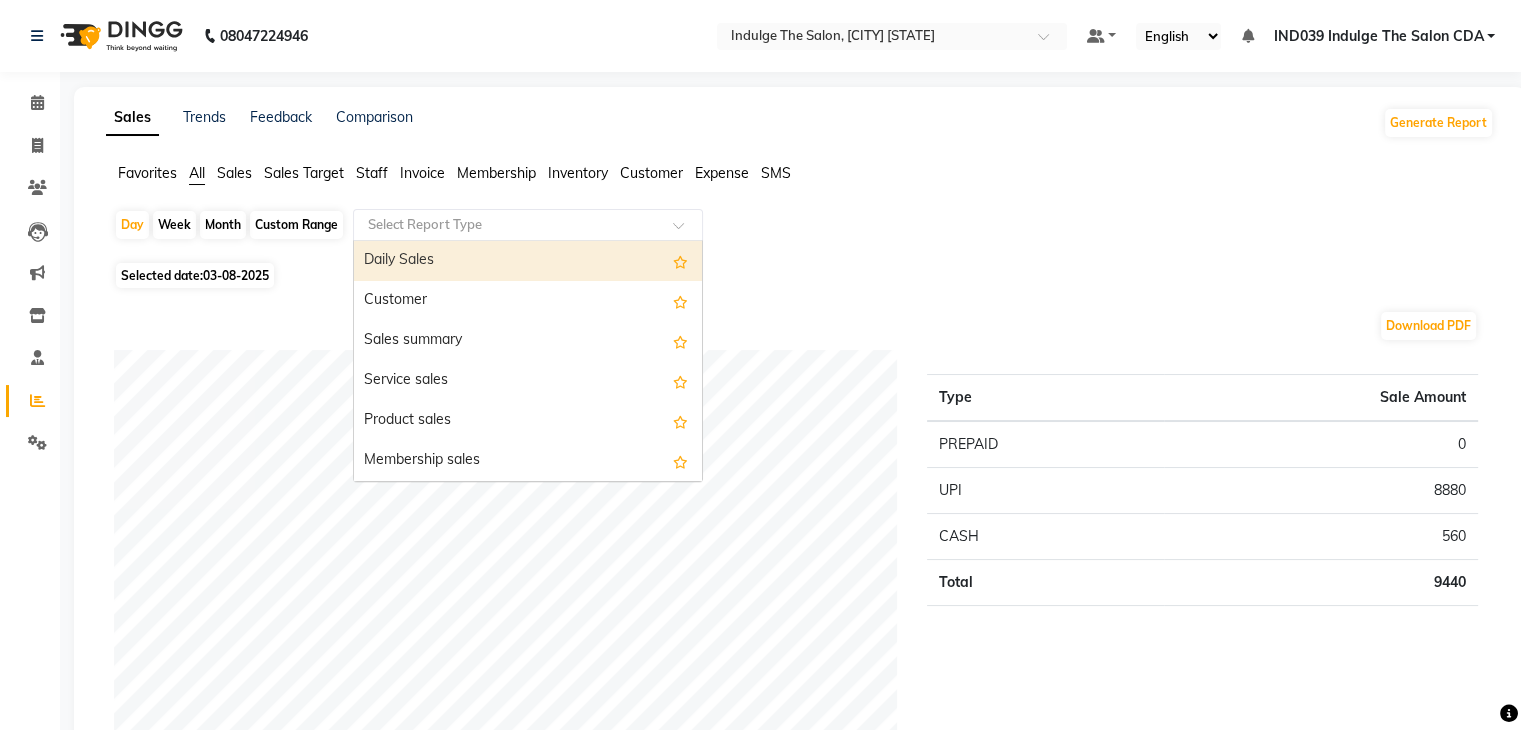 click 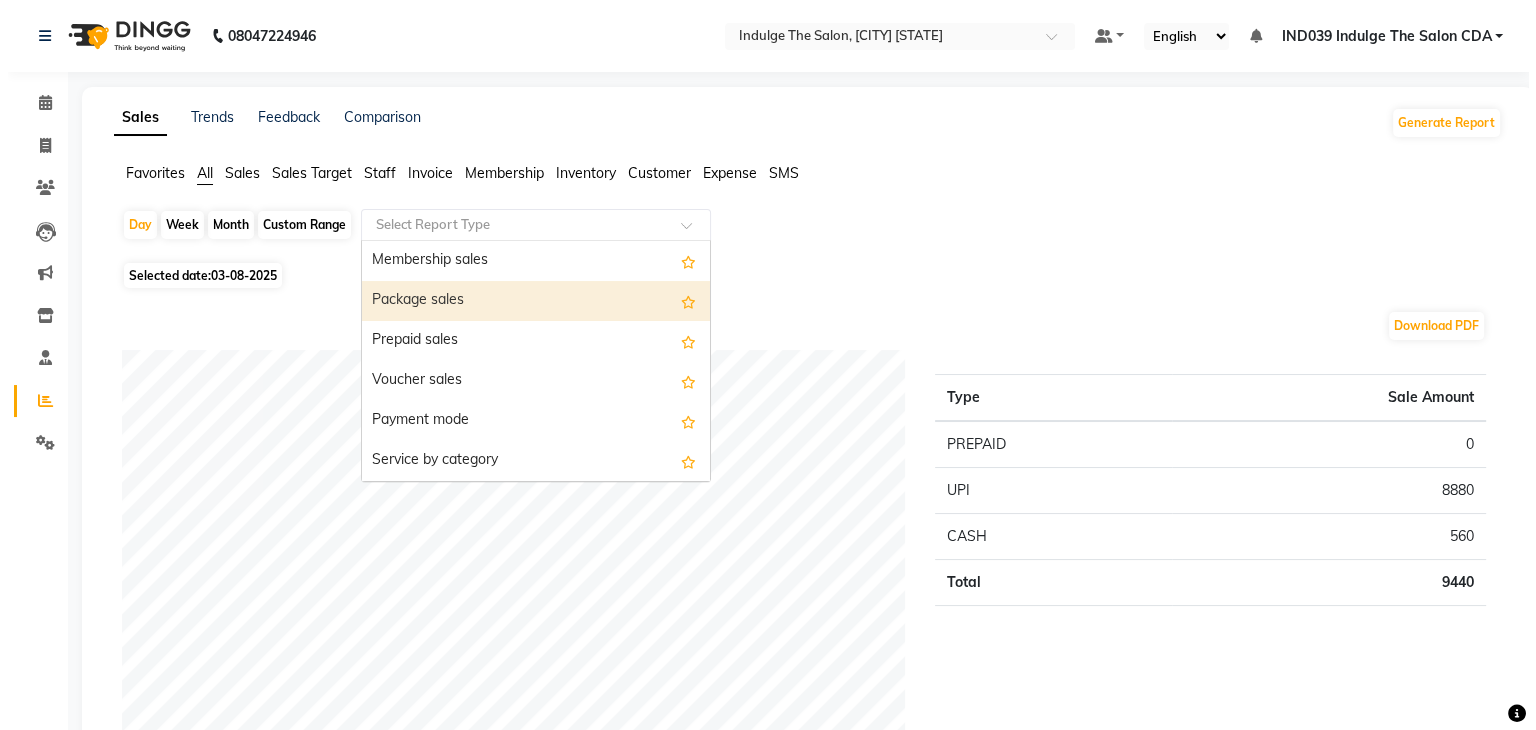 scroll, scrollTop: 300, scrollLeft: 0, axis: vertical 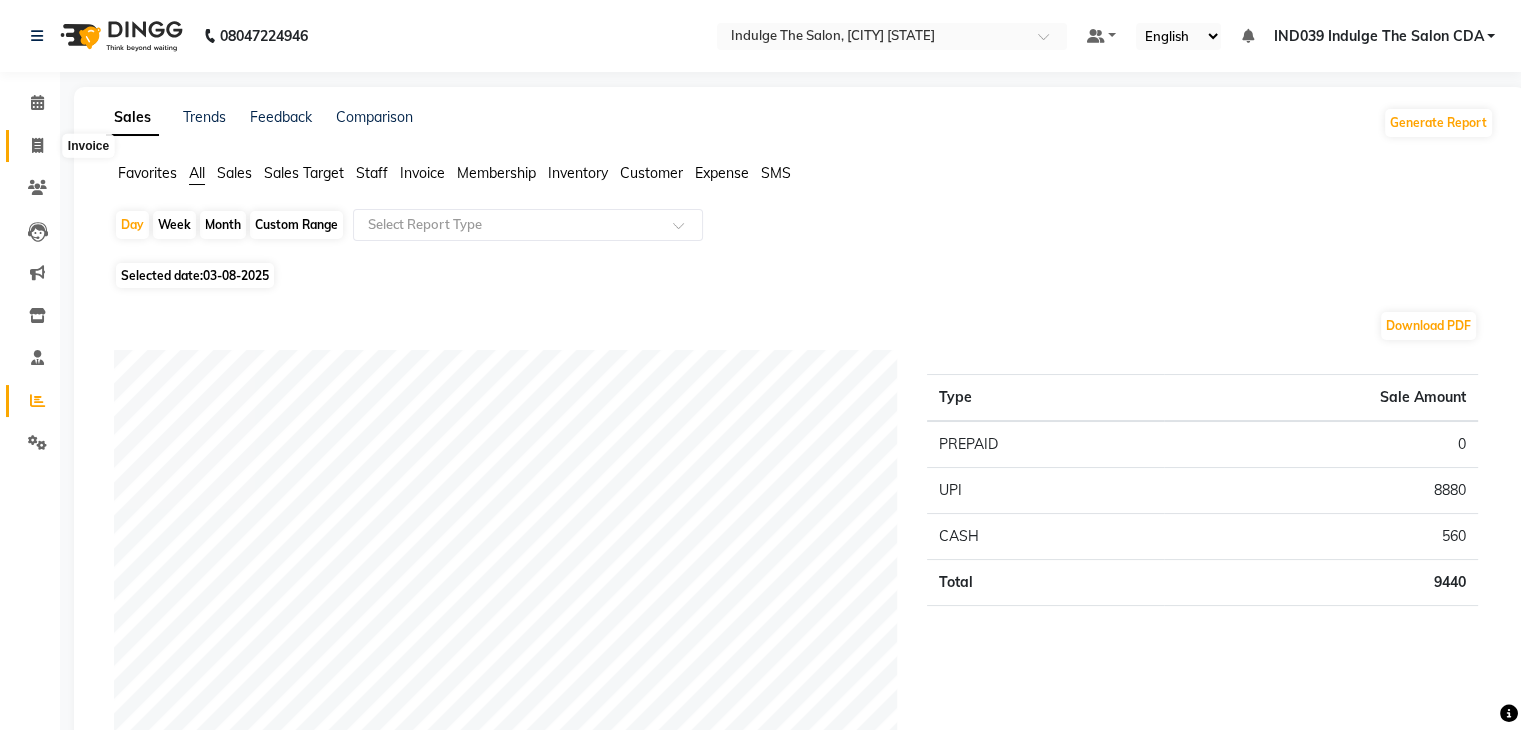 click 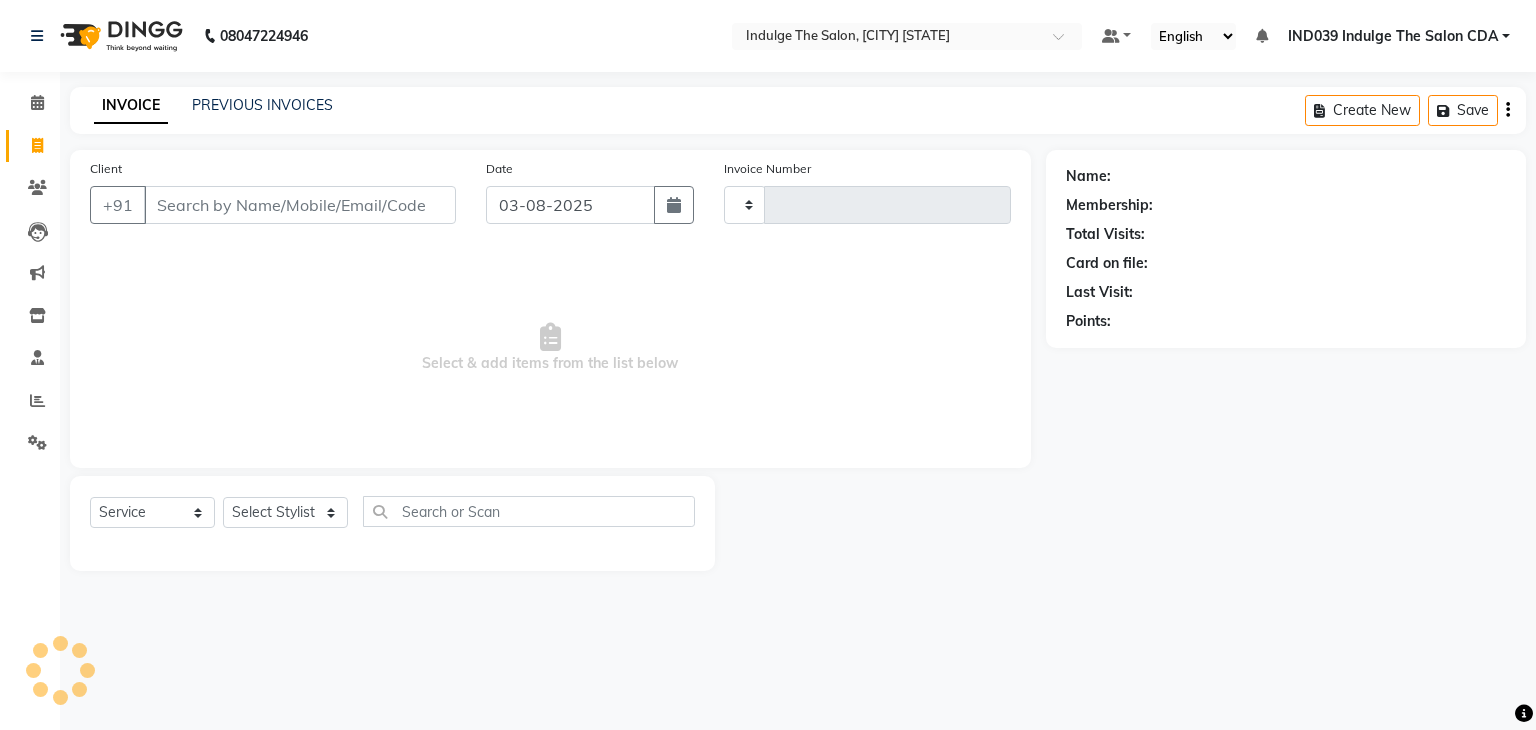 type on "0943" 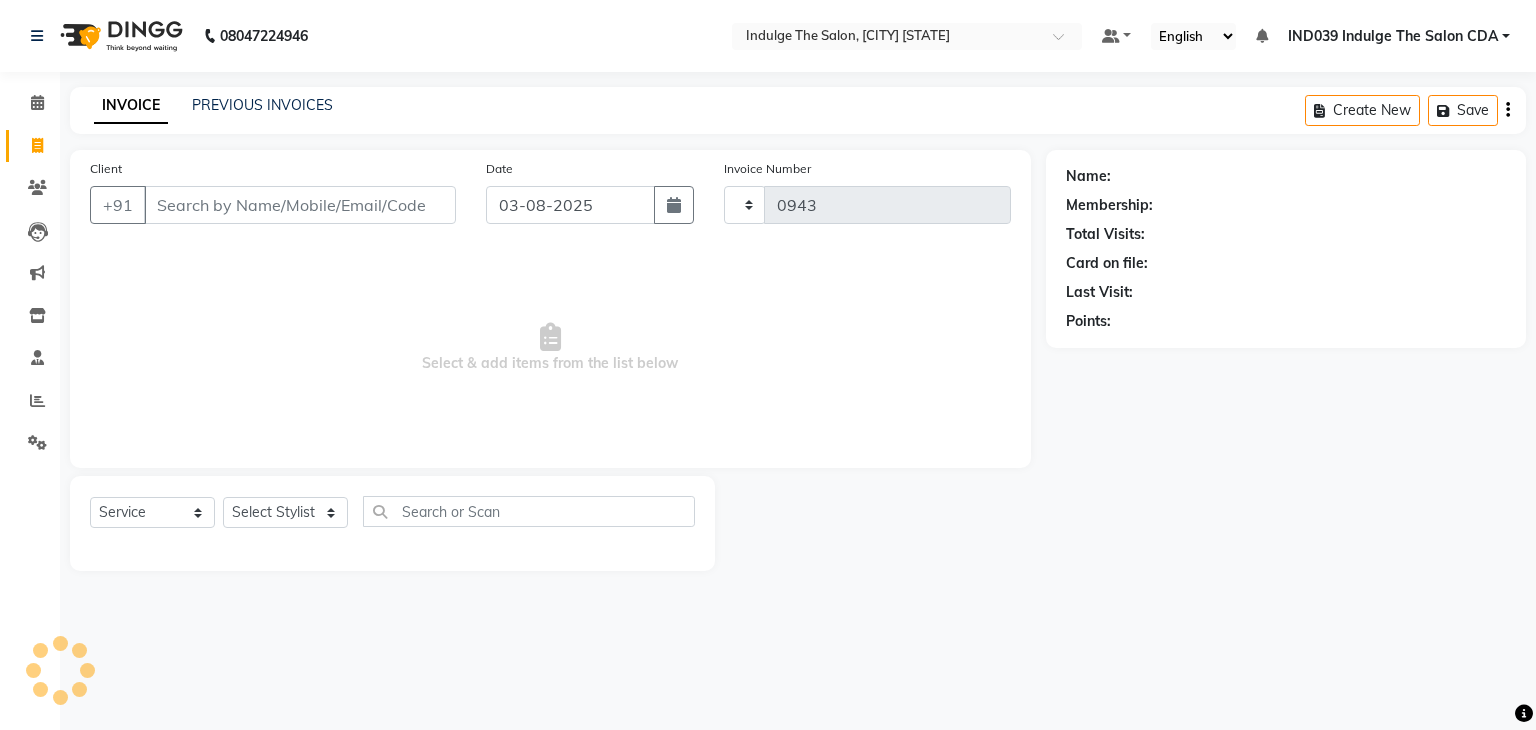 select on "7297" 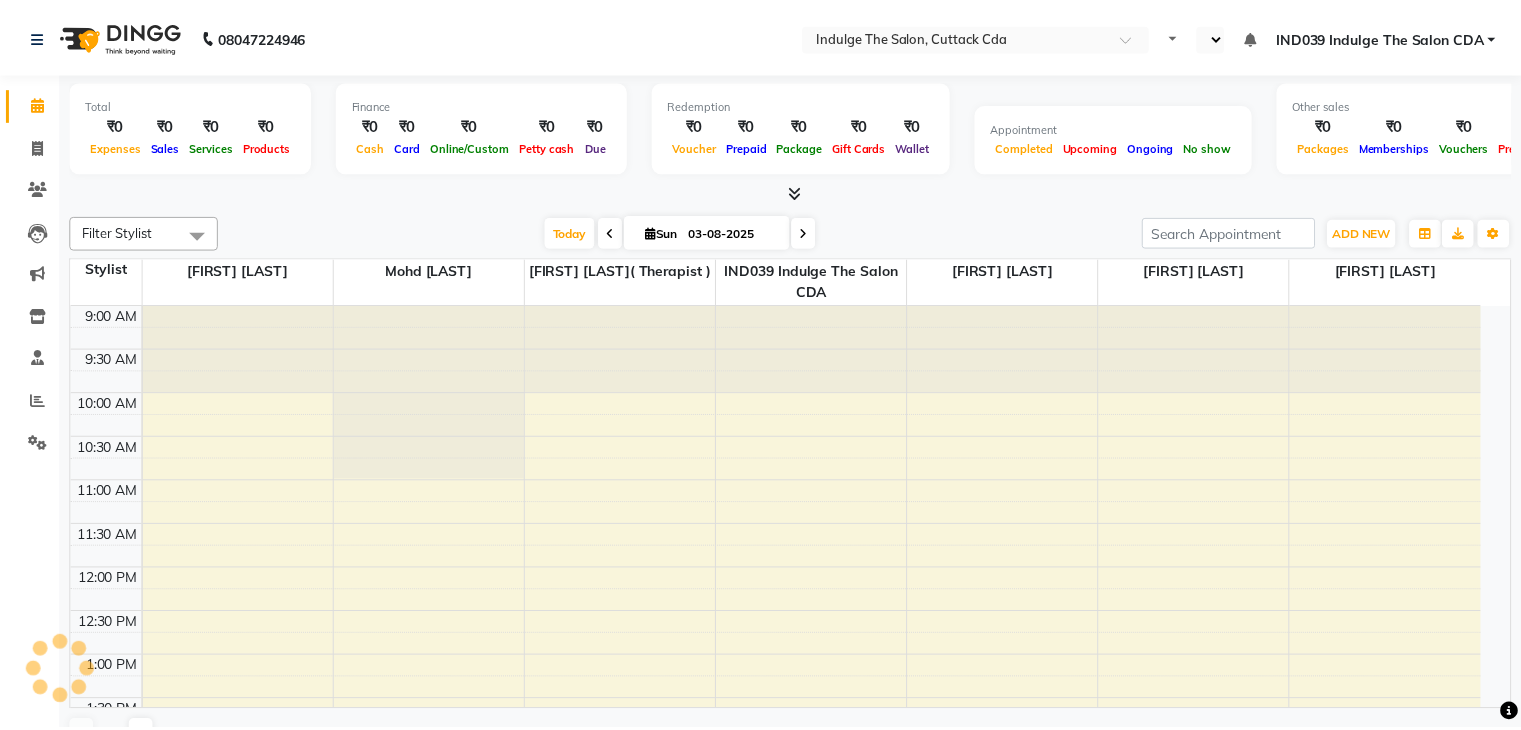 scroll, scrollTop: 0, scrollLeft: 0, axis: both 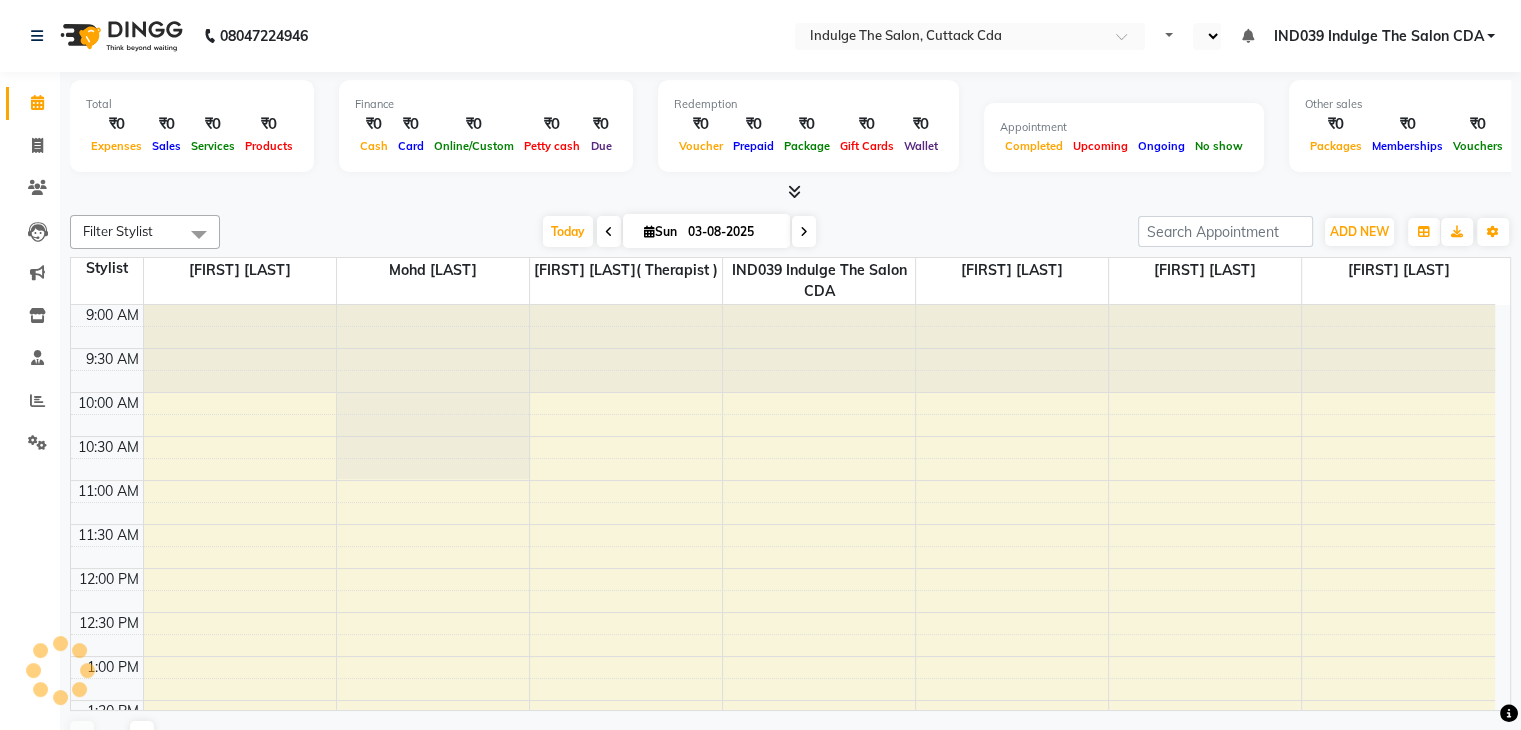 select on "en" 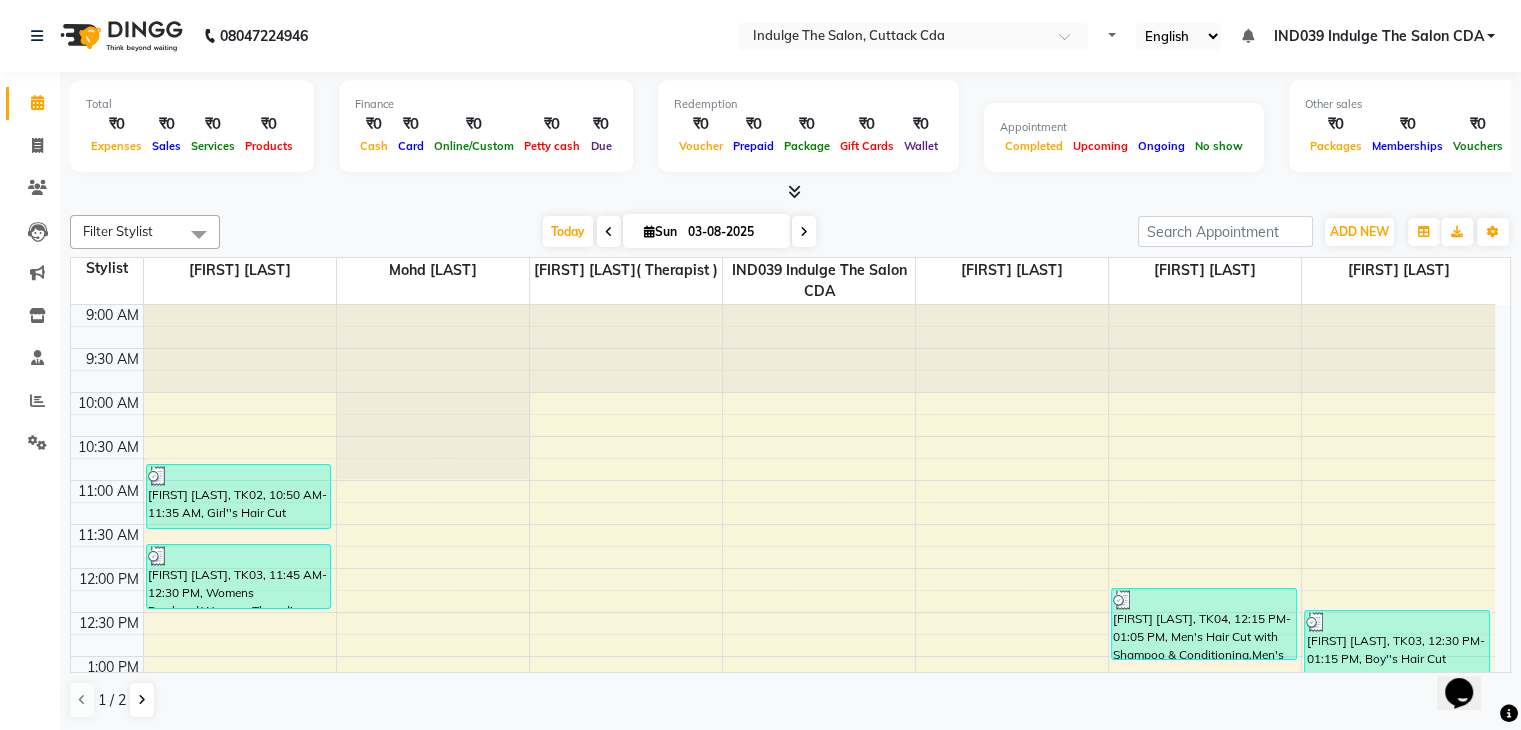 scroll, scrollTop: 0, scrollLeft: 0, axis: both 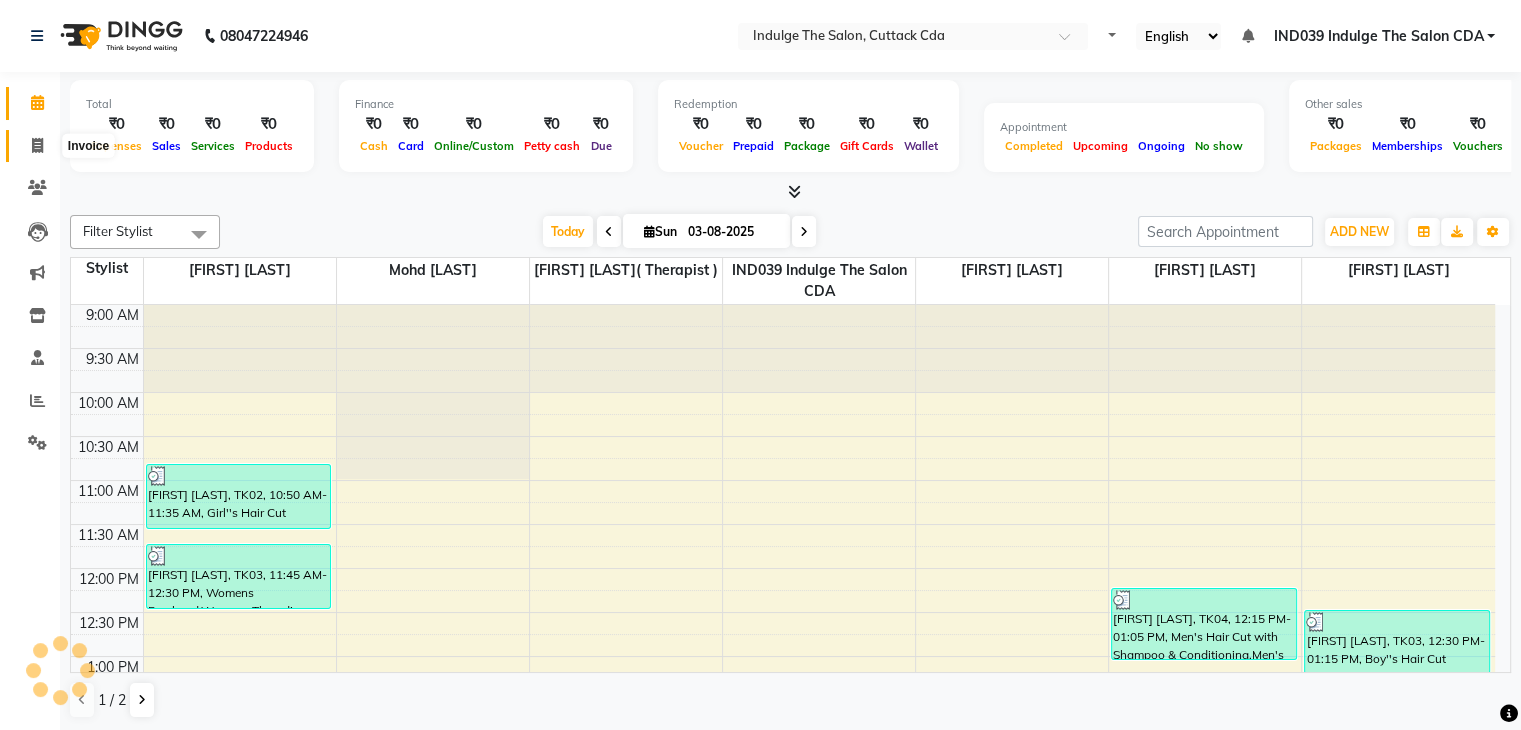 click 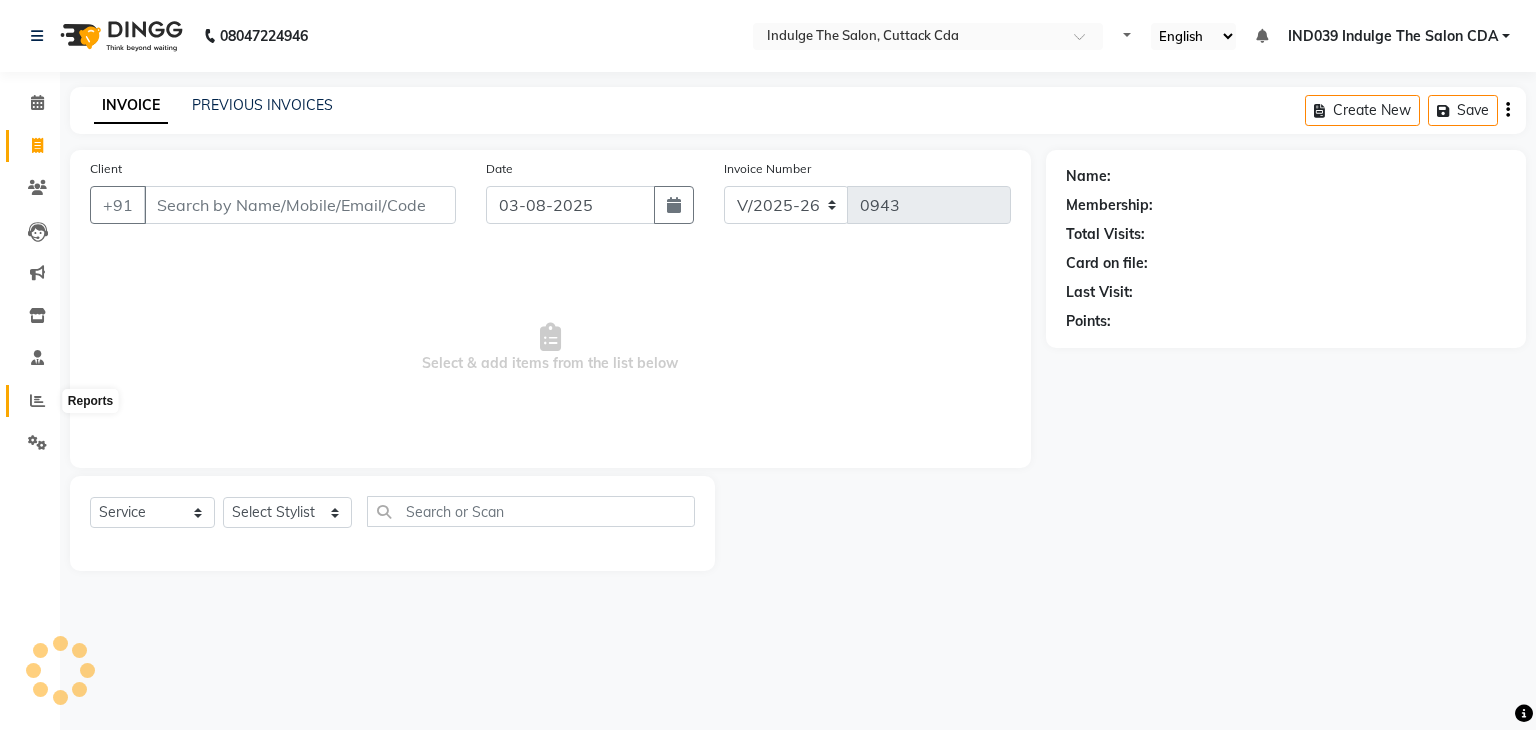 click 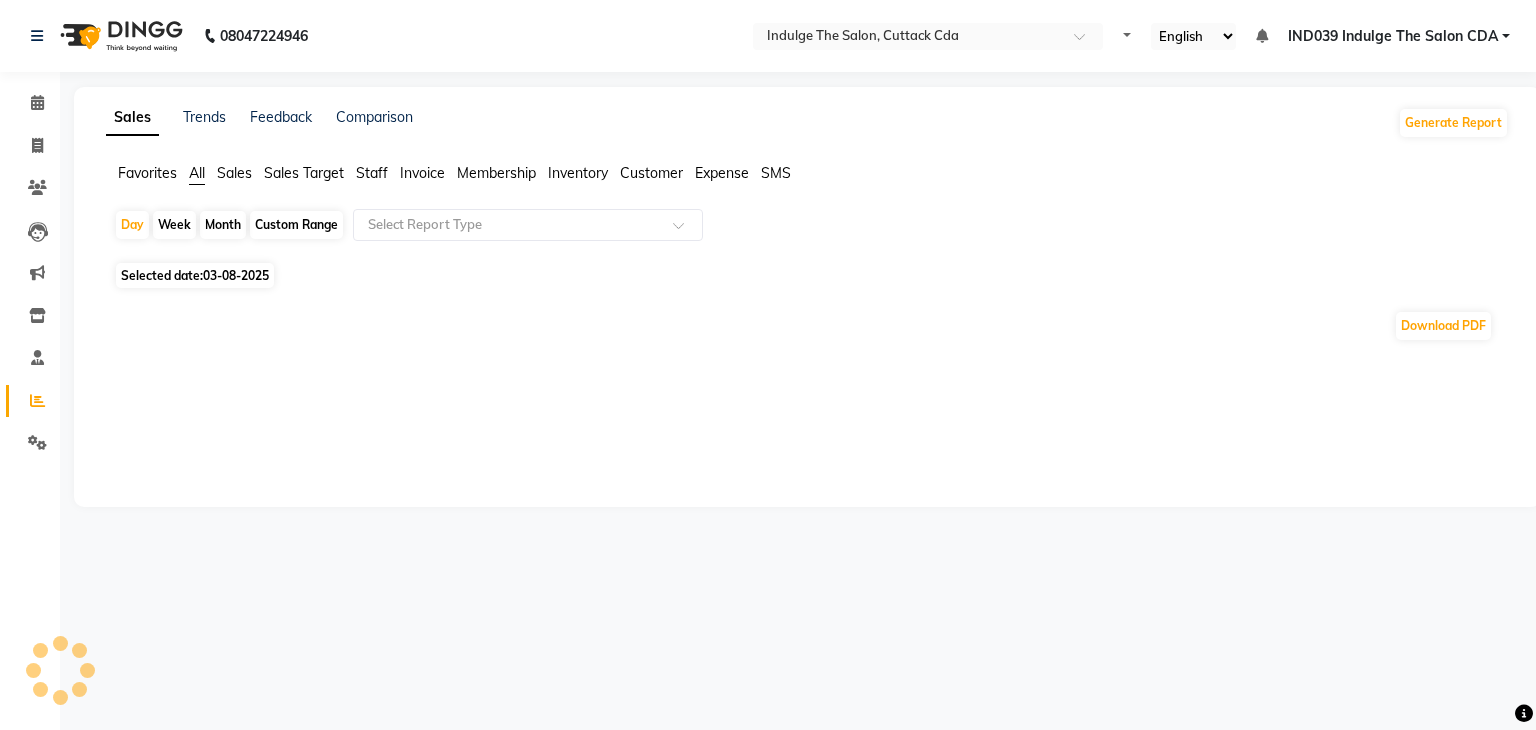 click on "Month" 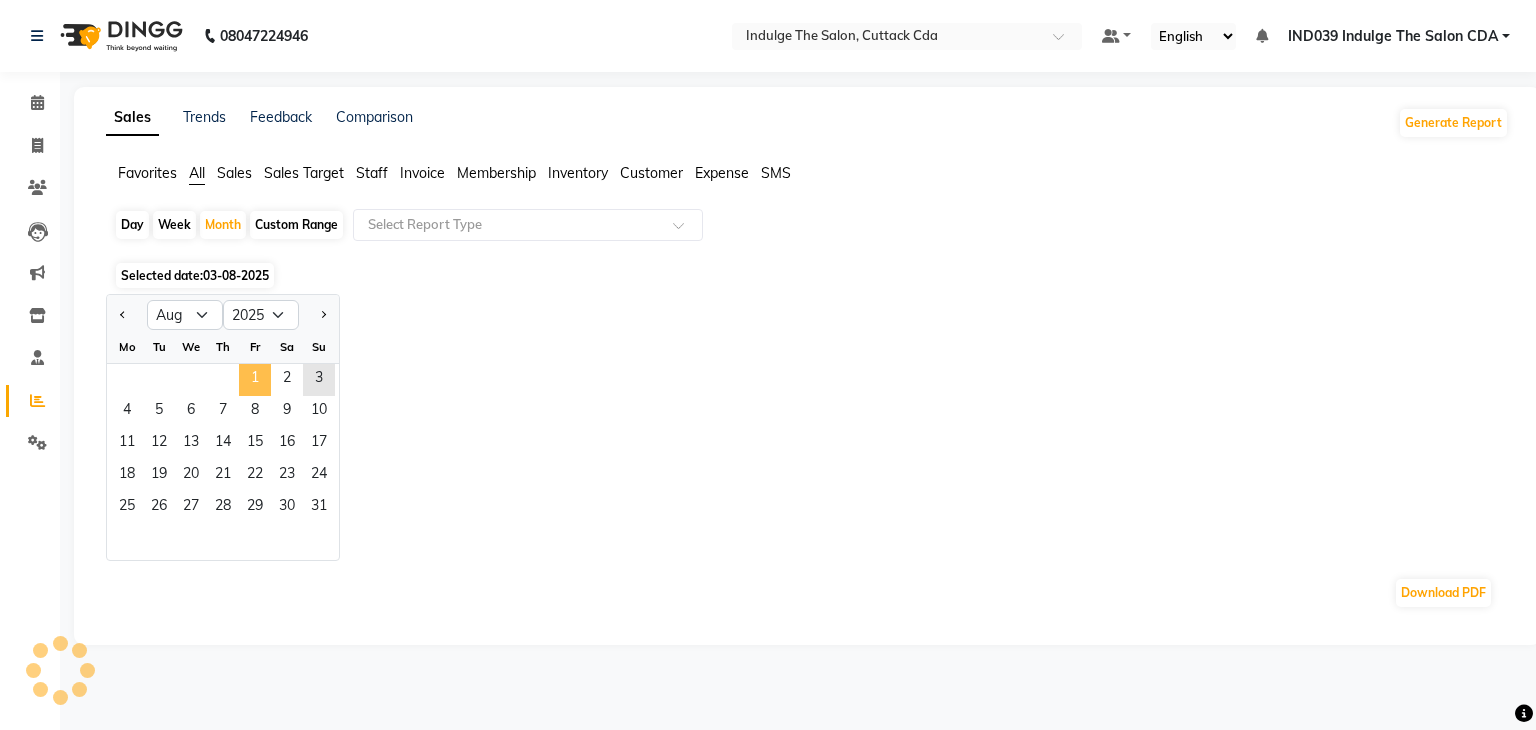 click on "1" 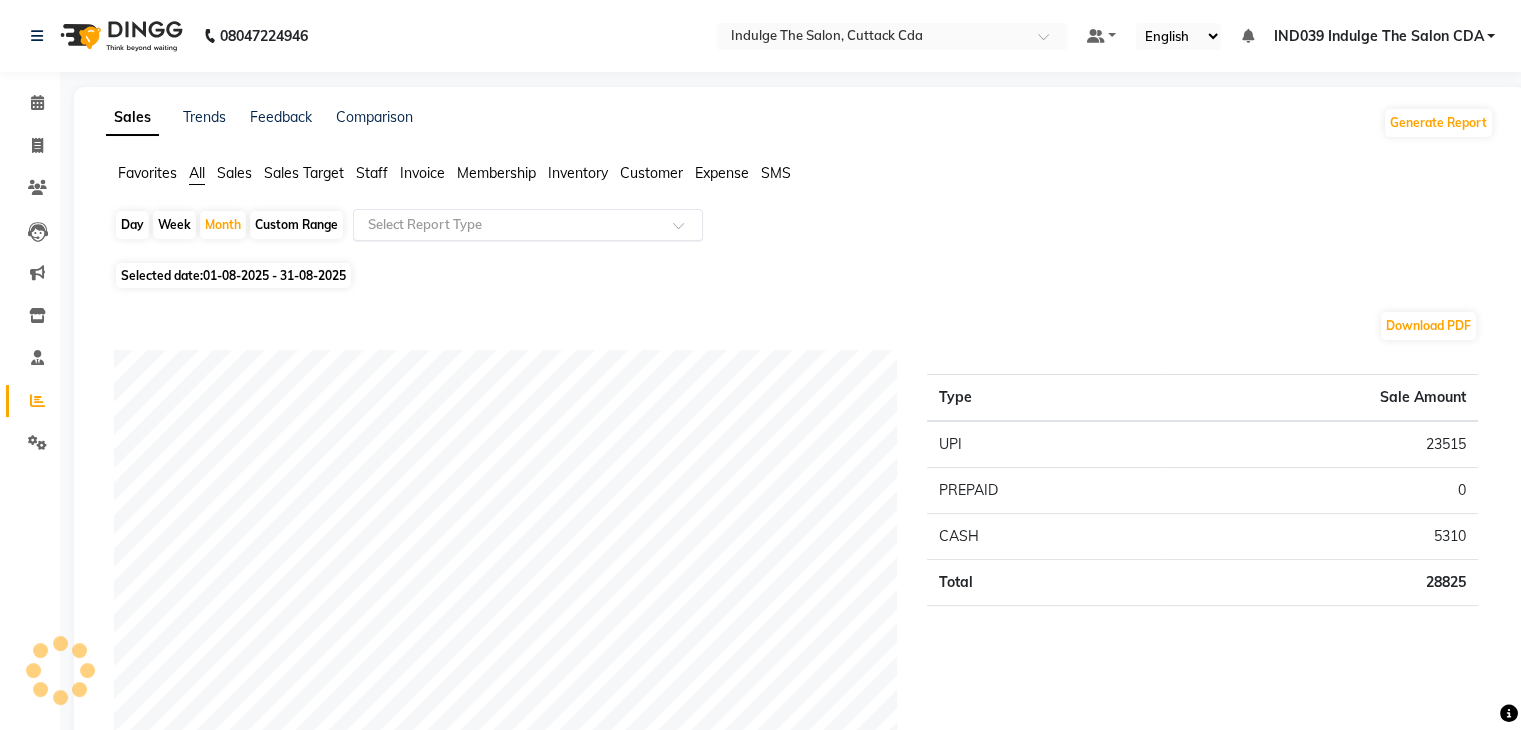 click 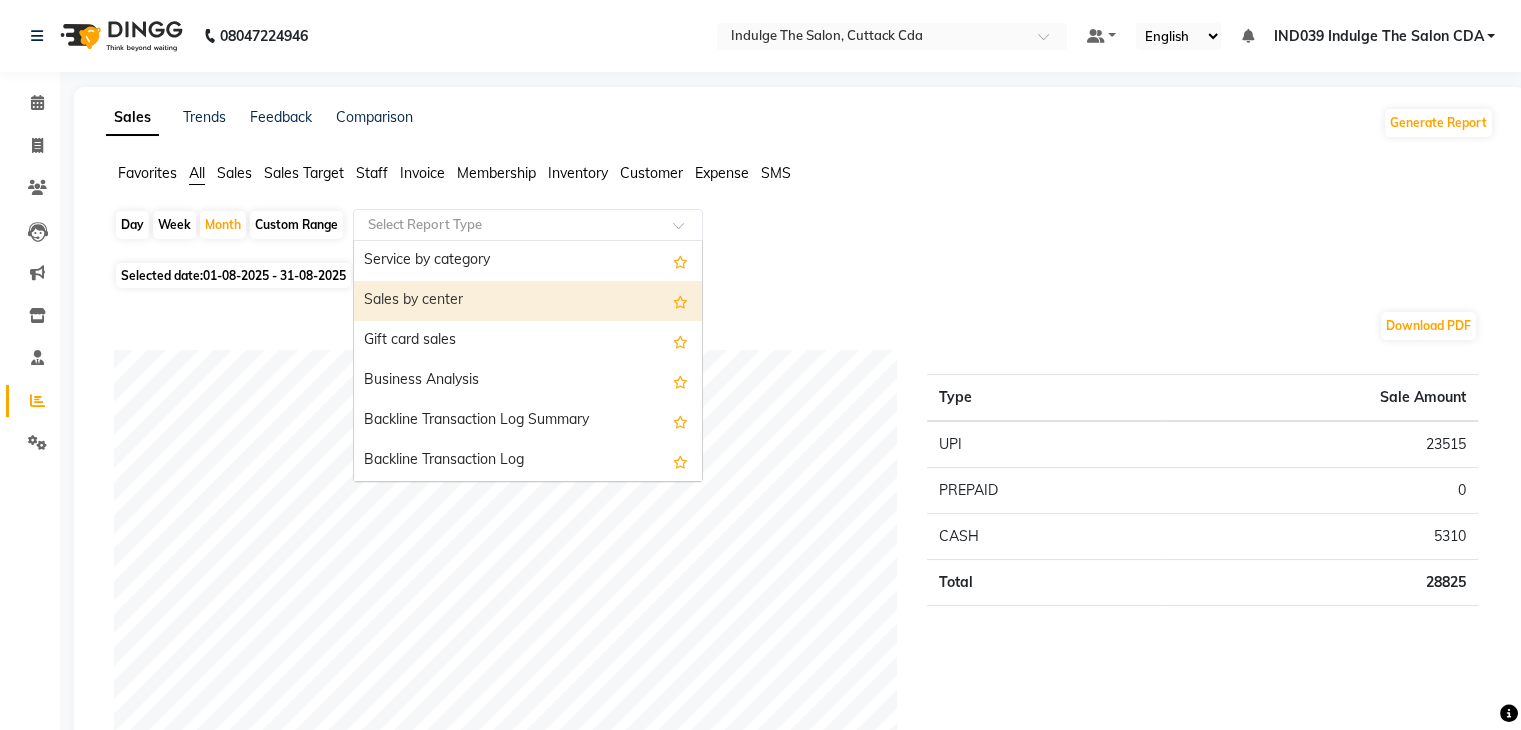 scroll, scrollTop: 600, scrollLeft: 0, axis: vertical 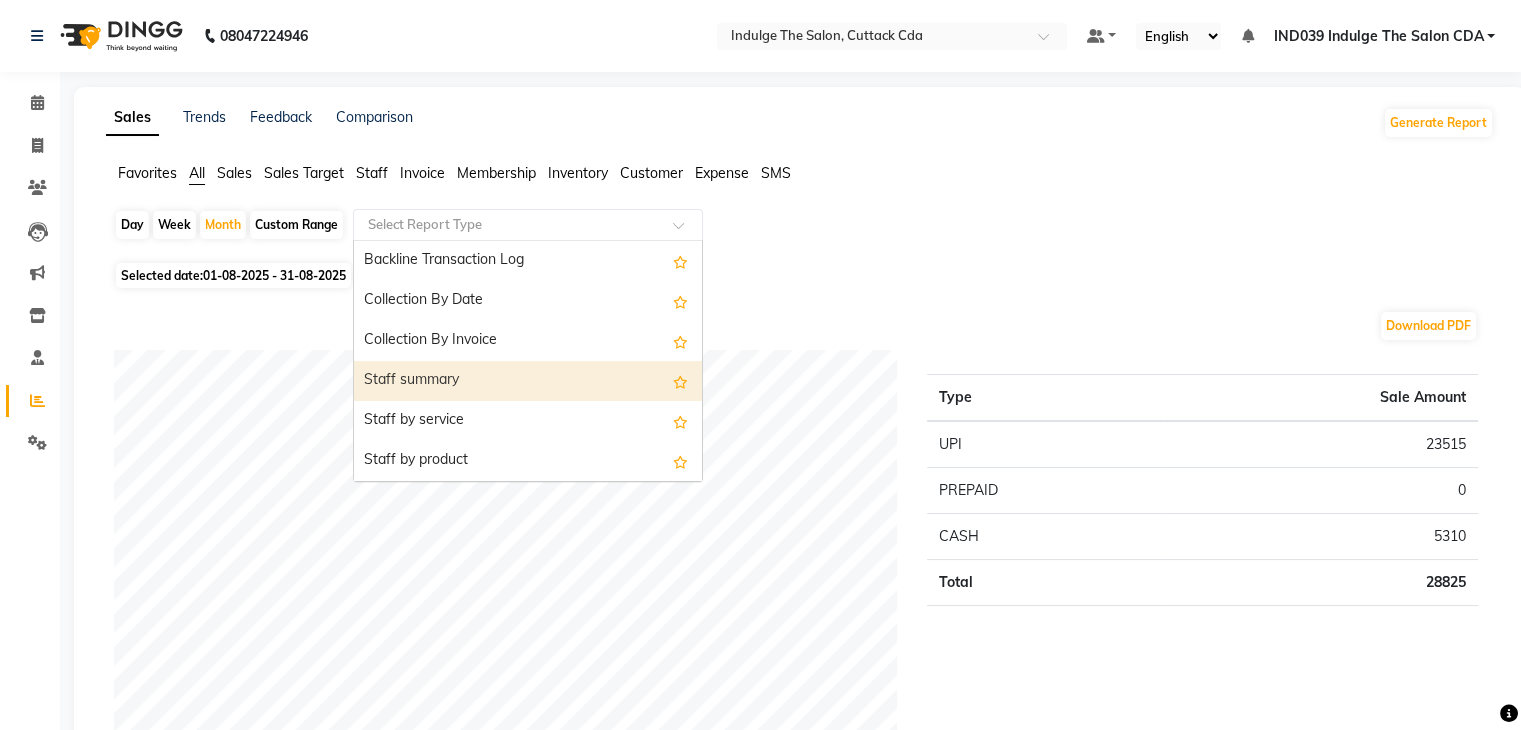 click on "Staff summary" at bounding box center [528, 381] 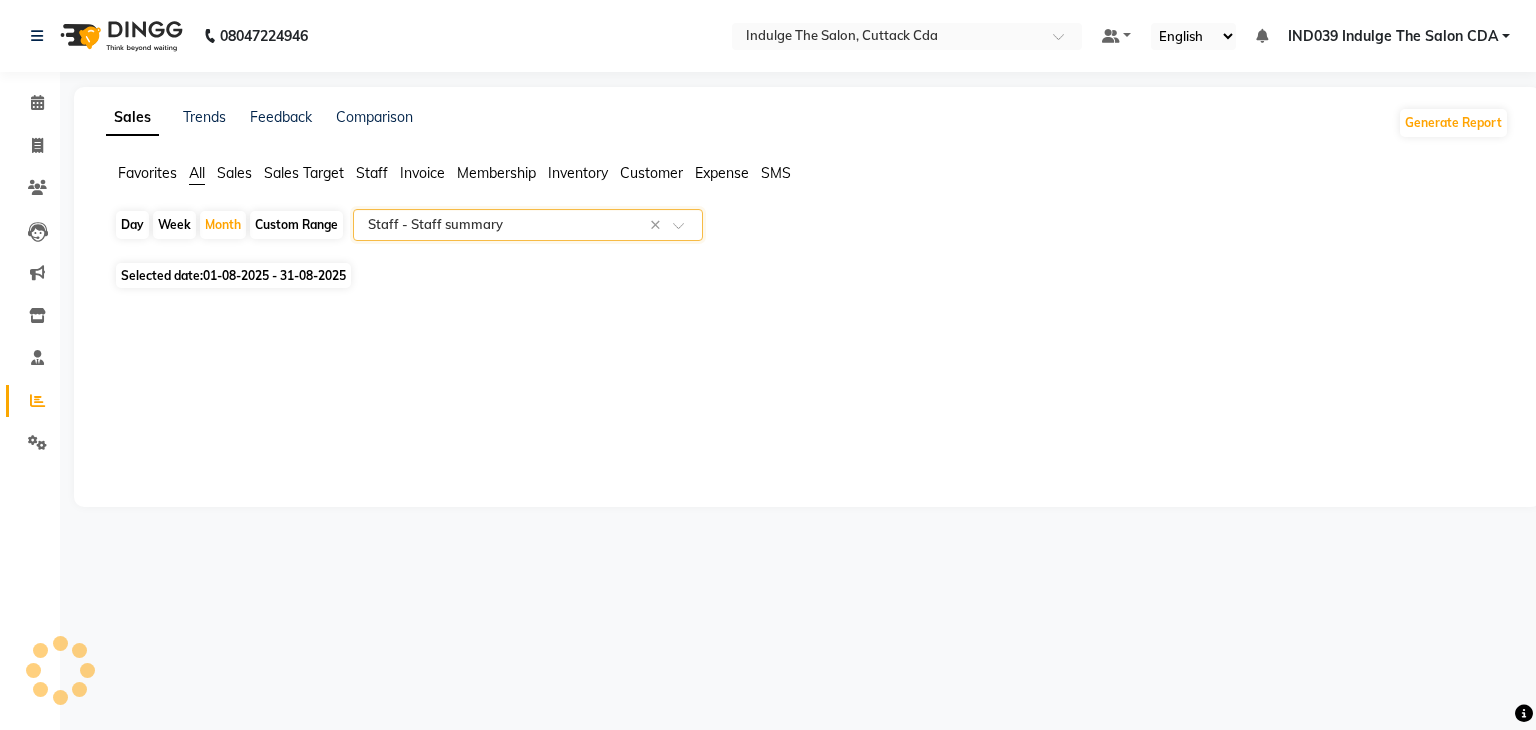 select on "full_report" 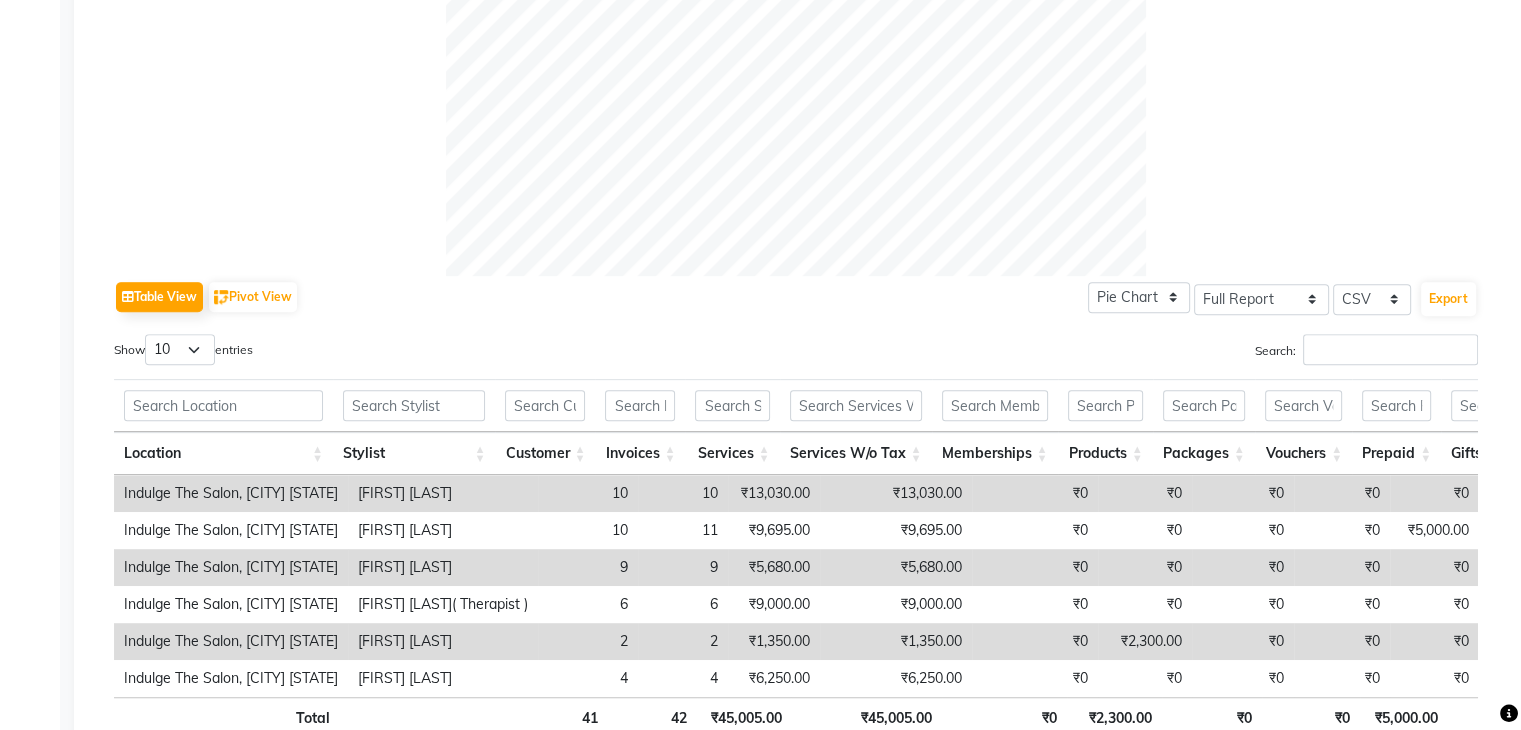 scroll, scrollTop: 800, scrollLeft: 0, axis: vertical 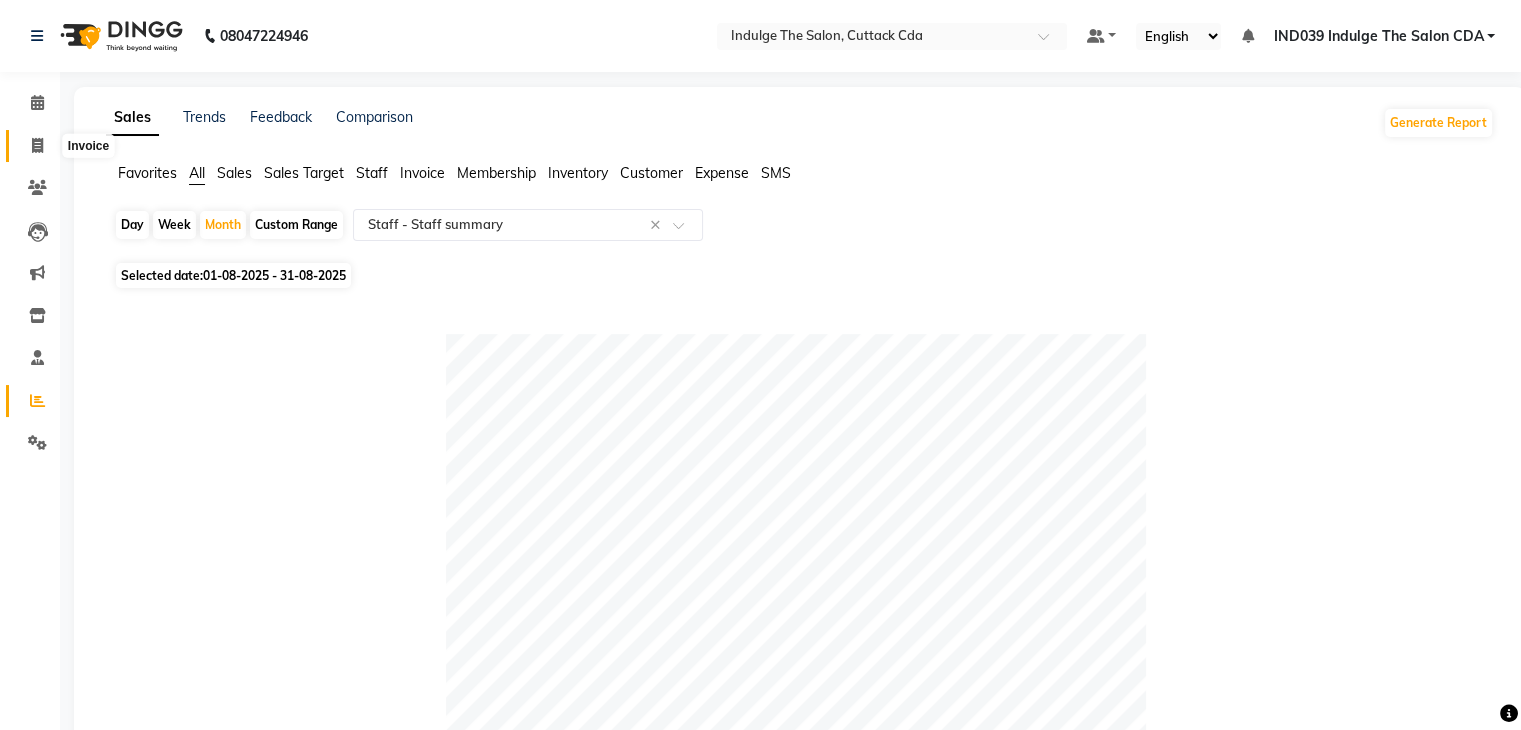 click 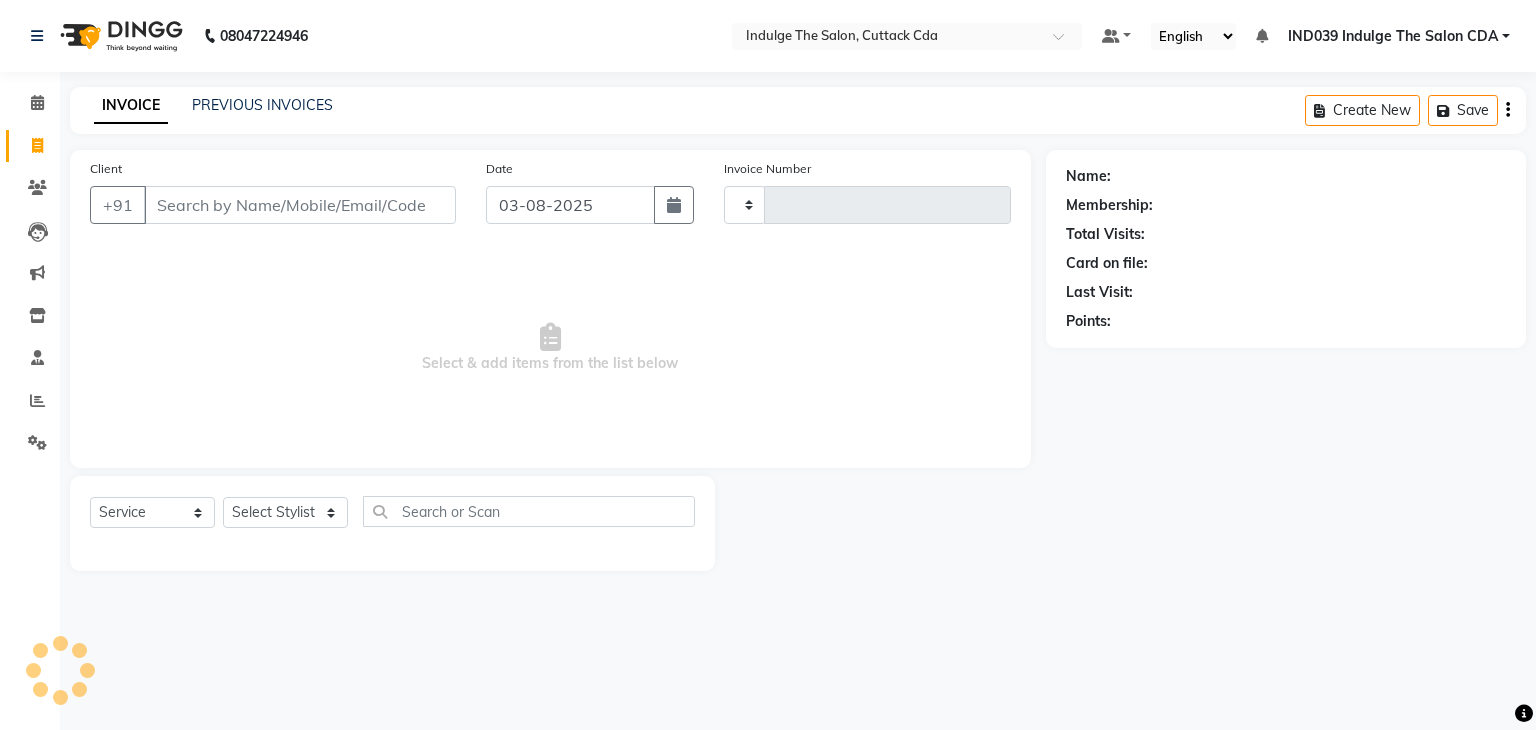 type on "0943" 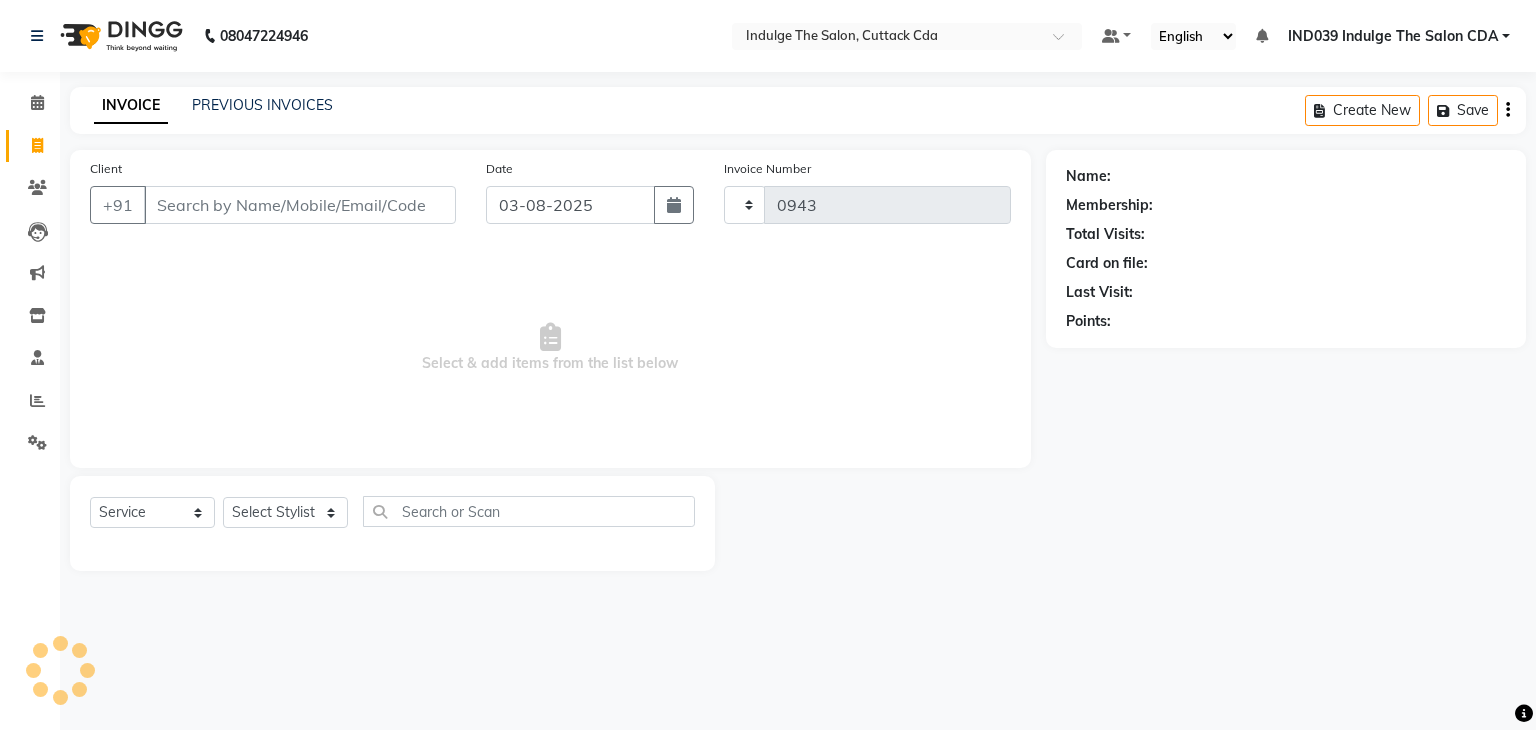 select on "7297" 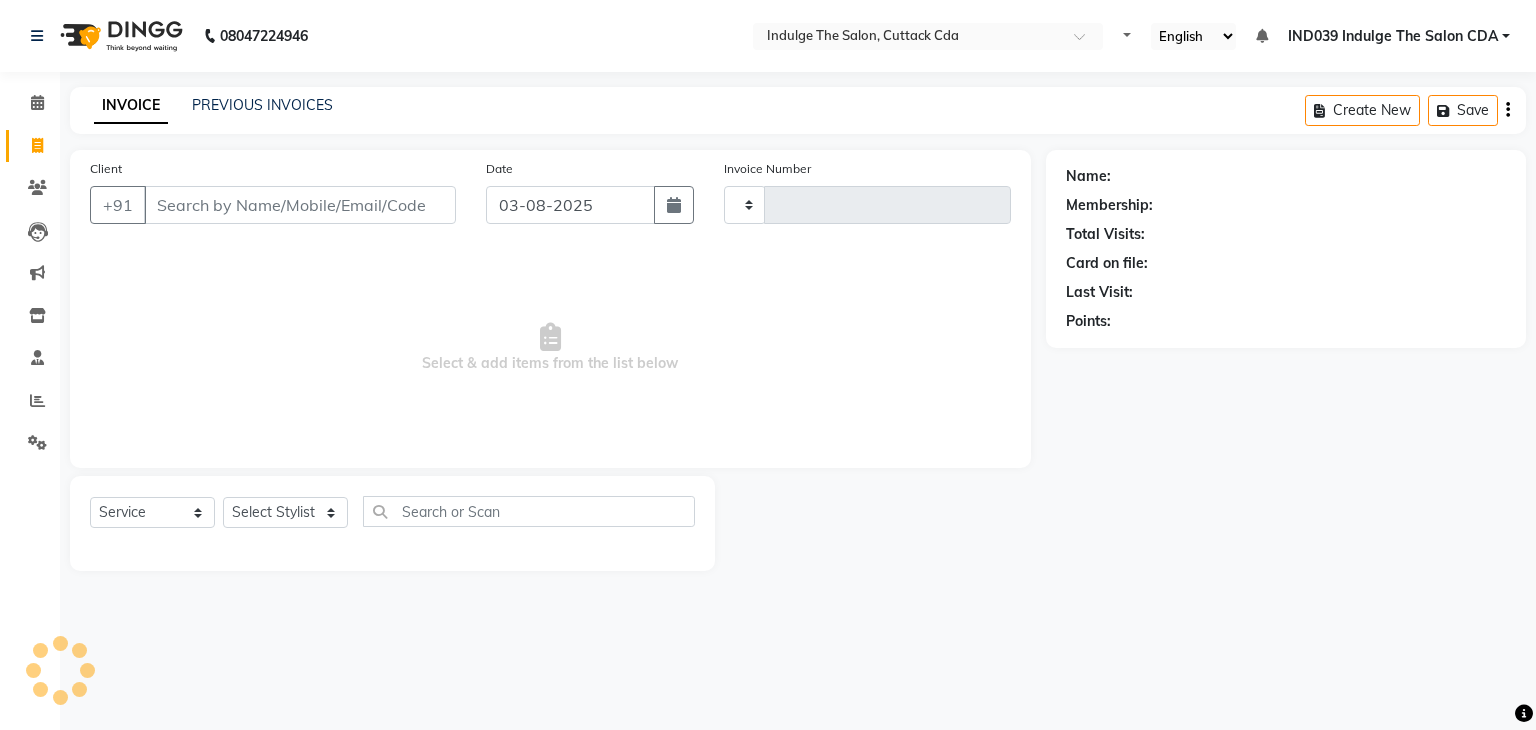 select on "service" 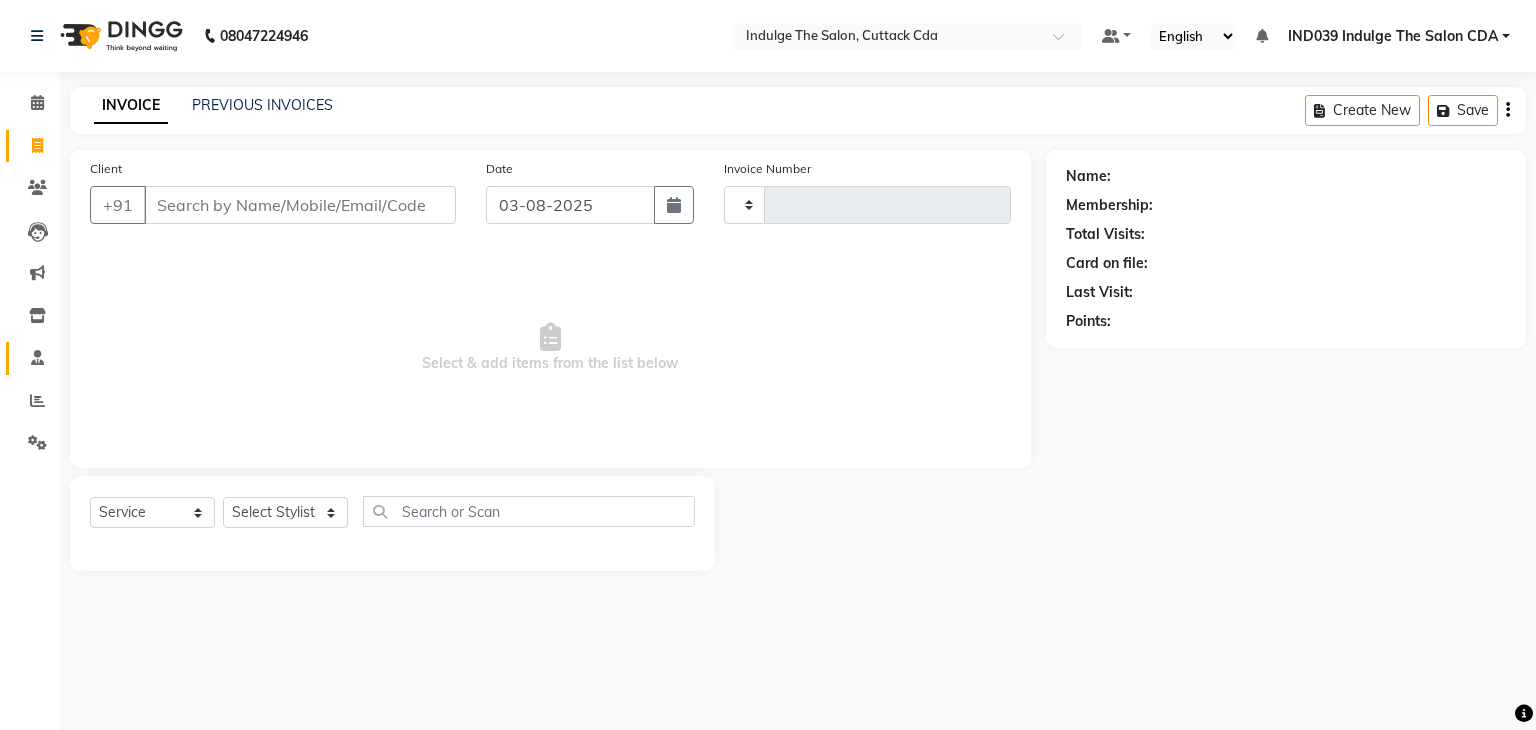 type on "0944" 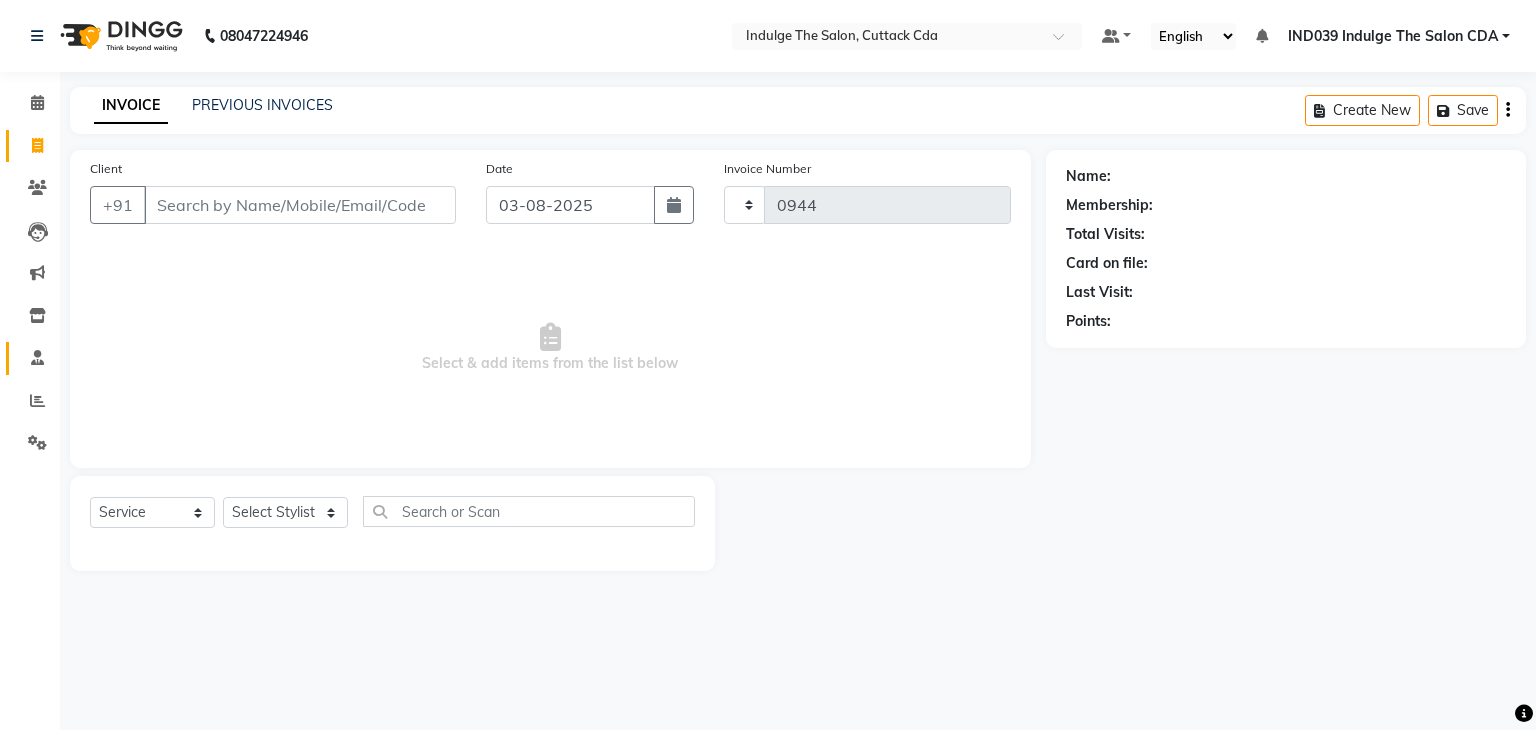 select on "7297" 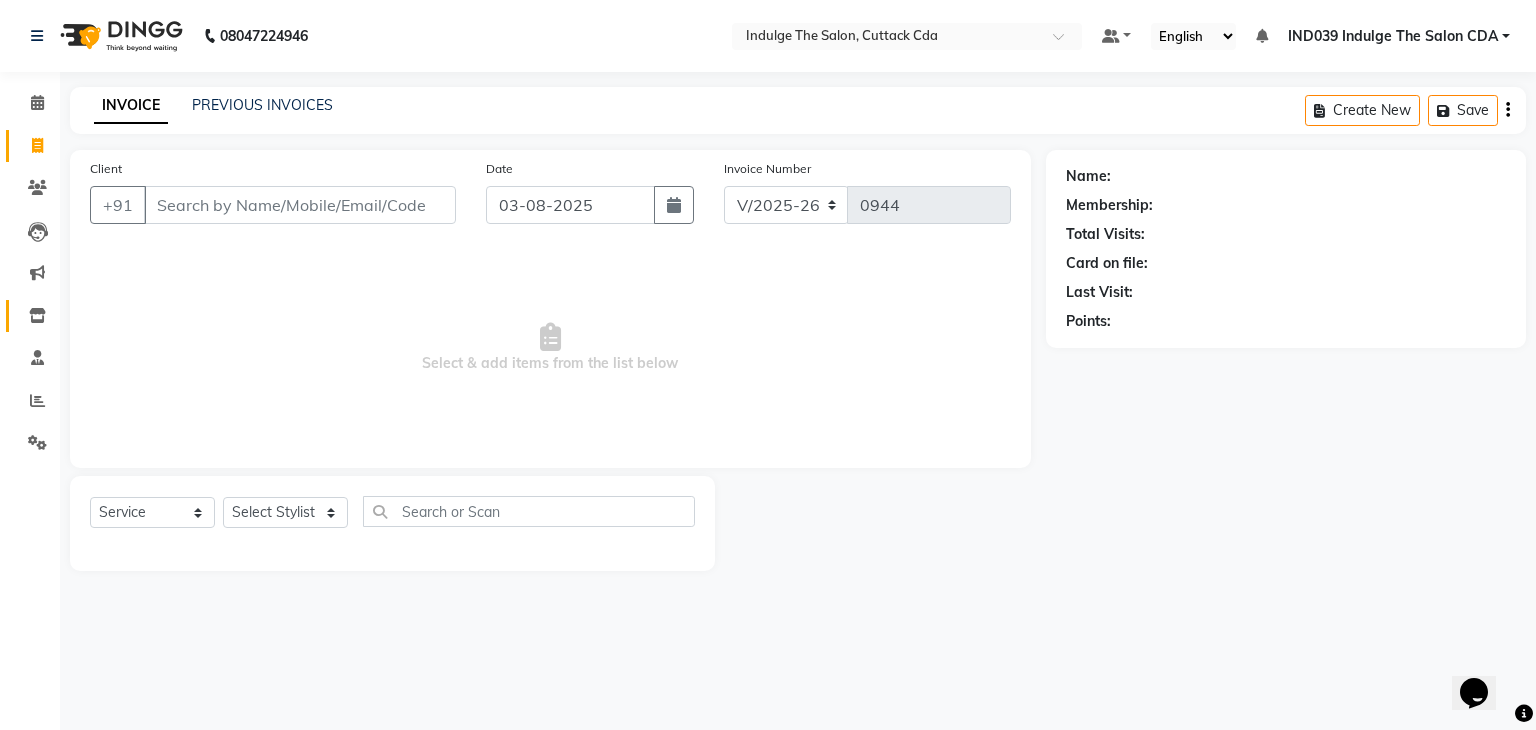 scroll, scrollTop: 0, scrollLeft: 0, axis: both 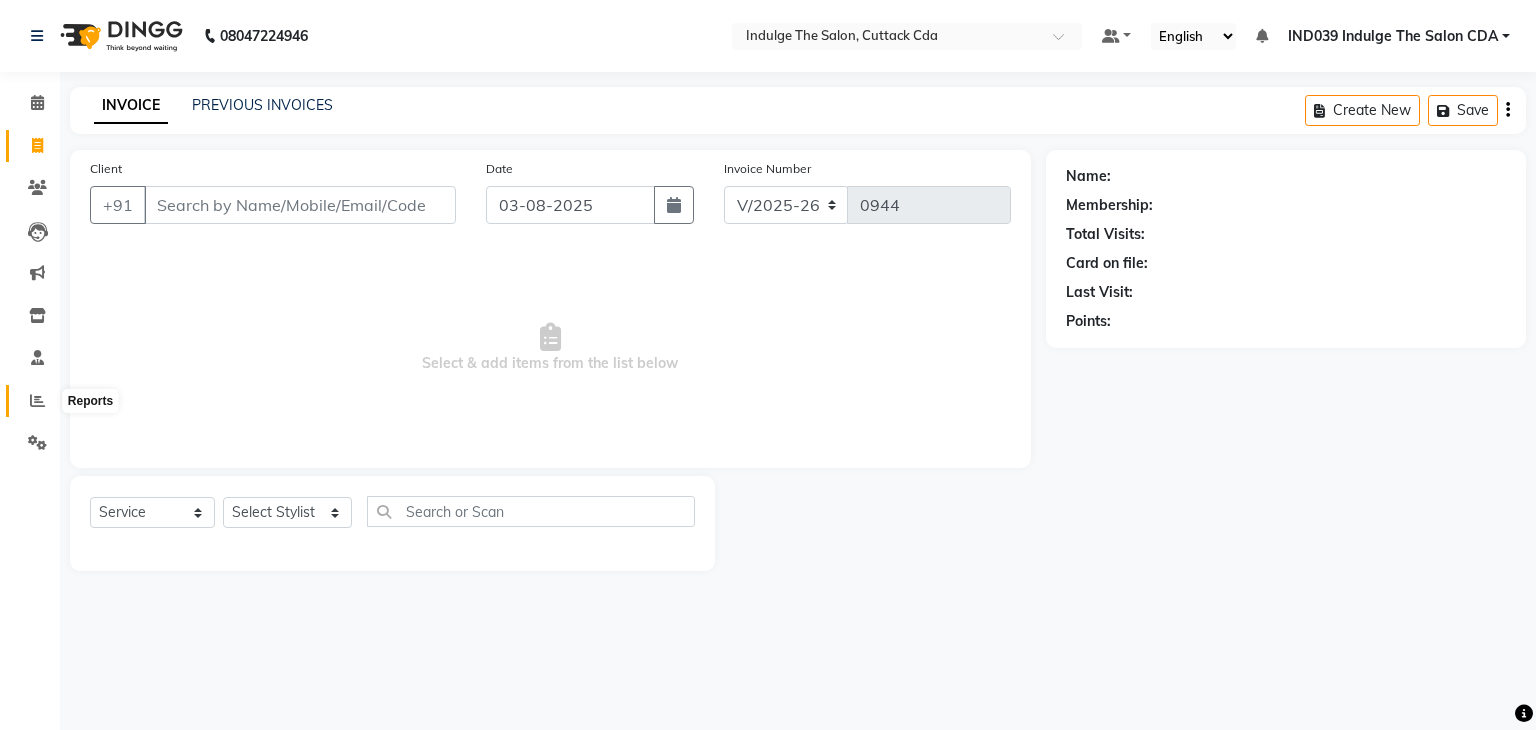 click 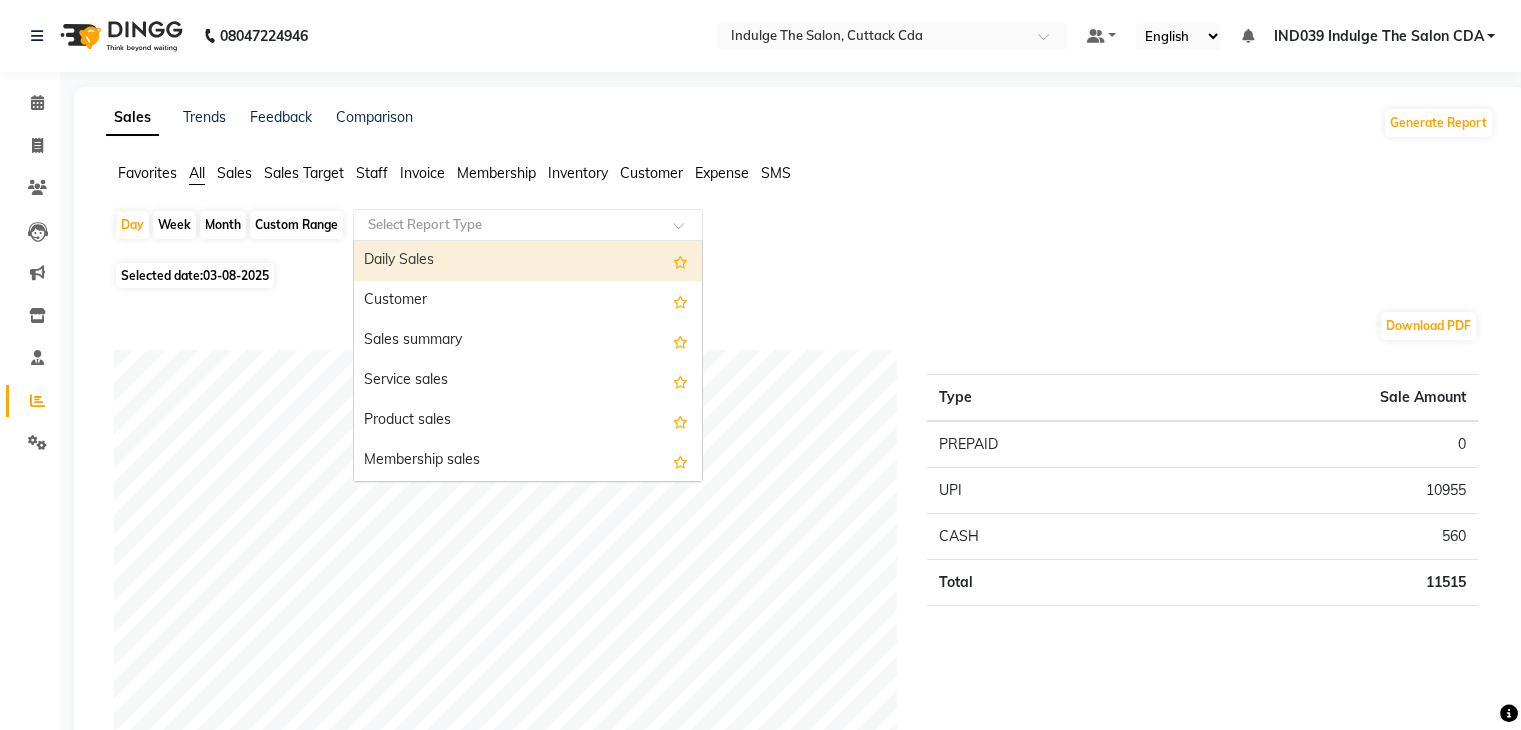 click 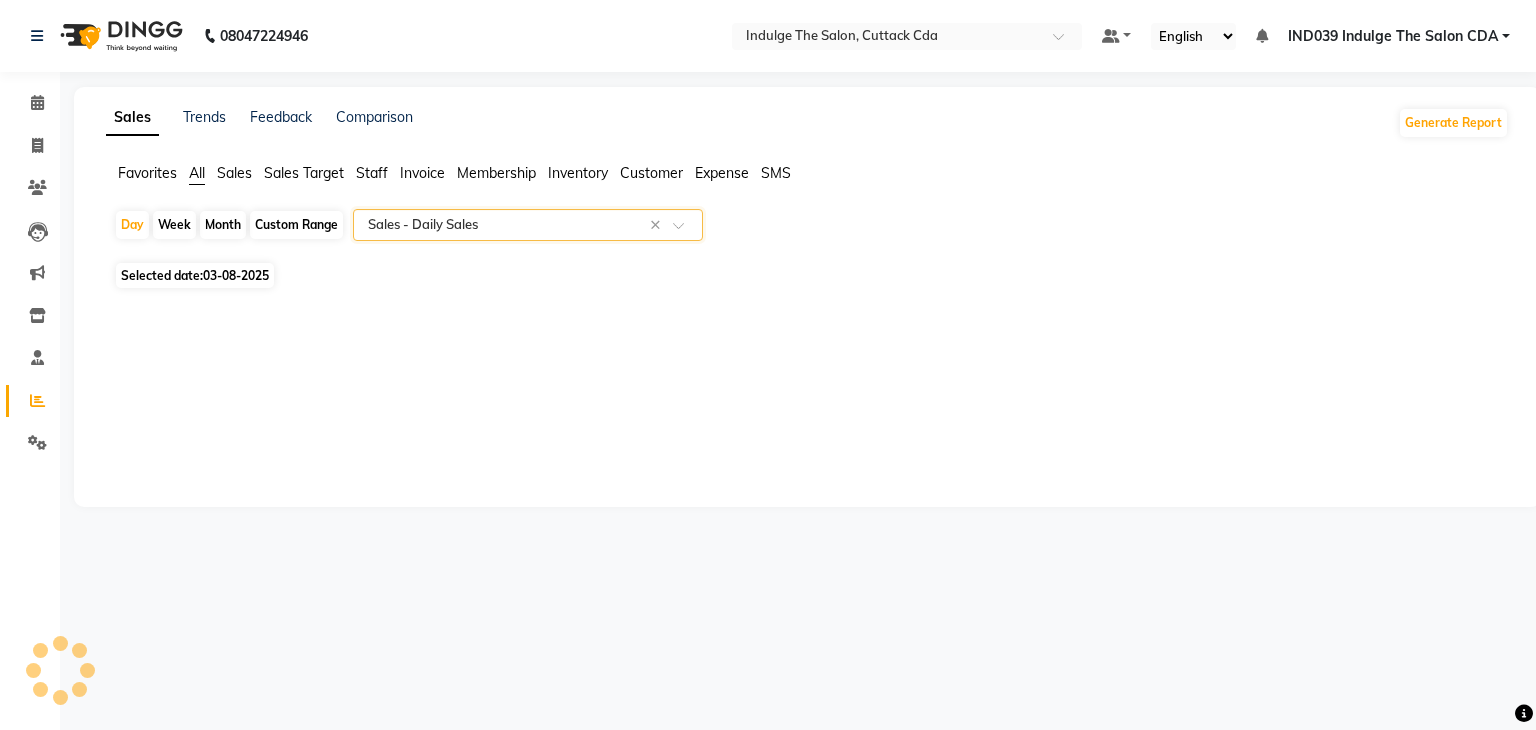 select on "full_report" 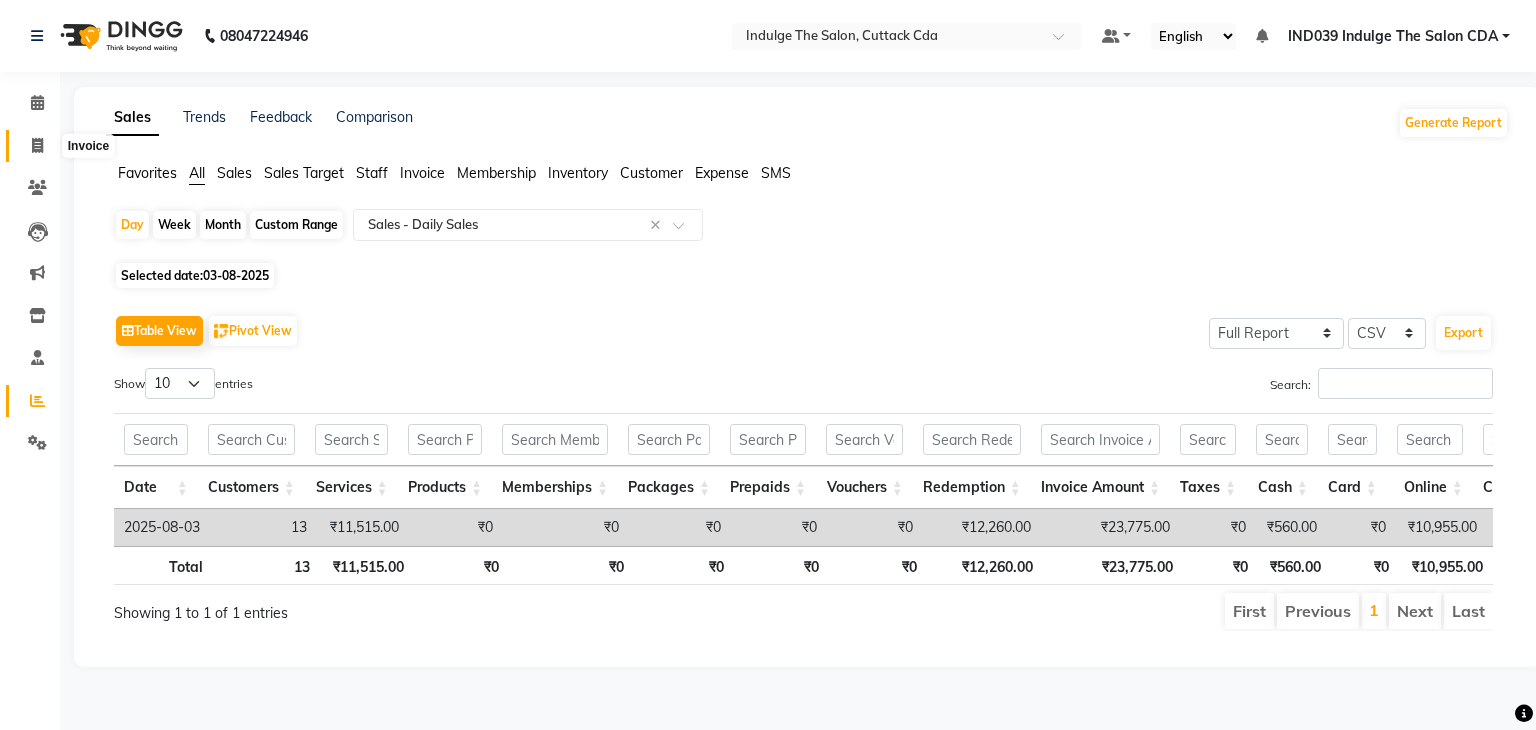 click 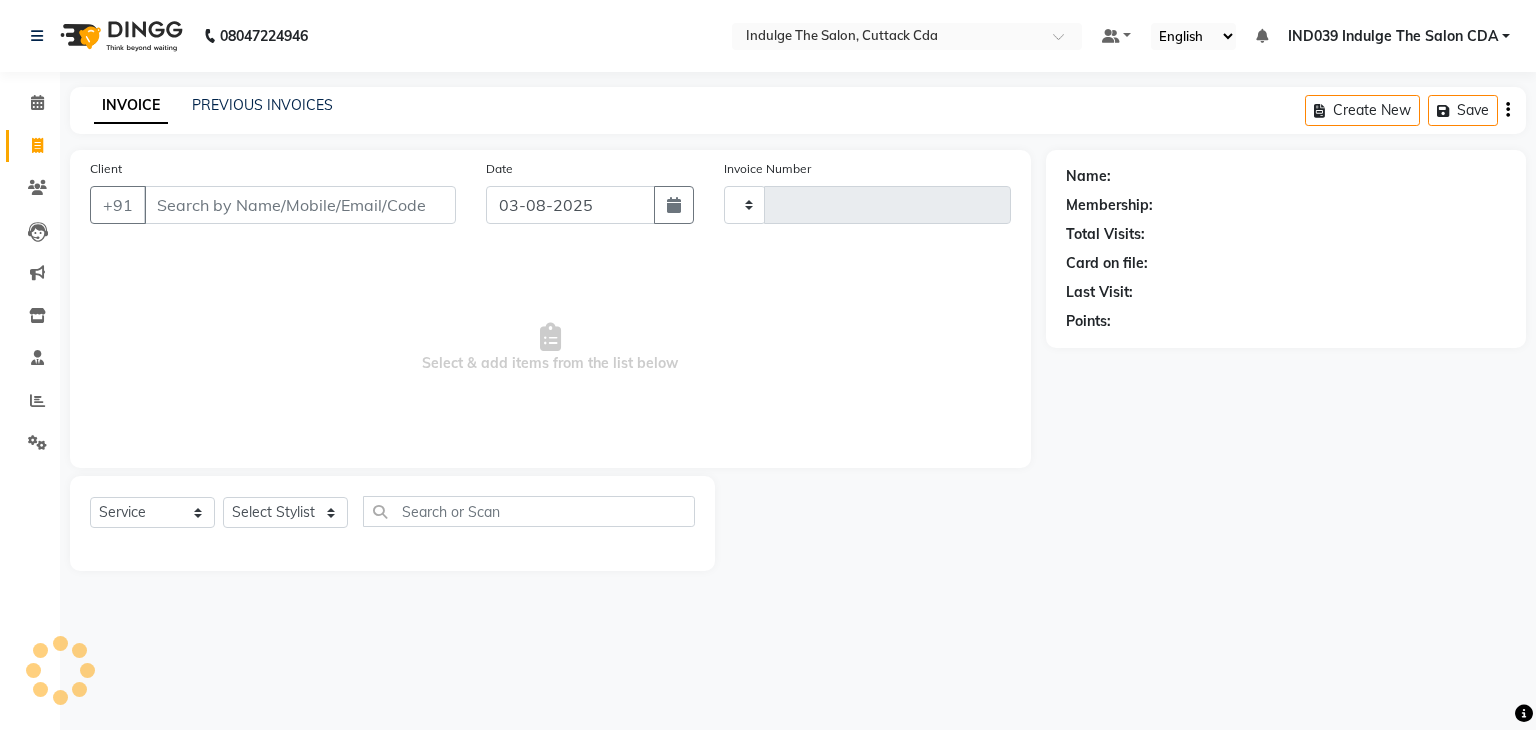 type on "0944" 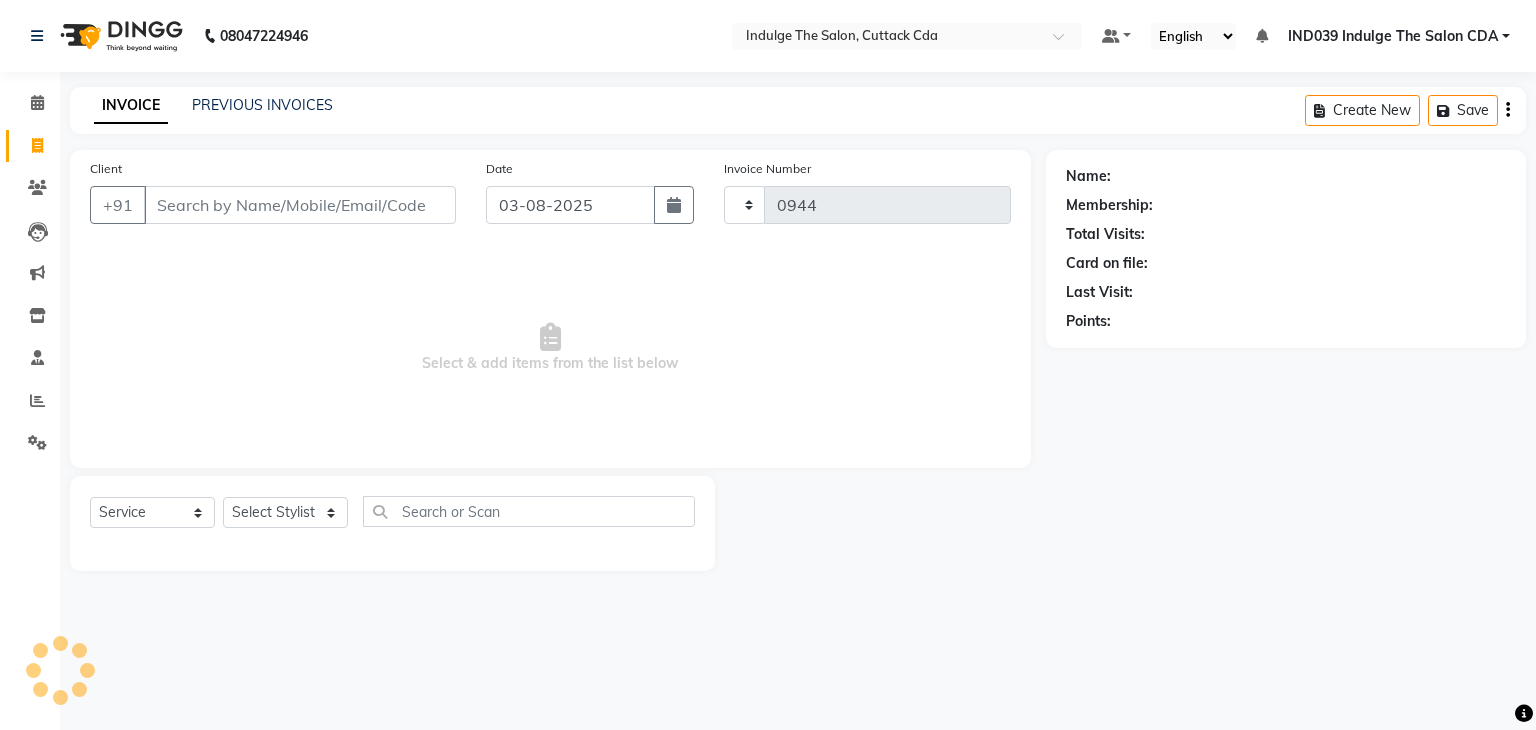 select on "7297" 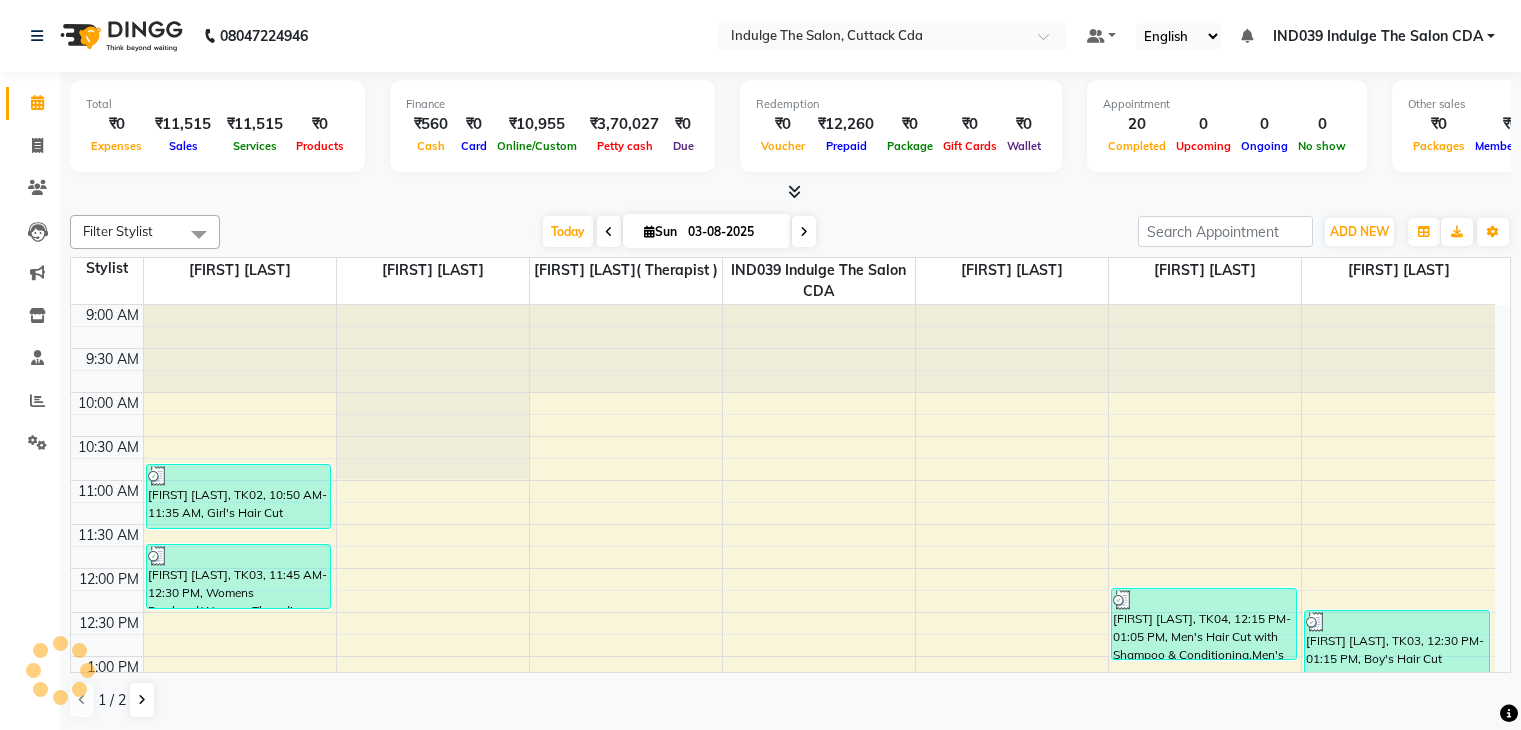 scroll, scrollTop: 0, scrollLeft: 0, axis: both 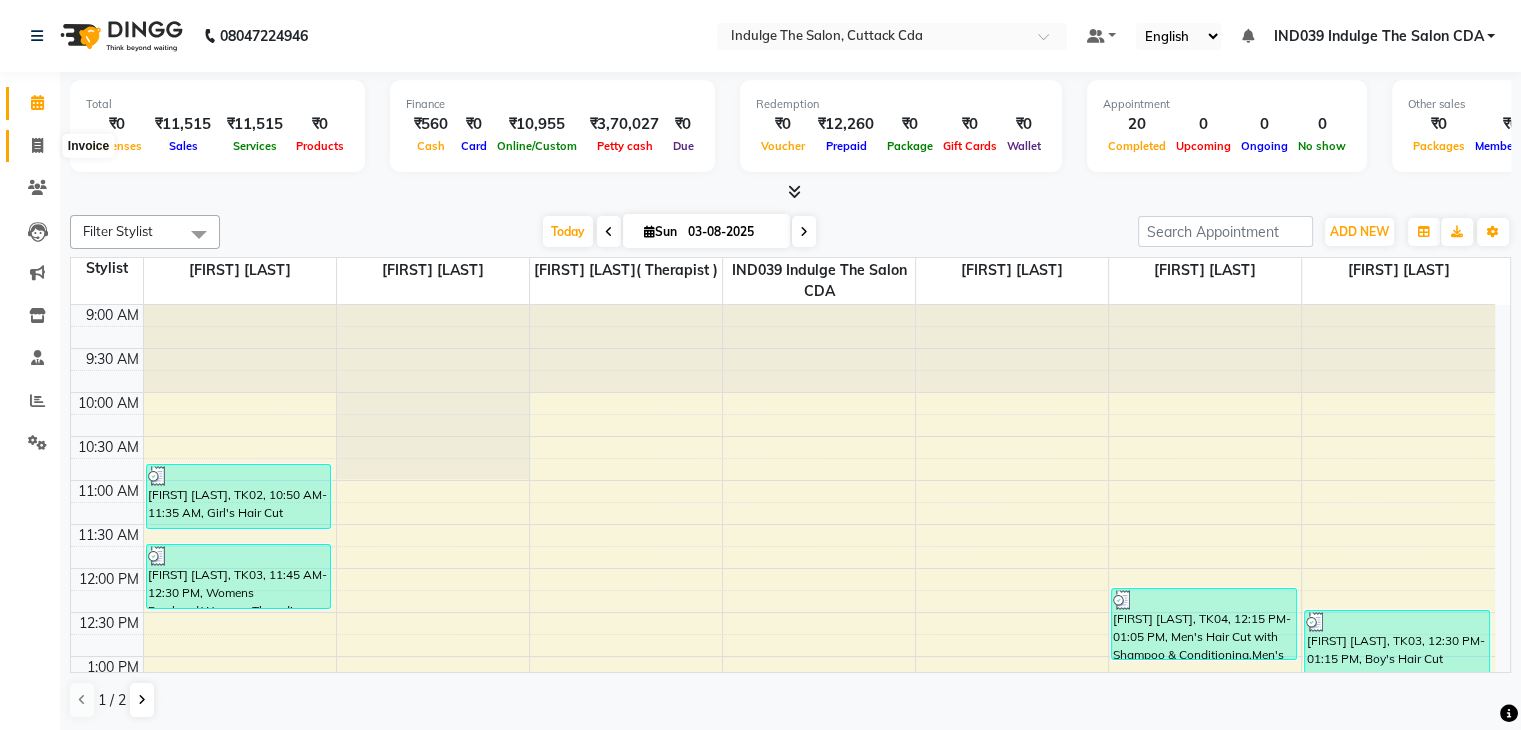 click 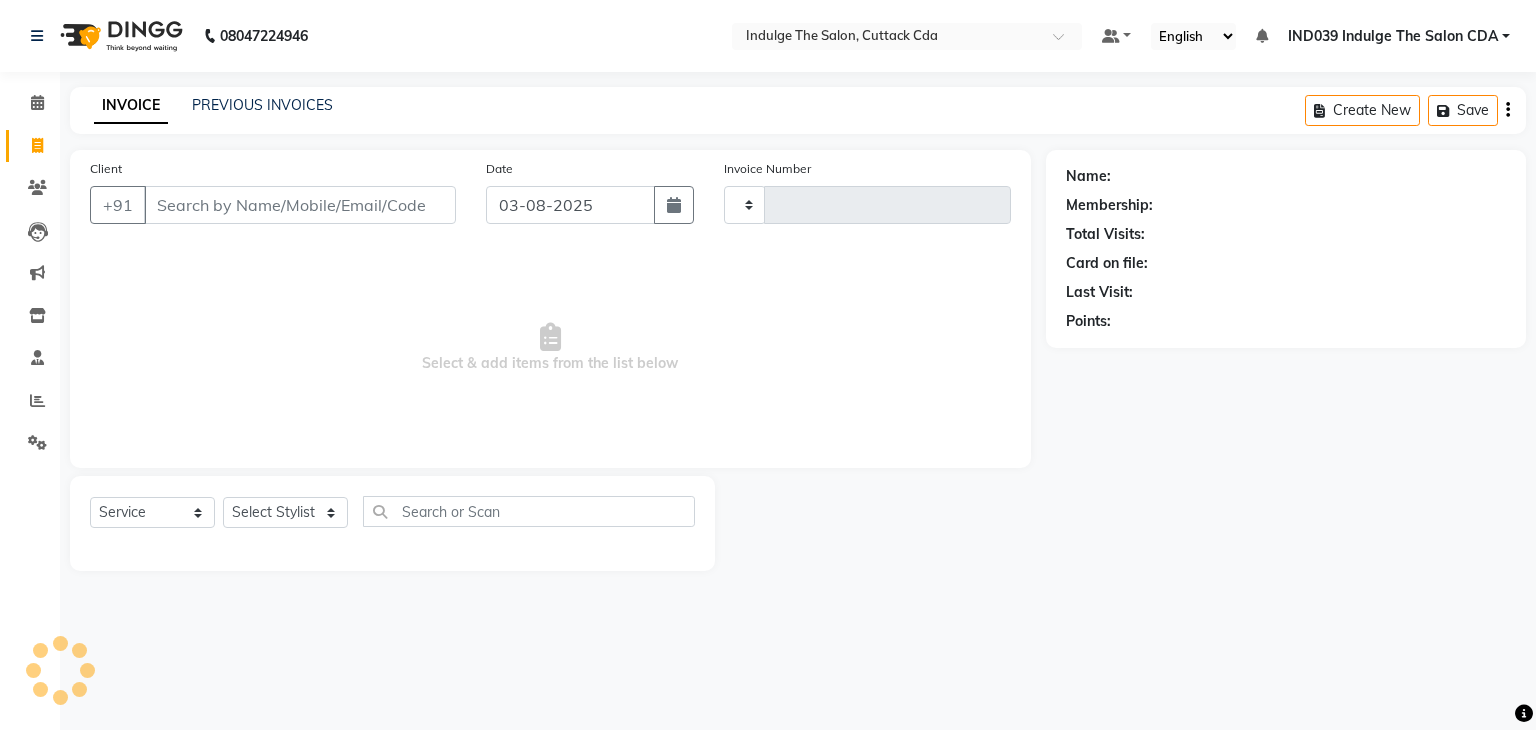 type on "0944" 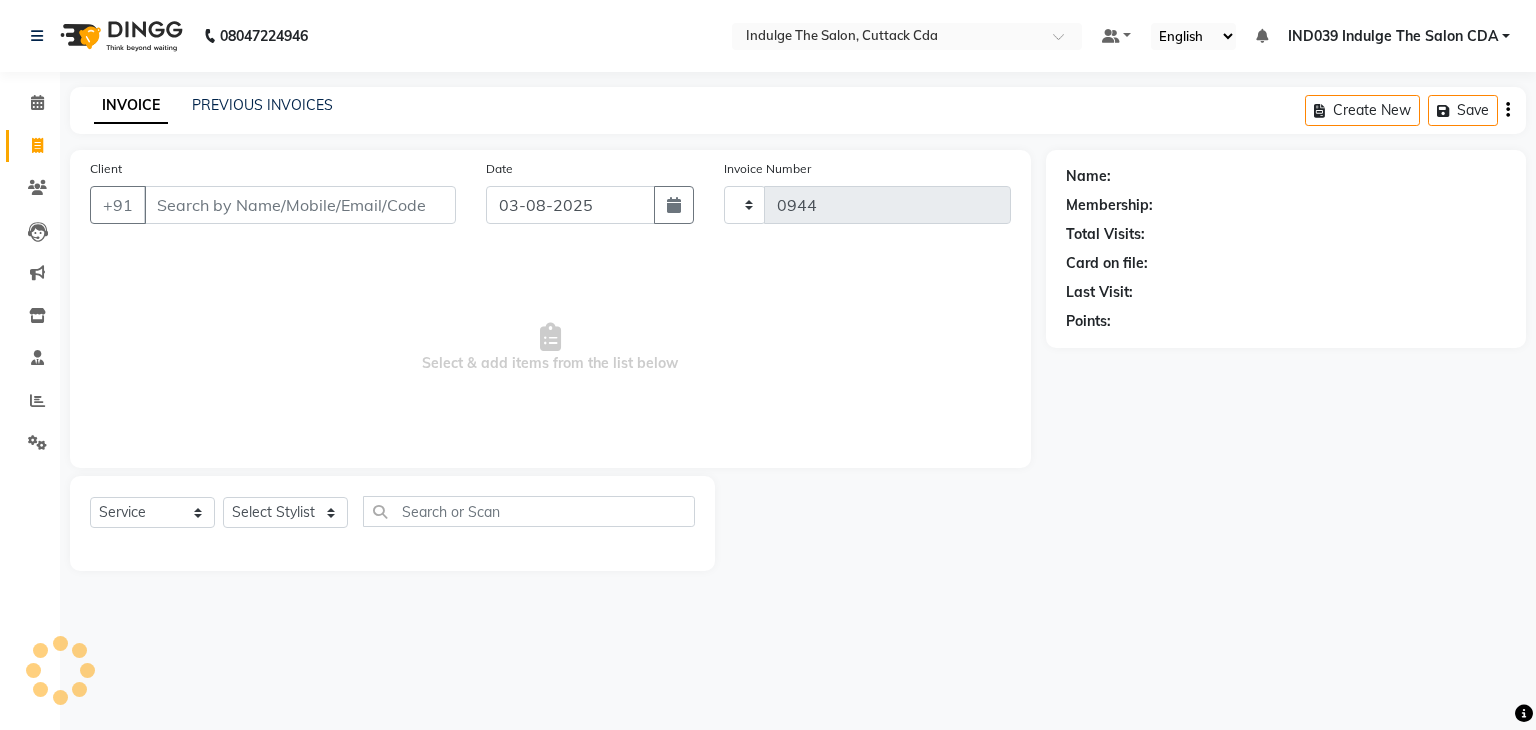 select on "7297" 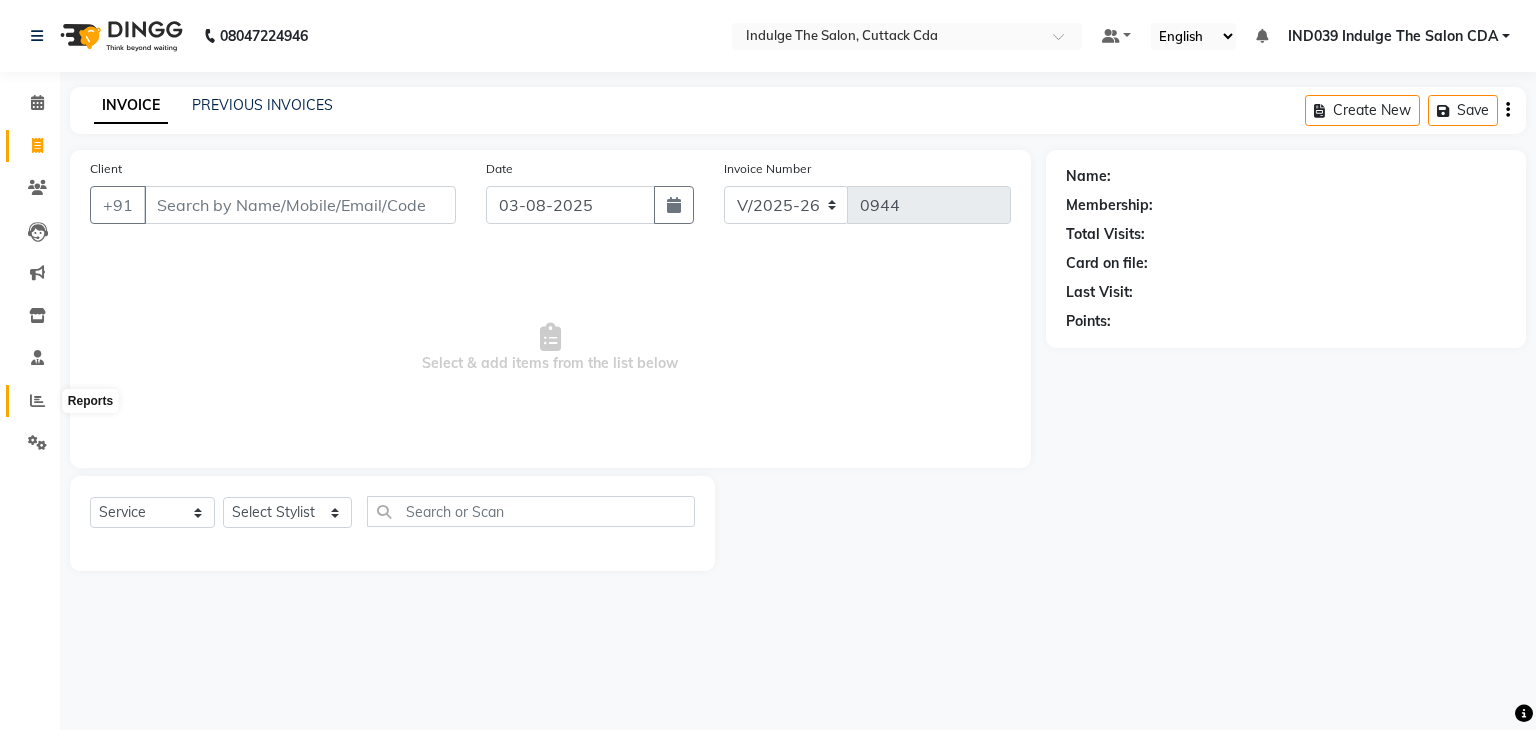 click 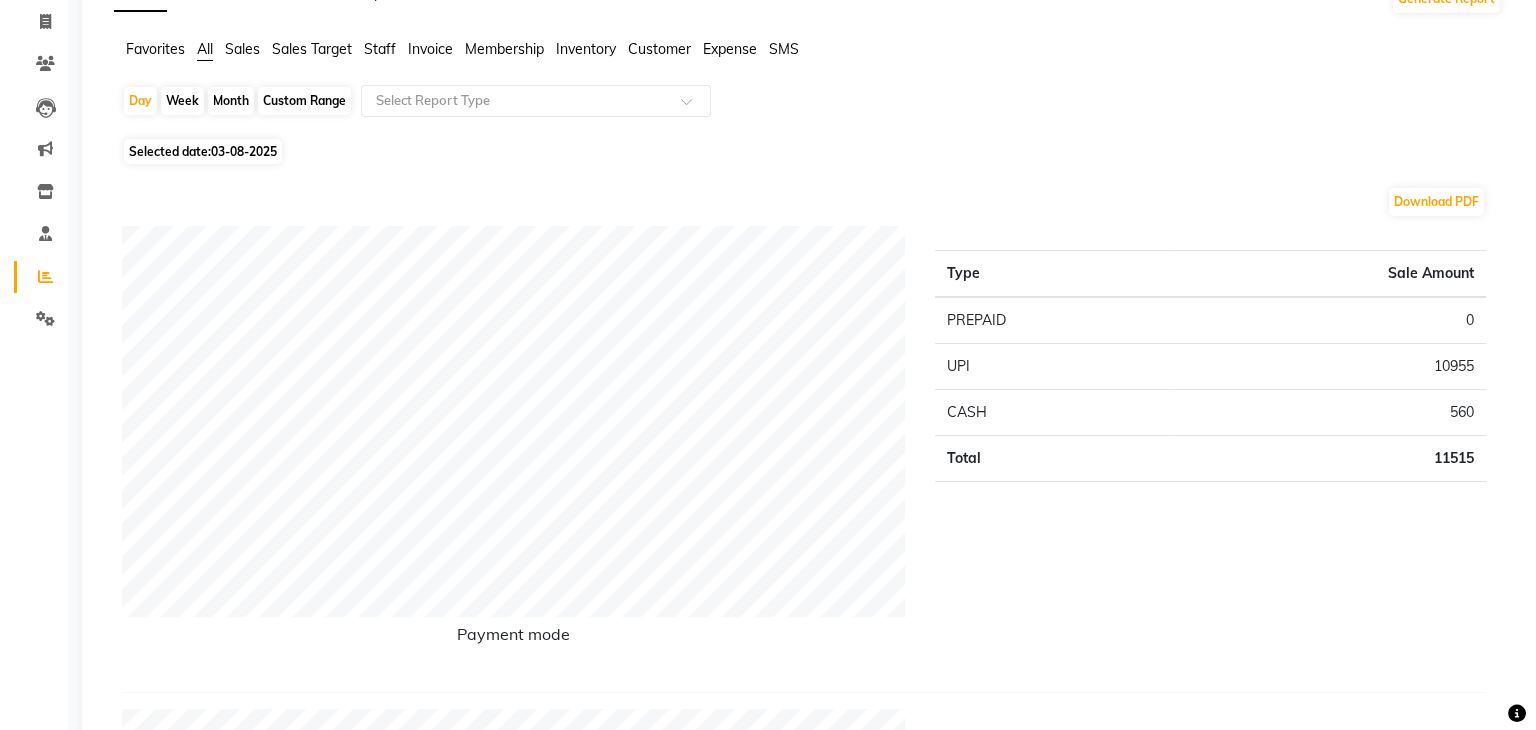scroll, scrollTop: 0, scrollLeft: 0, axis: both 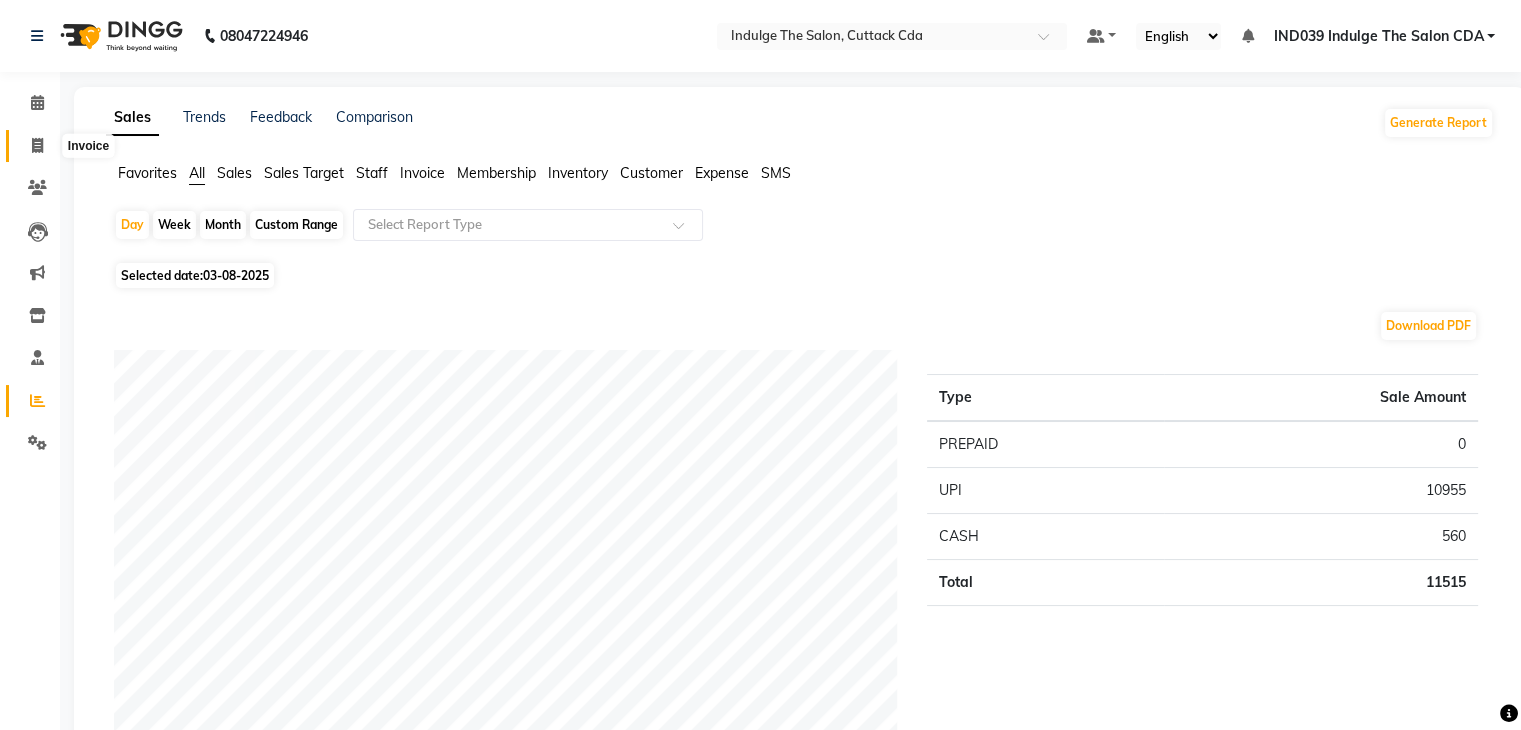 click 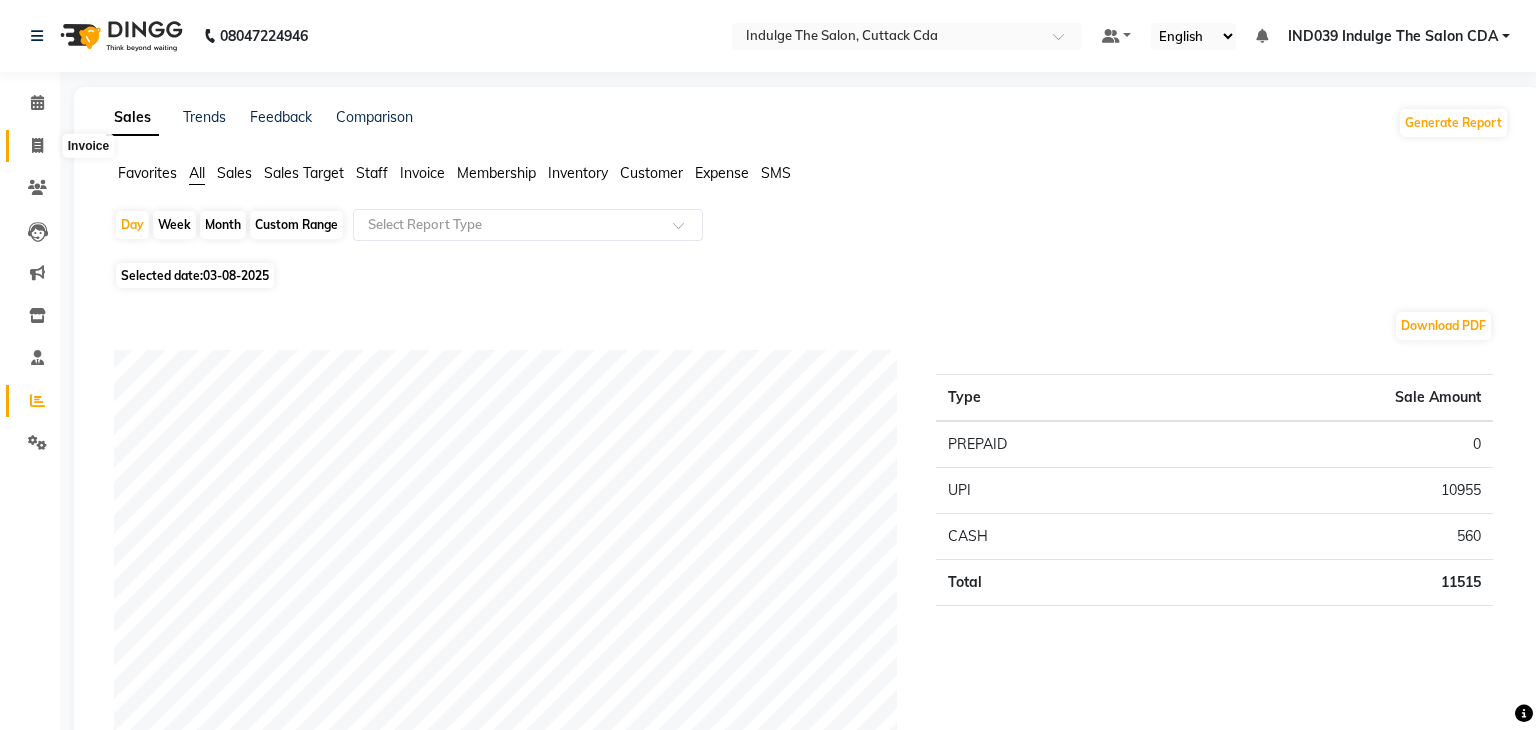 select on "service" 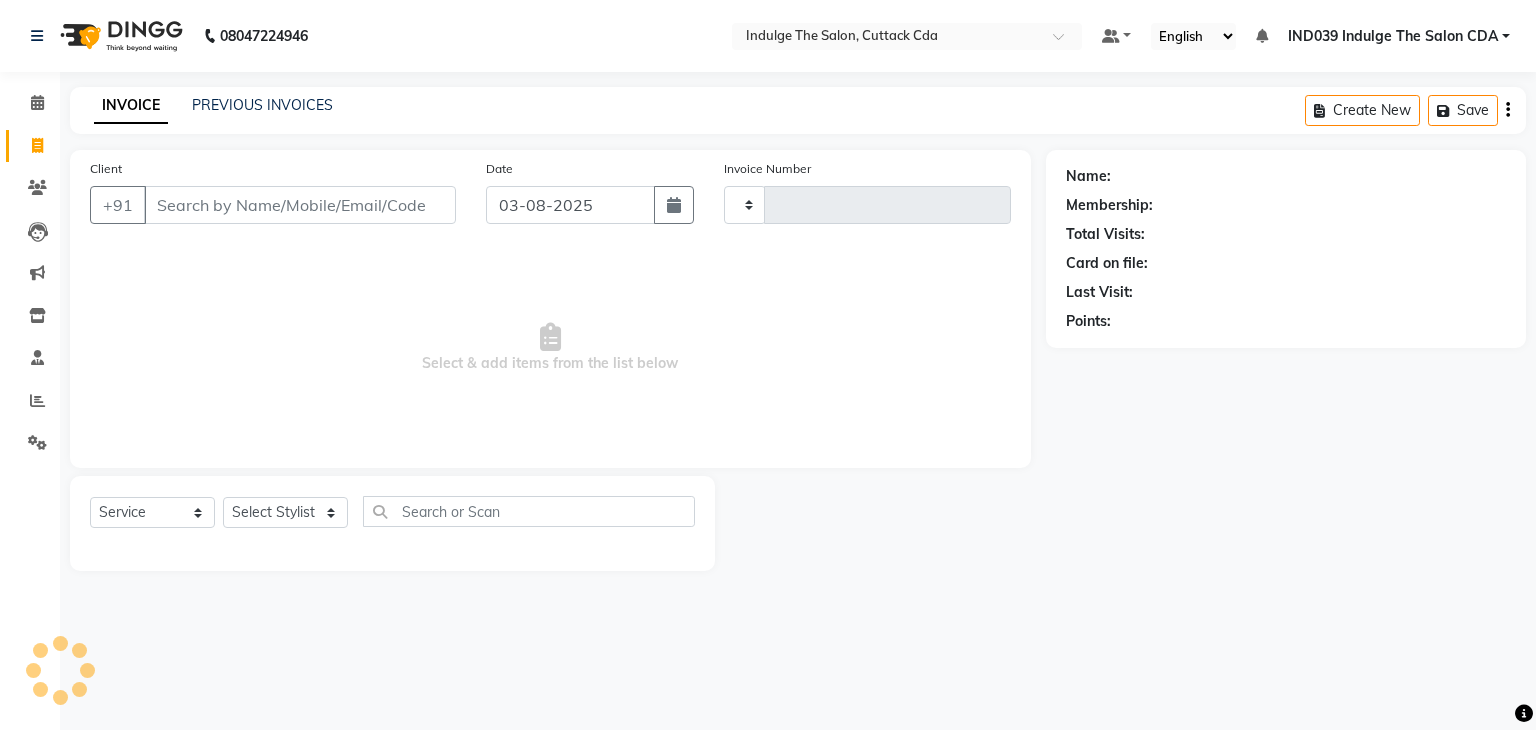 type on "0944" 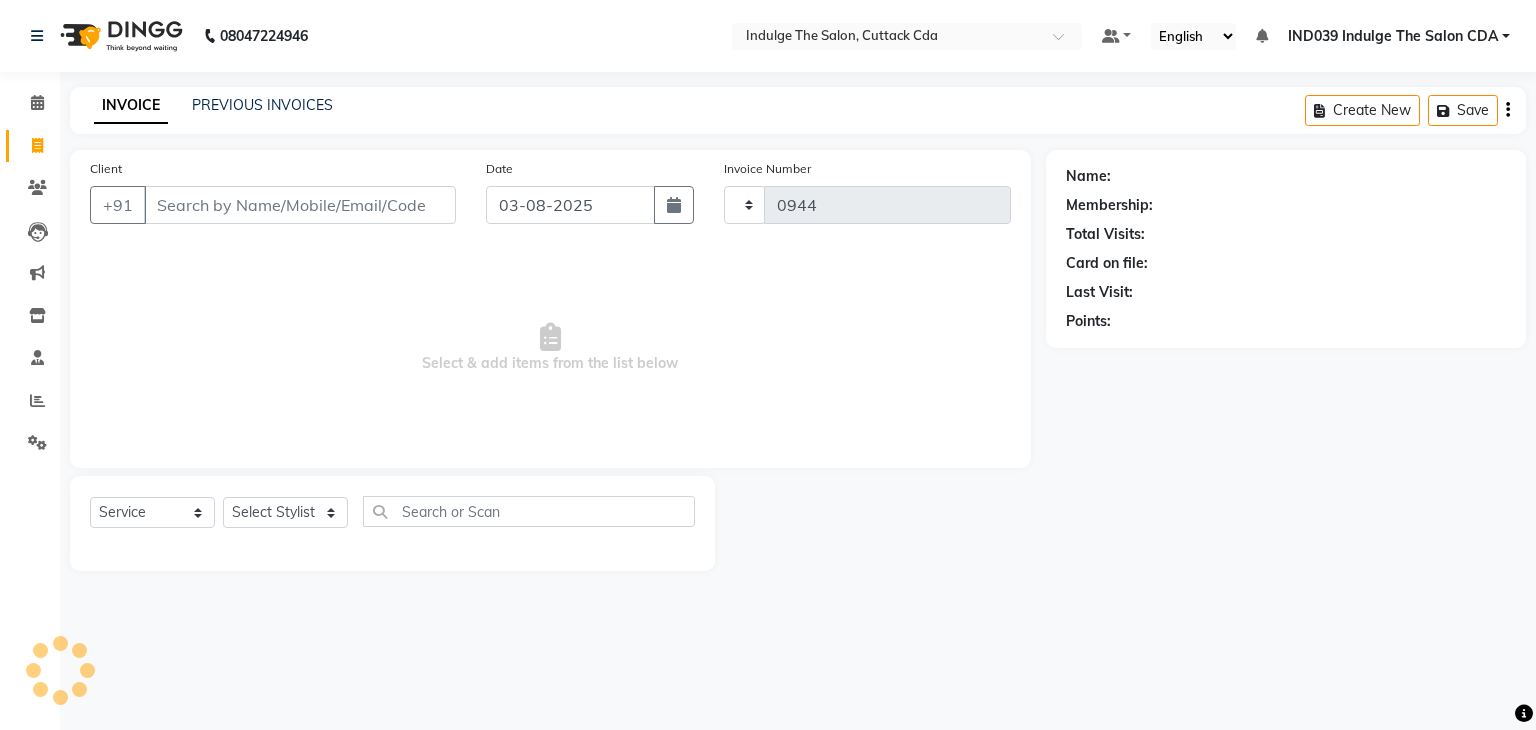 select on "7297" 